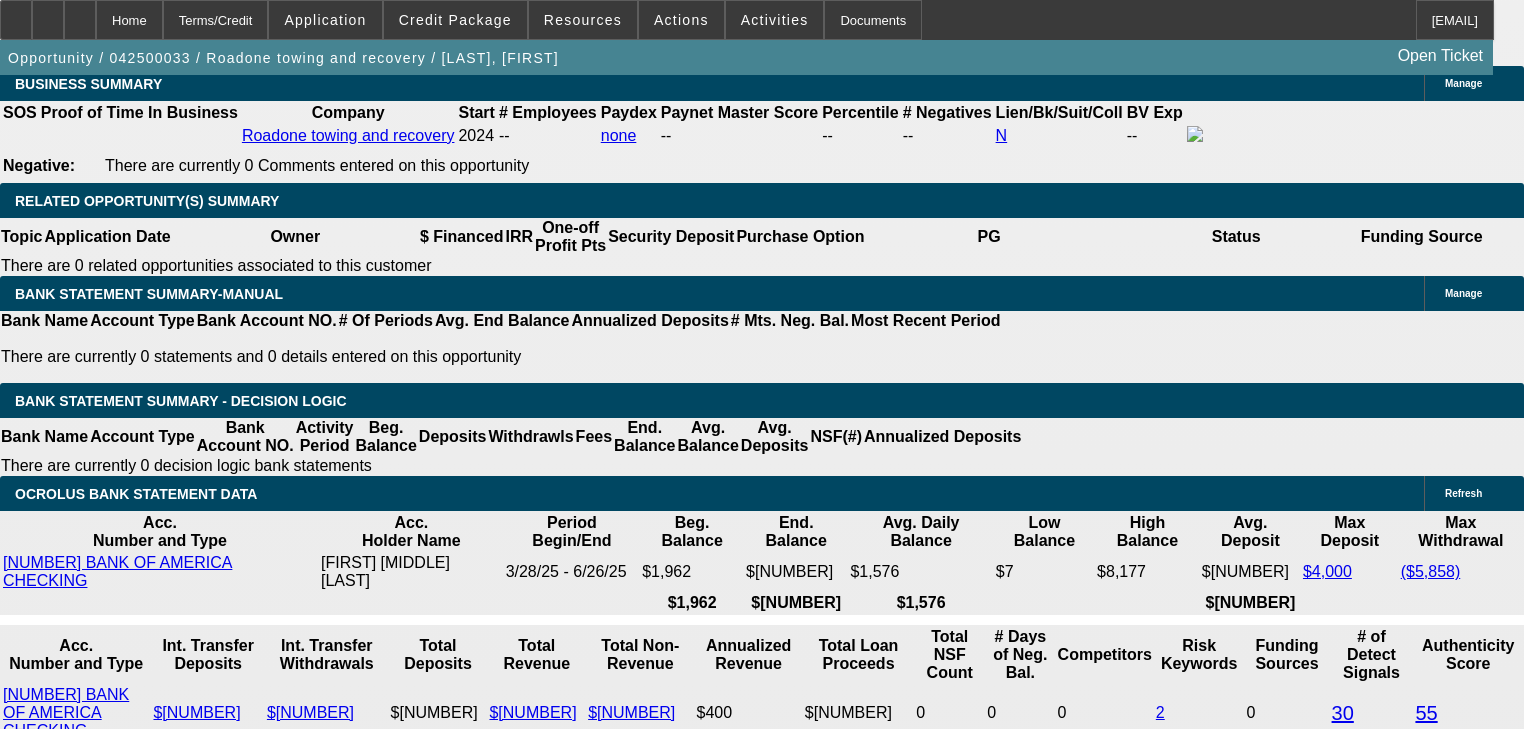 scroll, scrollTop: 3520, scrollLeft: 0, axis: vertical 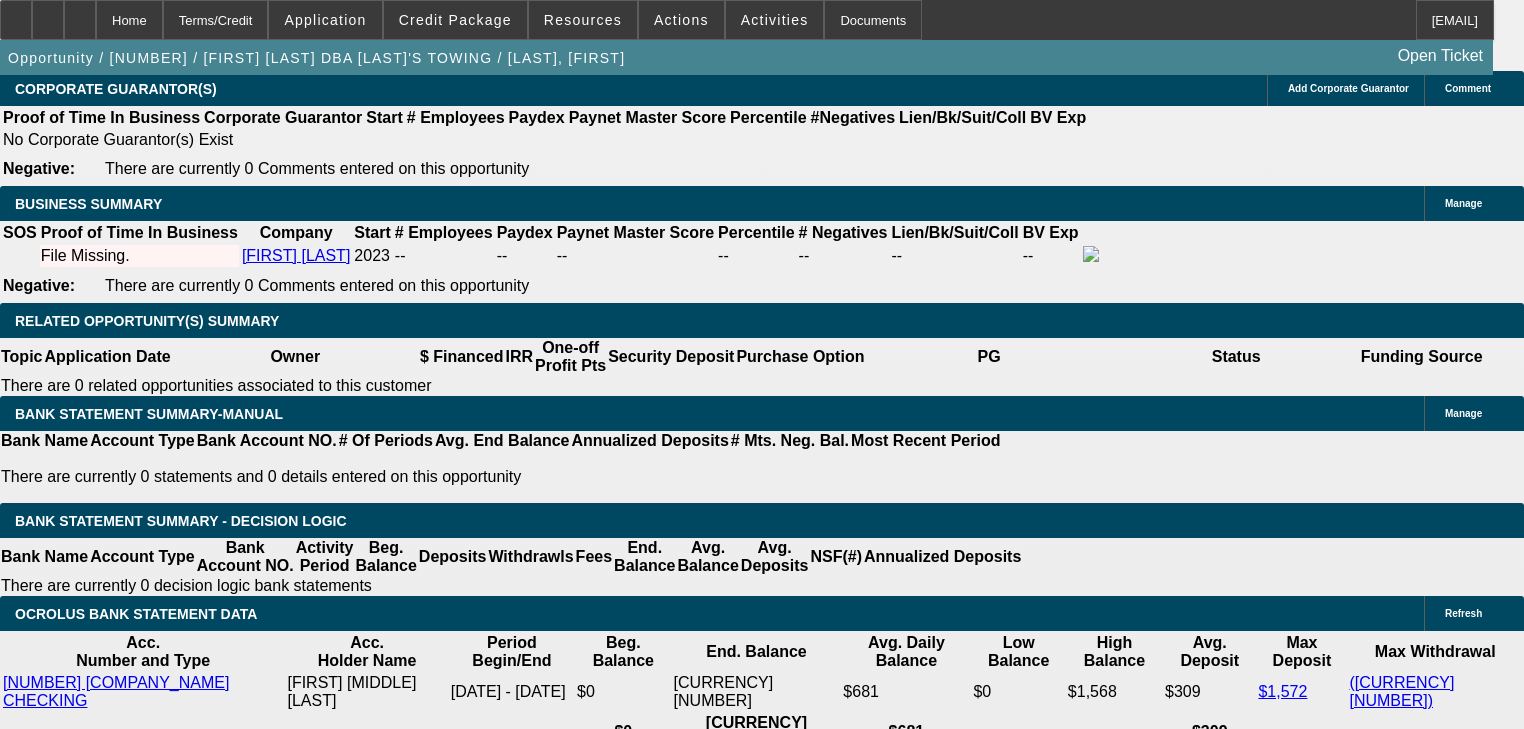 click on "27.50% - $5k-$50k - Application Only" at bounding box center (407, 2212) 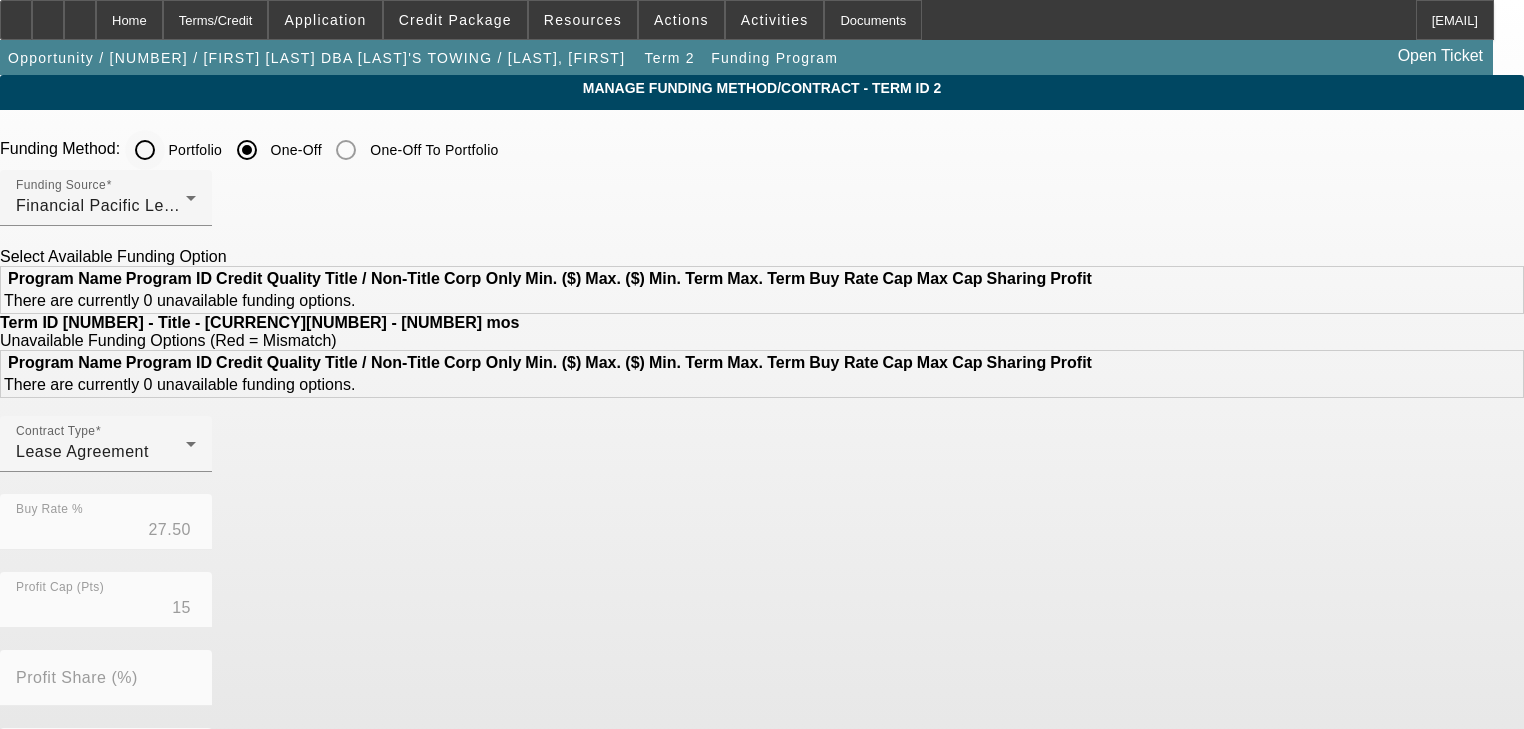 click on "Portfolio" at bounding box center (145, 150) 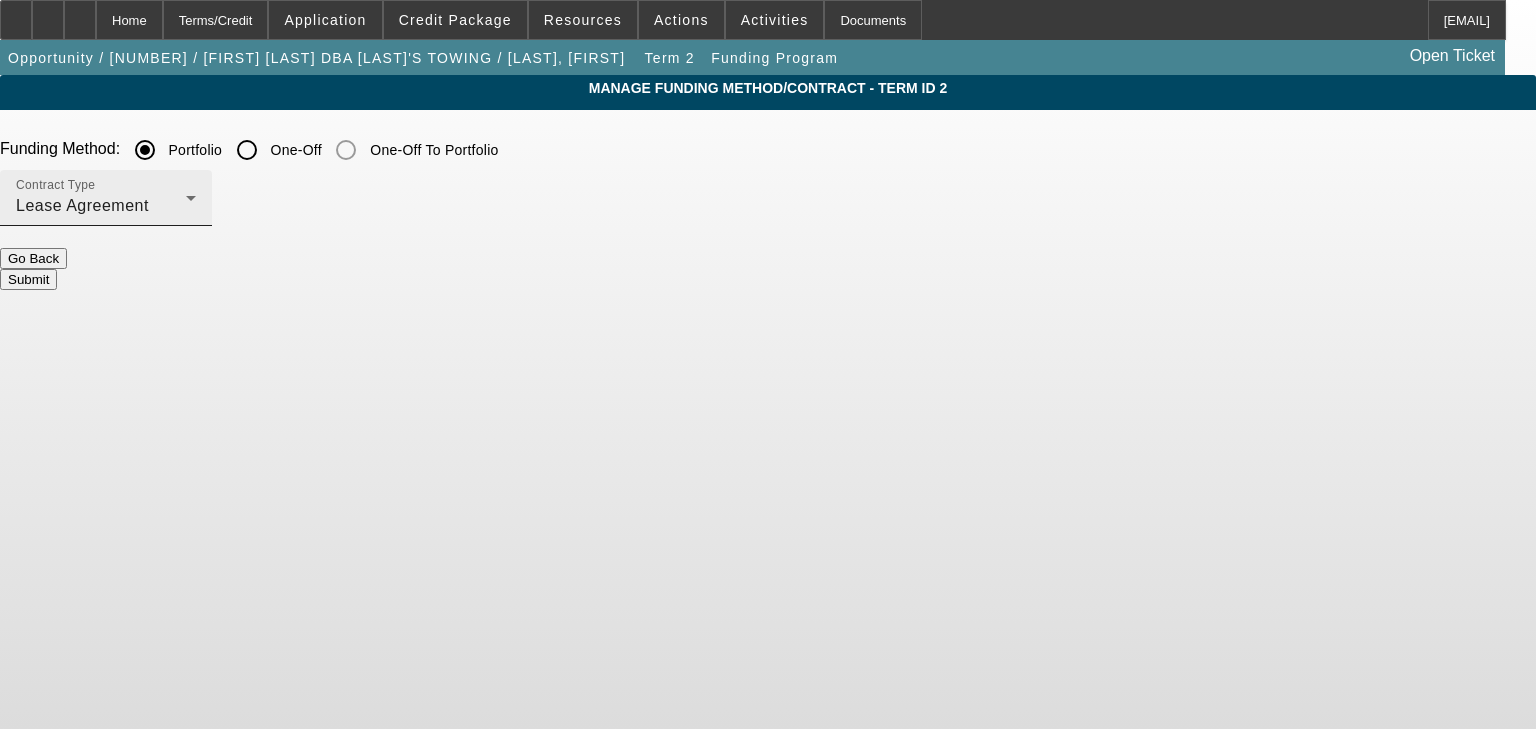 click on "Lease Agreement" at bounding box center [101, 206] 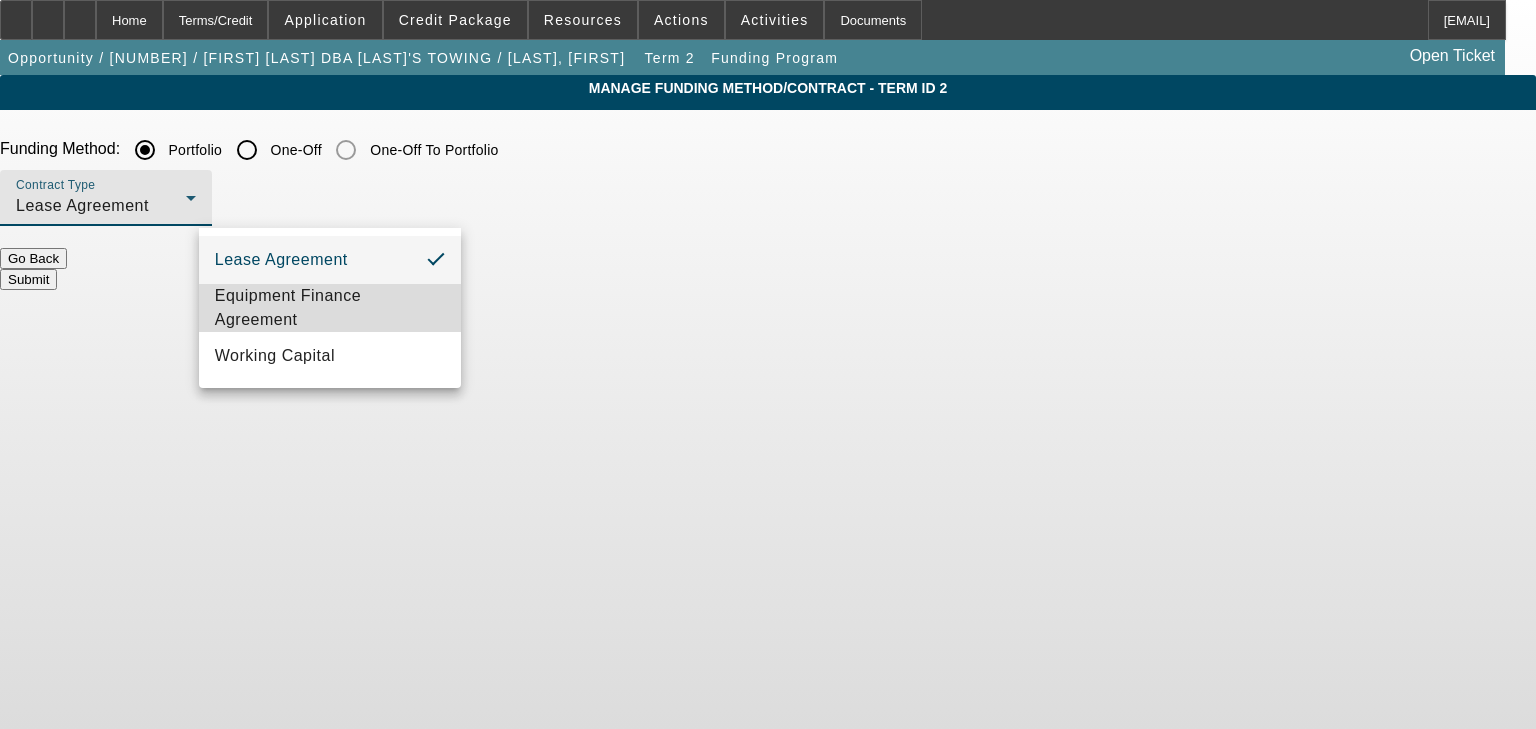 click on "Equipment Finance Agreement" at bounding box center (330, 308) 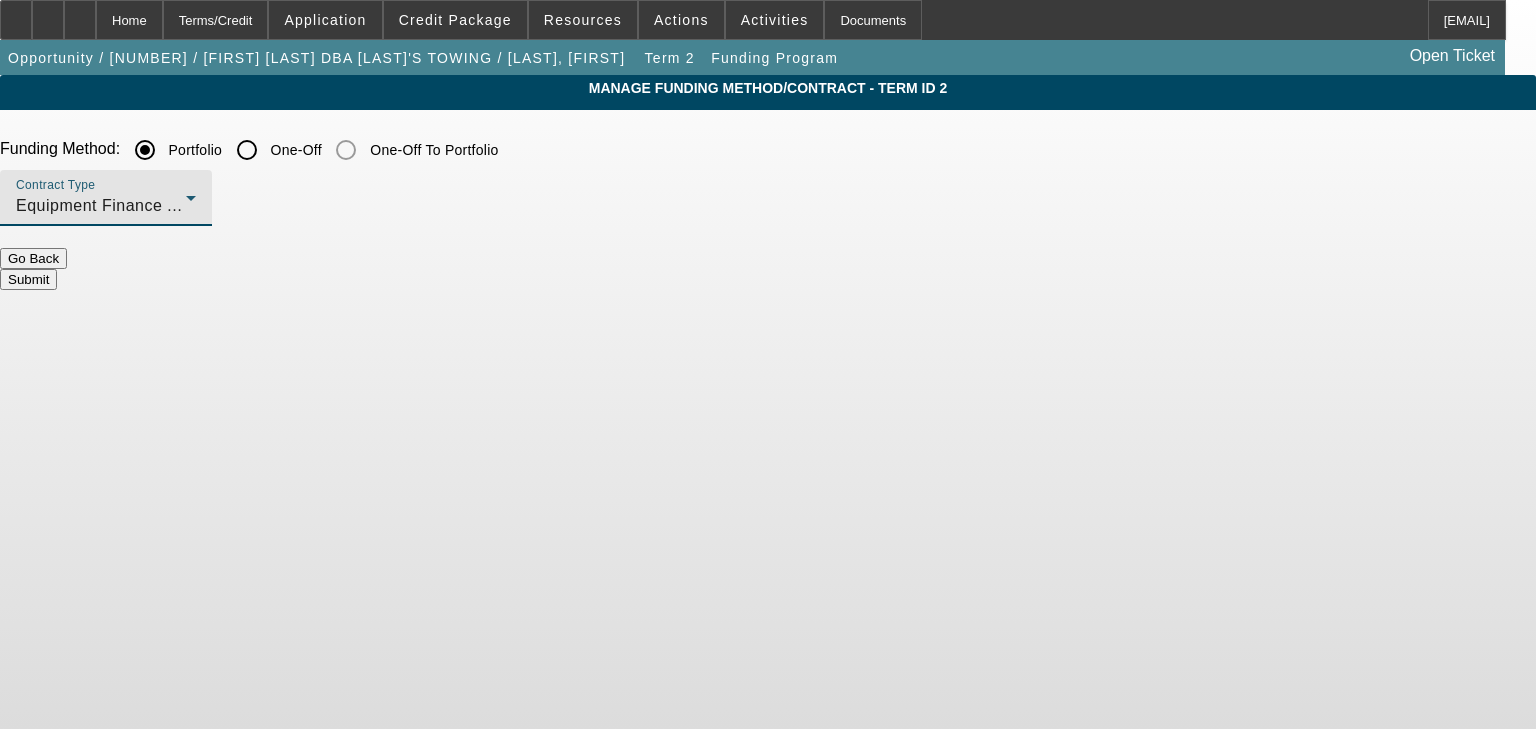 click on "Submit" at bounding box center [28, 279] 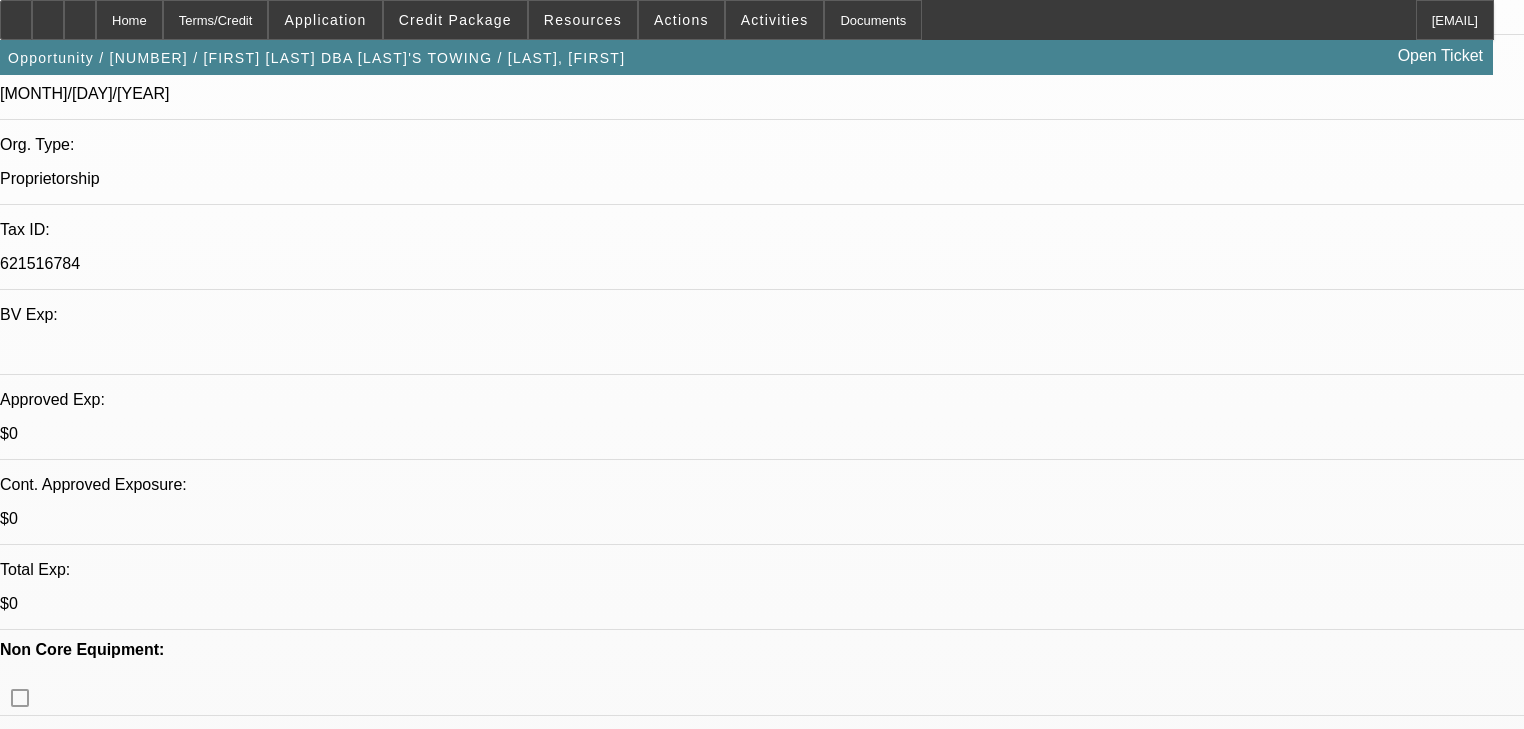 scroll, scrollTop: 720, scrollLeft: 0, axis: vertical 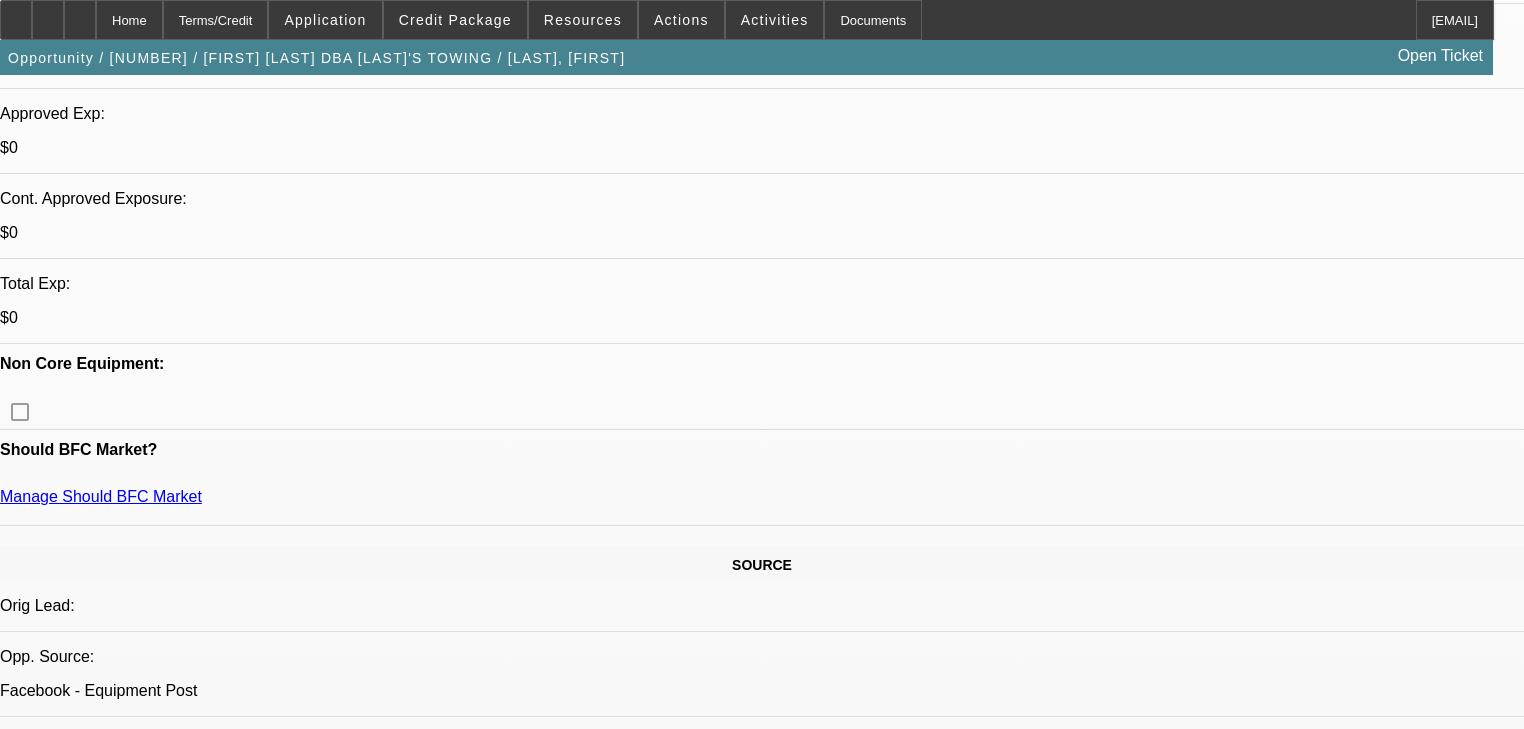 click on "TLO spells trouble.. finpac... JR capital took too long, emailed him saying maybe with 25% down... asked for banks.. not  currently operating.. past employment towing exp was cash.. signed letter... max of 80k has 25k to play- port- finpac- northmil. Number saved requested personal banks... lucas took an inbound call, got app" at bounding box center [424, 6161] 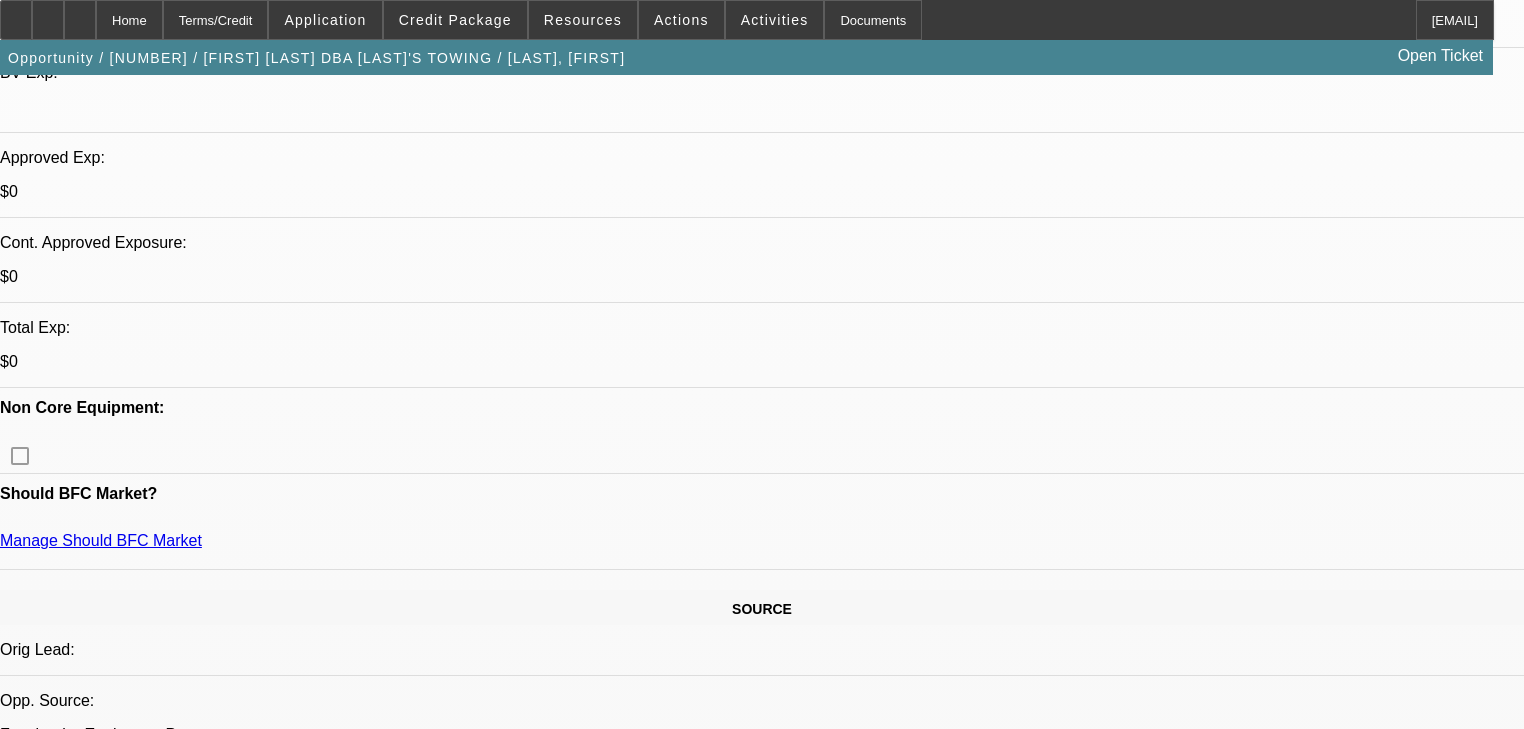 scroll, scrollTop: 640, scrollLeft: 0, axis: vertical 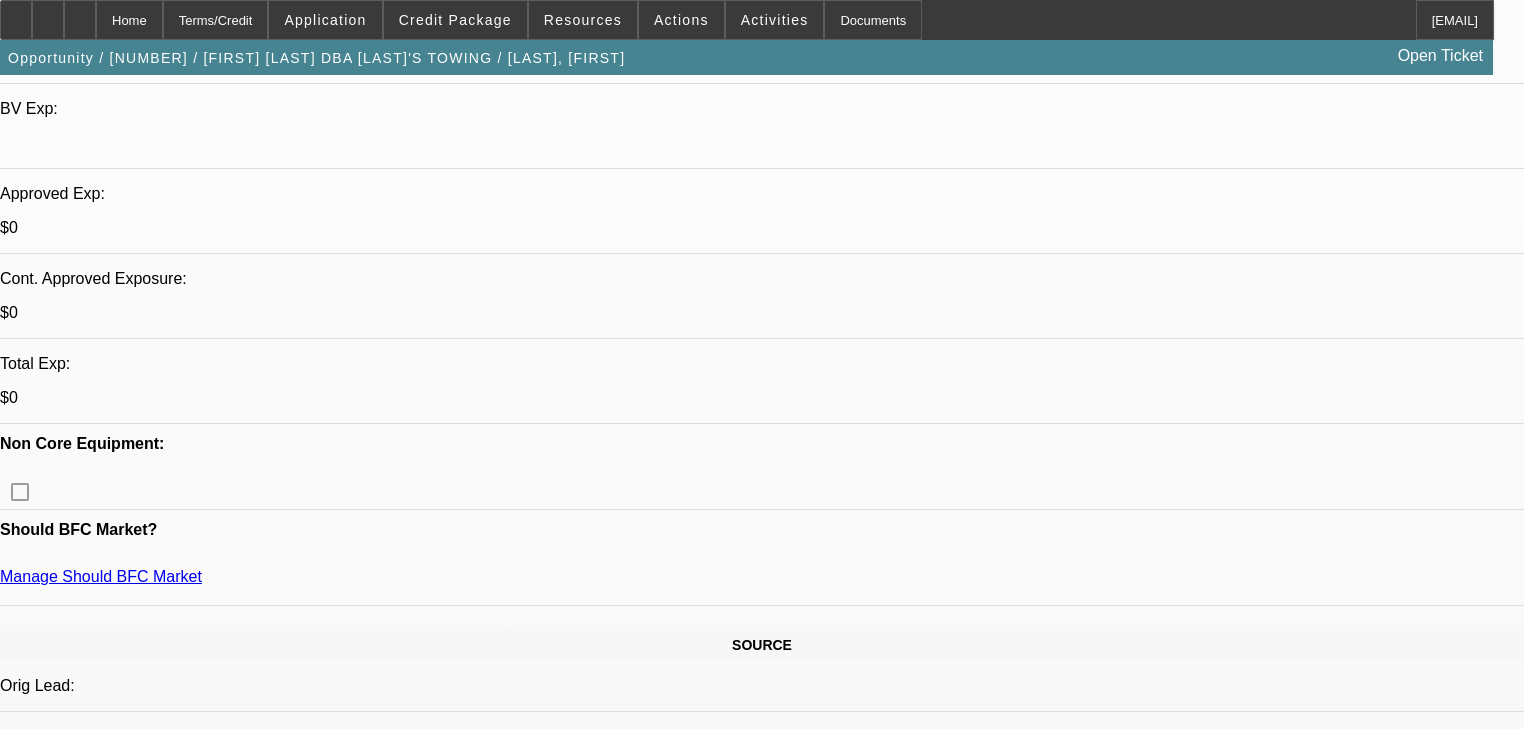 click on "TLO spells trouble.. finpac... JR capital took too long, emailed him saying maybe with 25% down... asked for banks.. not  currently operating.. past employment towing exp was cash.. signed letter... max of 80k has 25k to play- port- finpac- northmil. Number saved requested personal banks... lucas took an inbound call, got app" at bounding box center [763, 6612] 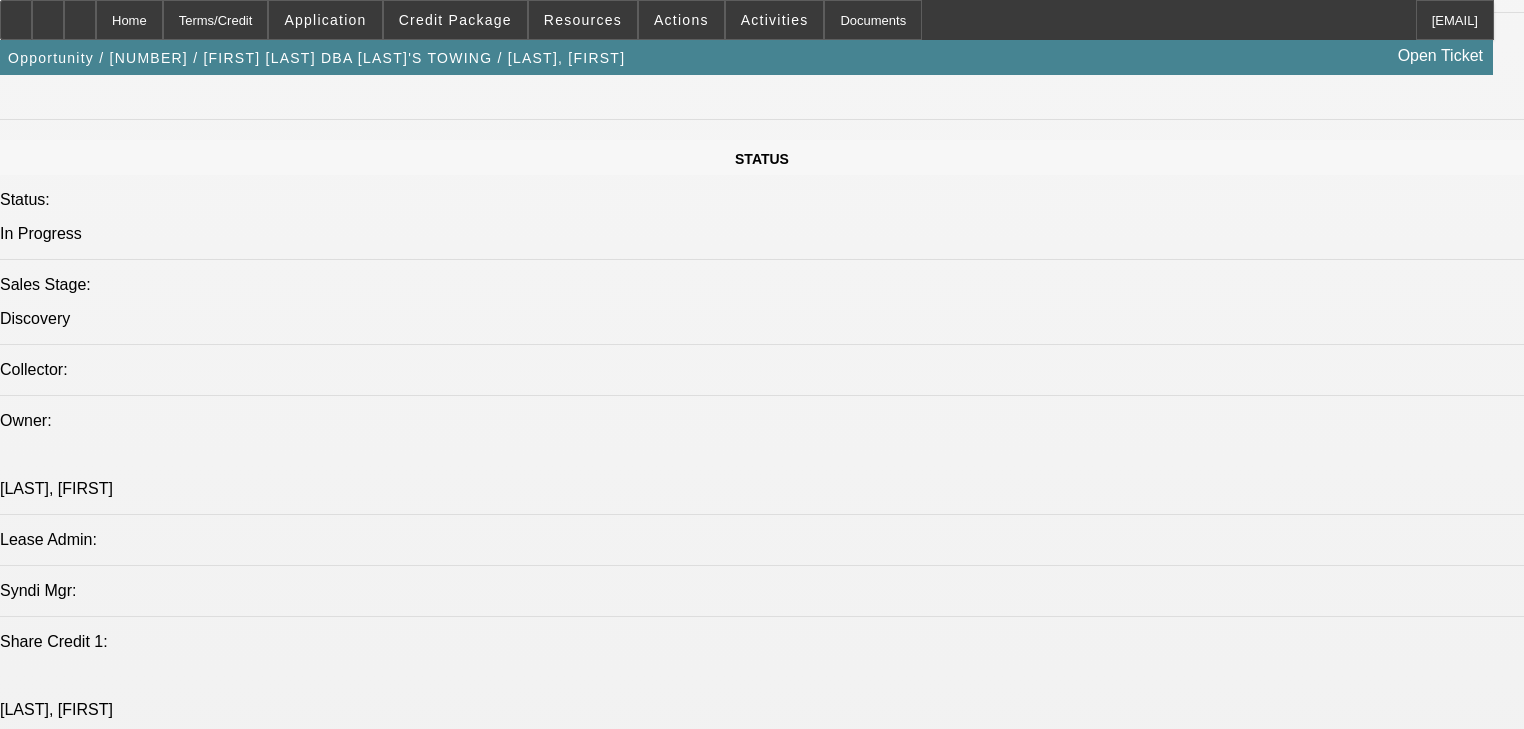 scroll, scrollTop: 2640, scrollLeft: 0, axis: vertical 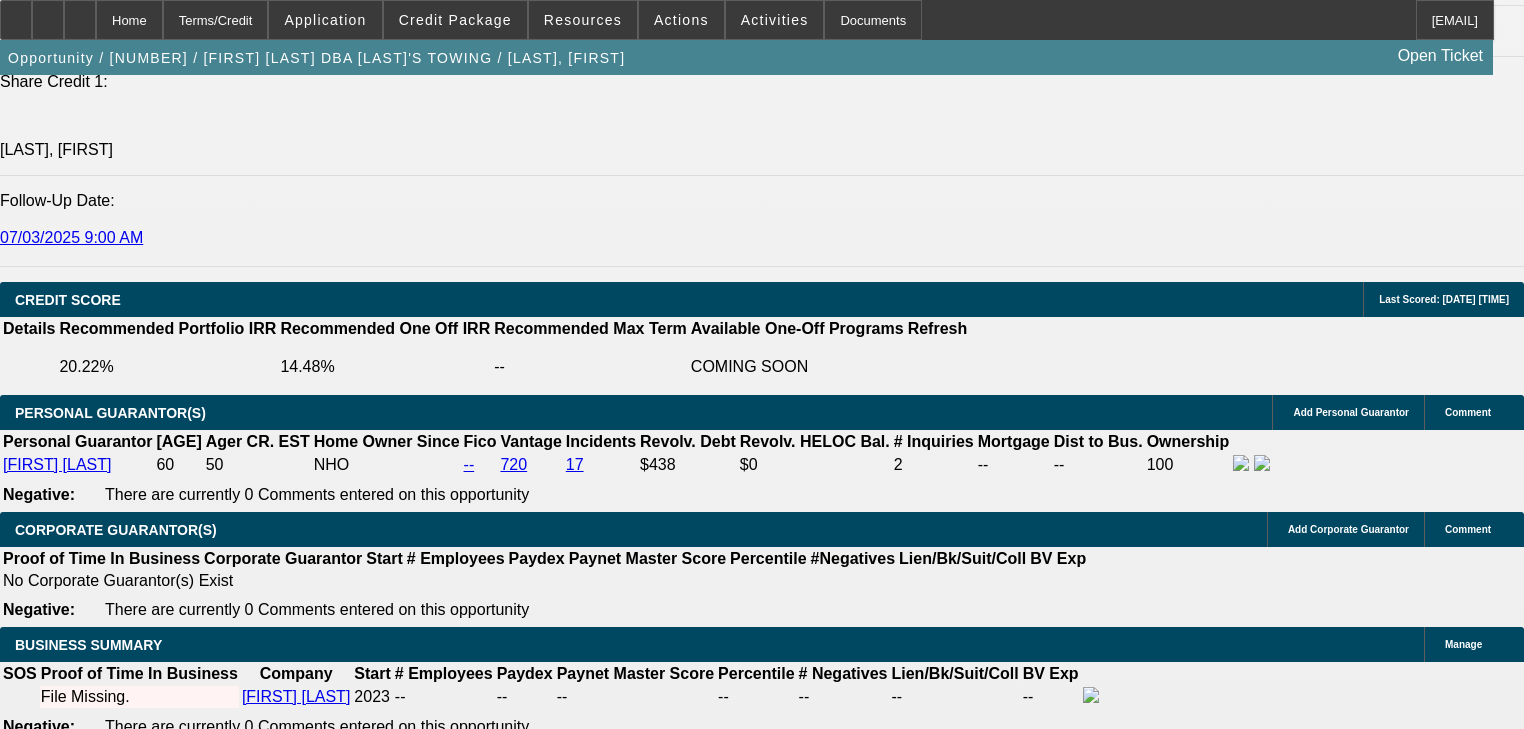 click at bounding box center (1440, 1685) 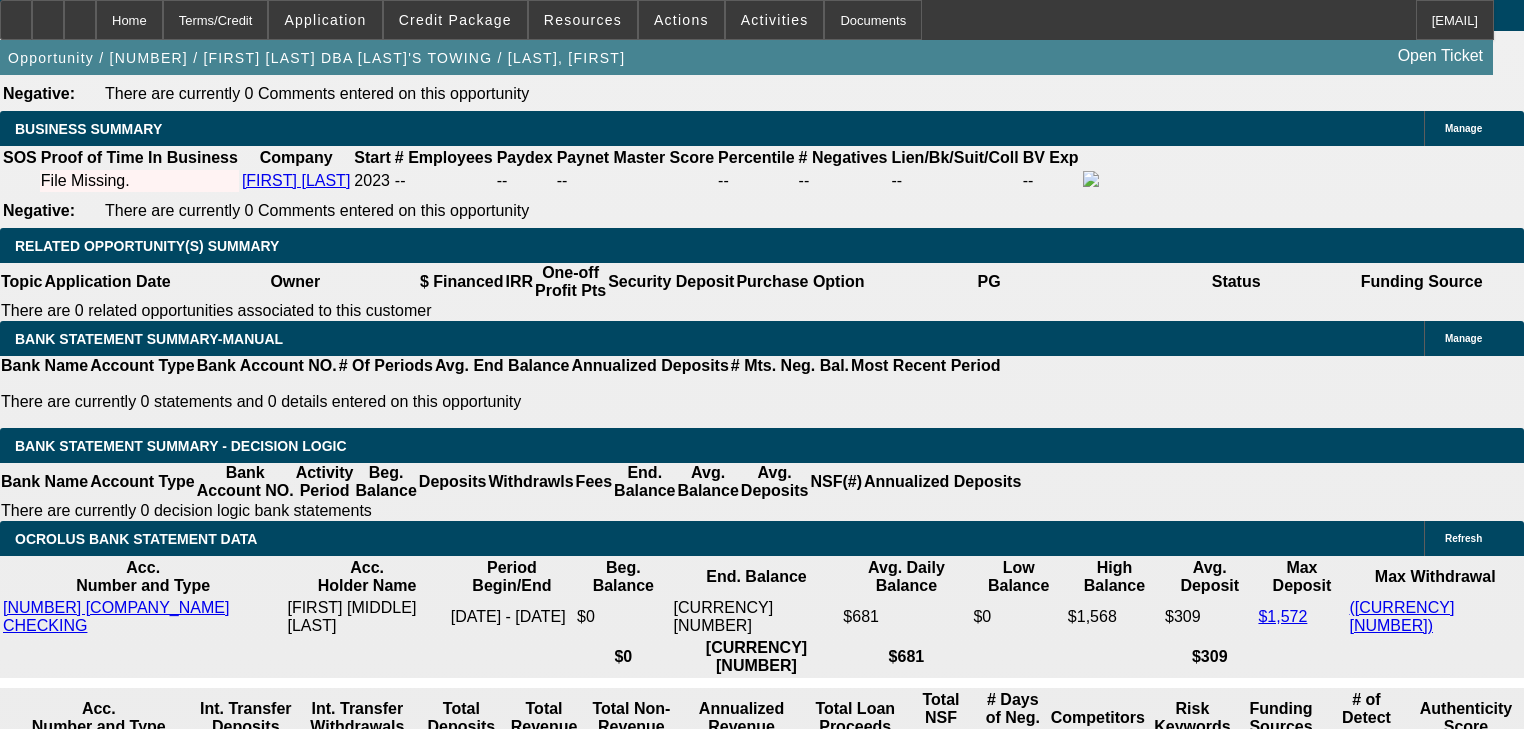 scroll, scrollTop: 3120, scrollLeft: 0, axis: vertical 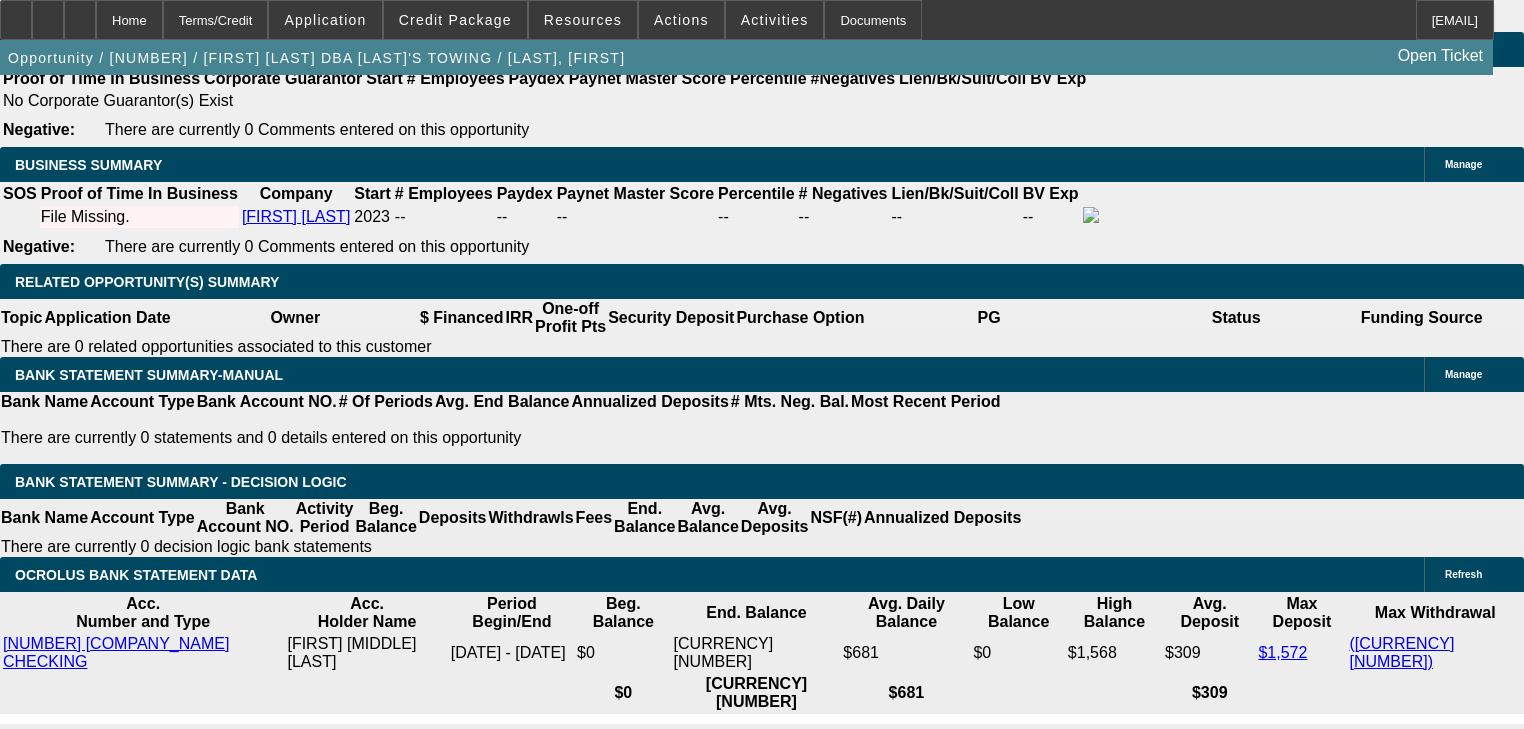 click on "Pre-approval" at bounding box center (369, 1682) 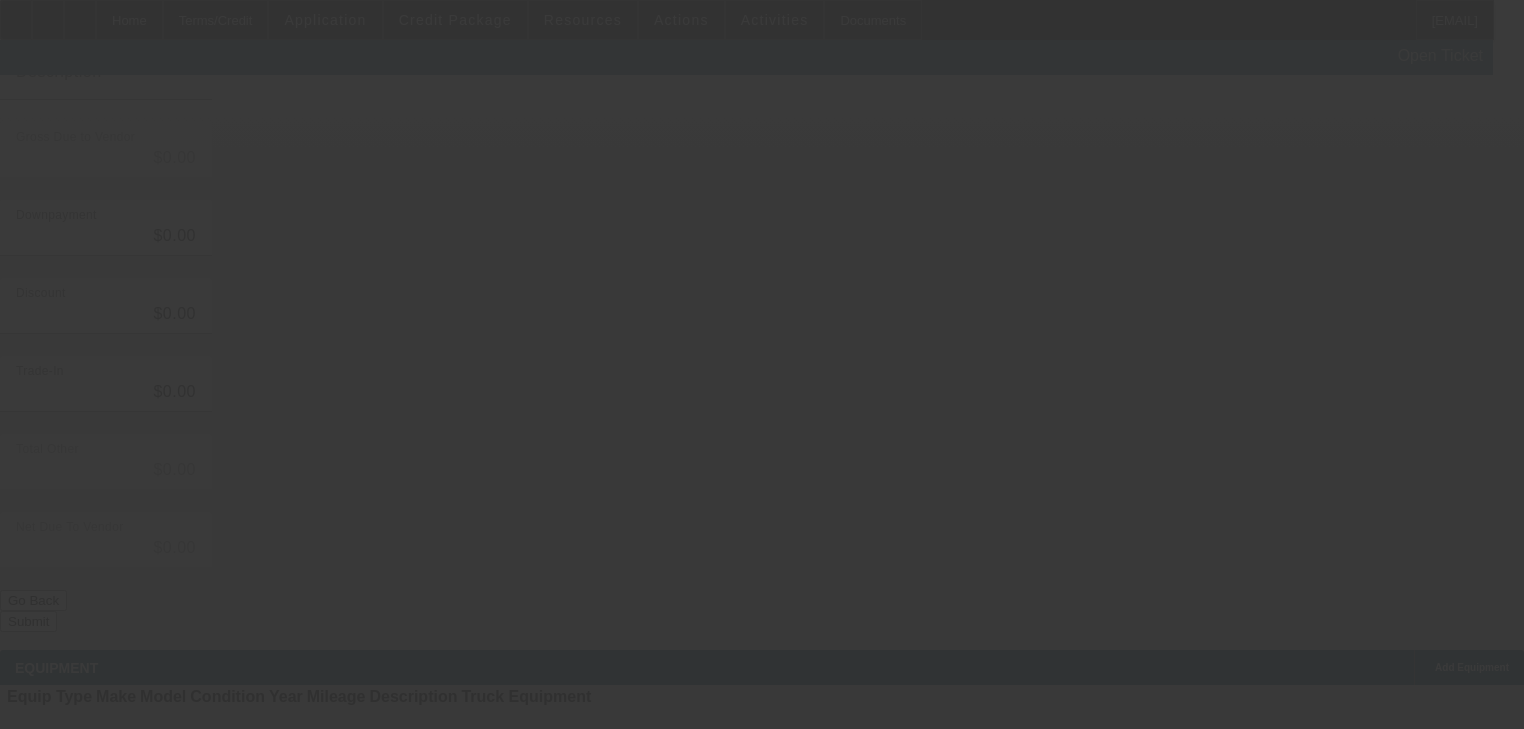 scroll, scrollTop: 0, scrollLeft: 0, axis: both 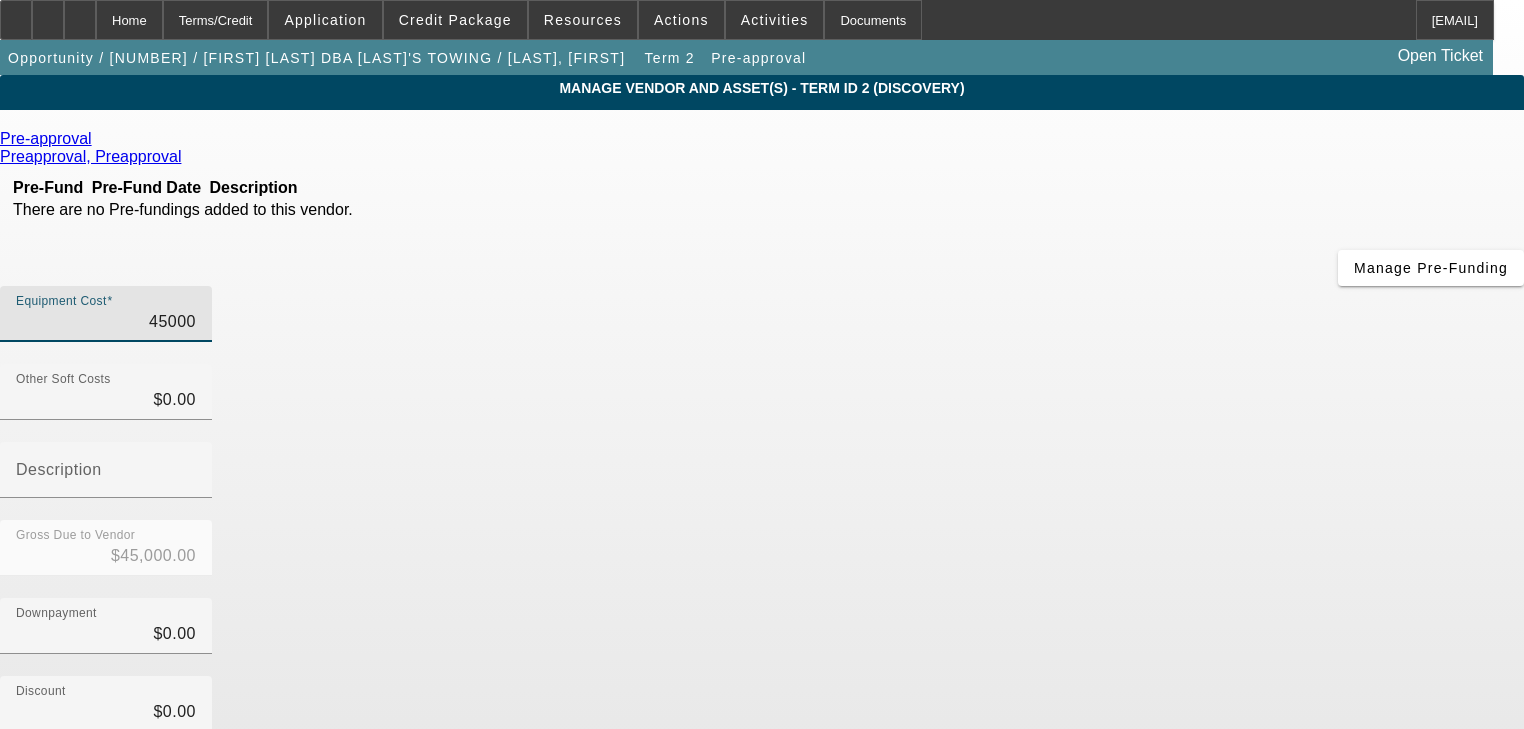 click on "45000" at bounding box center [106, 322] 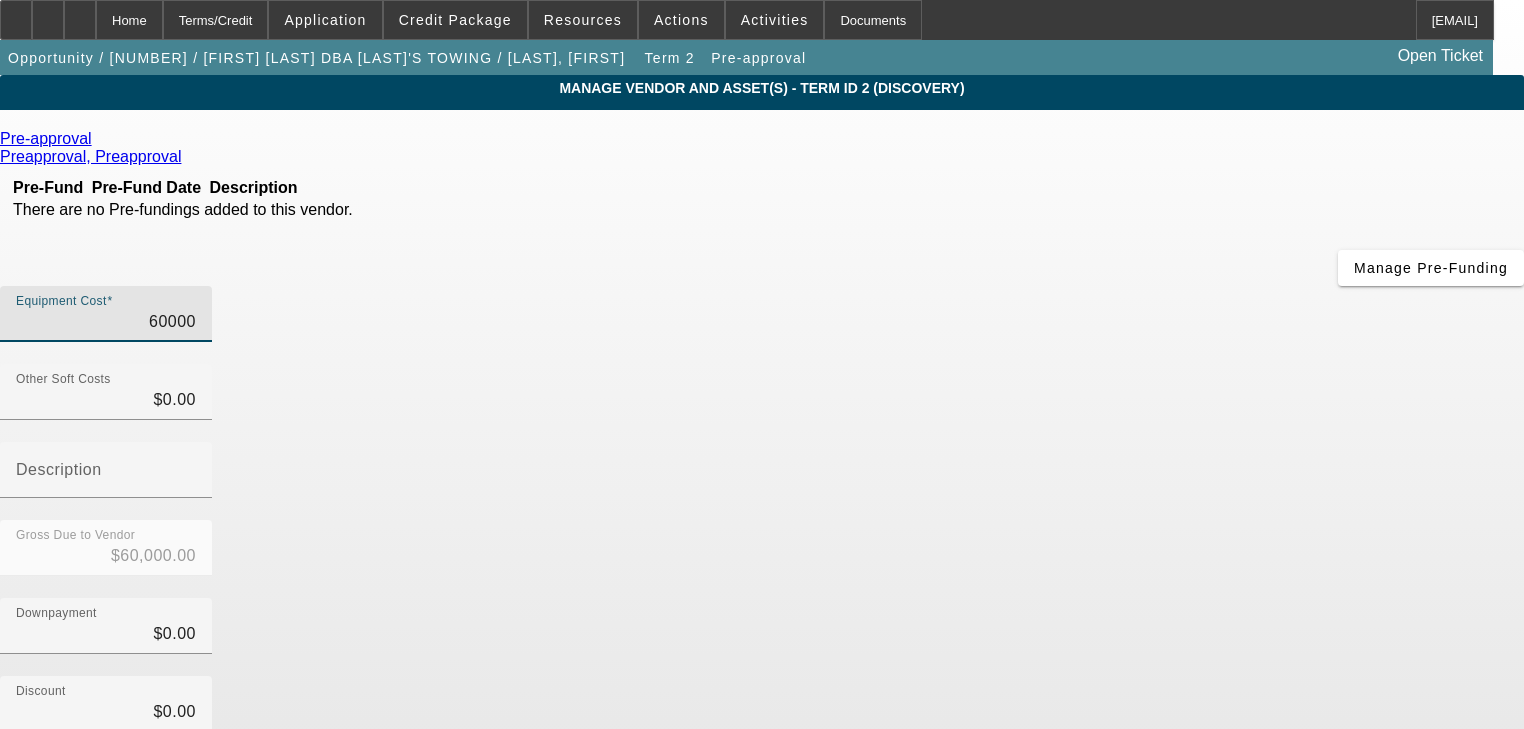 type on "60000" 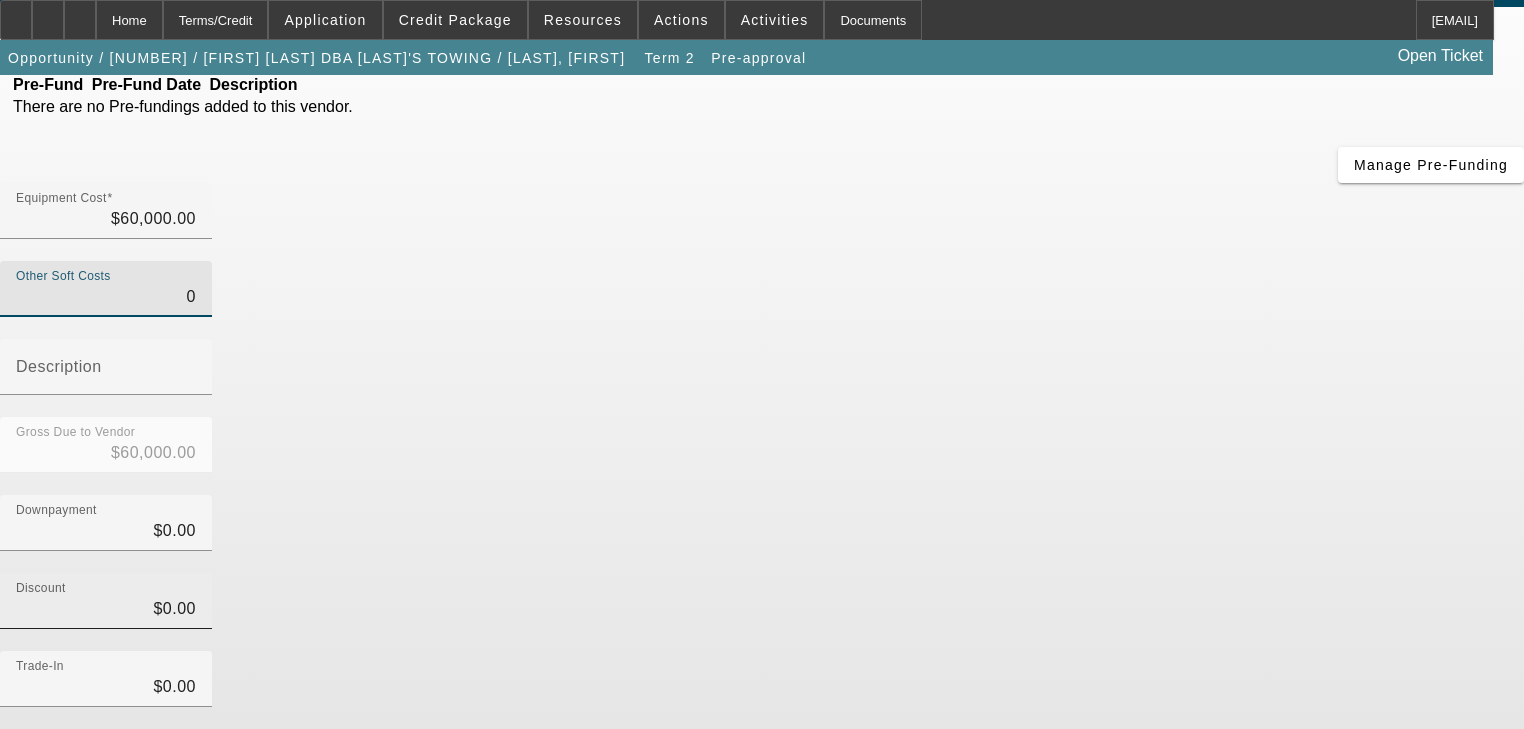 scroll, scrollTop: 204, scrollLeft: 0, axis: vertical 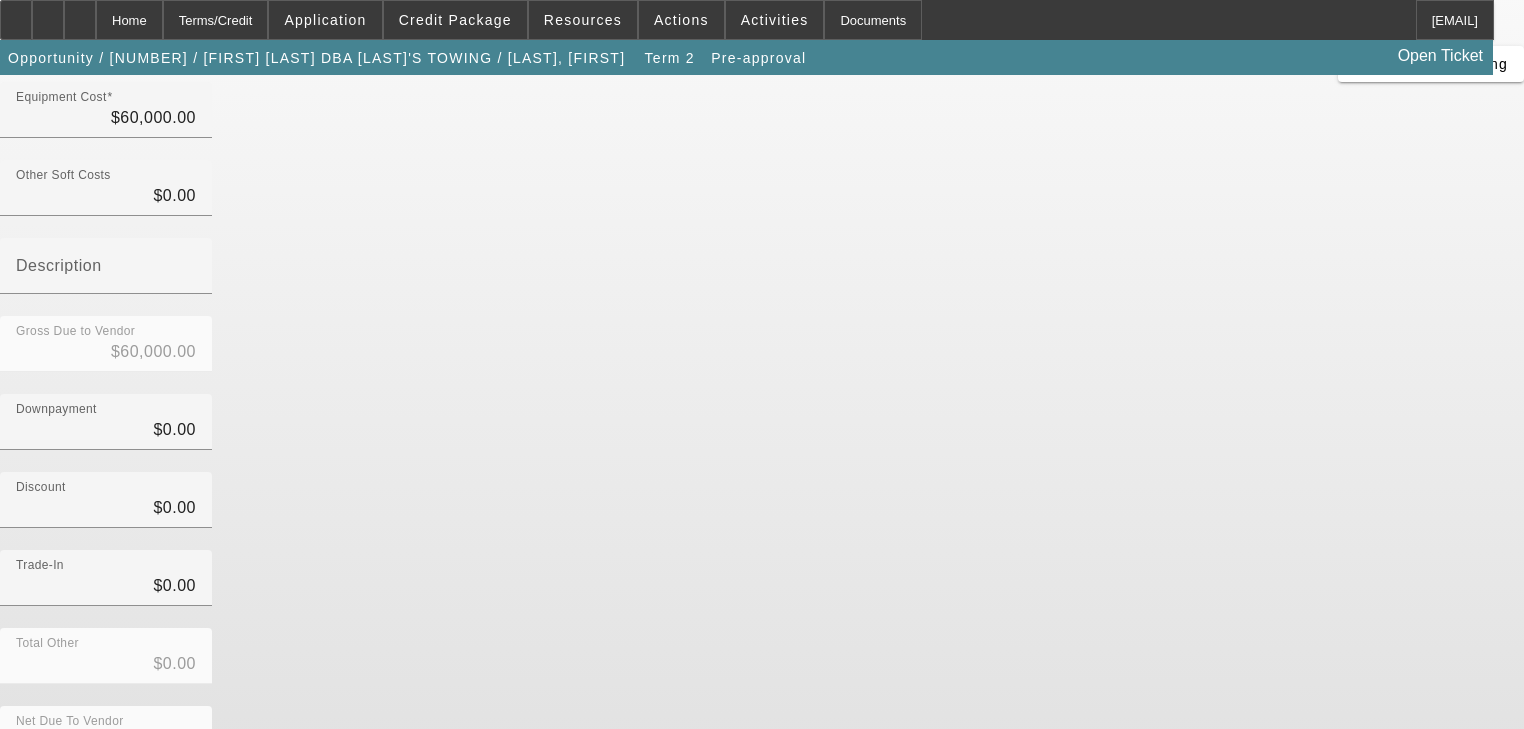 click on "Submit" at bounding box center (28, 815) 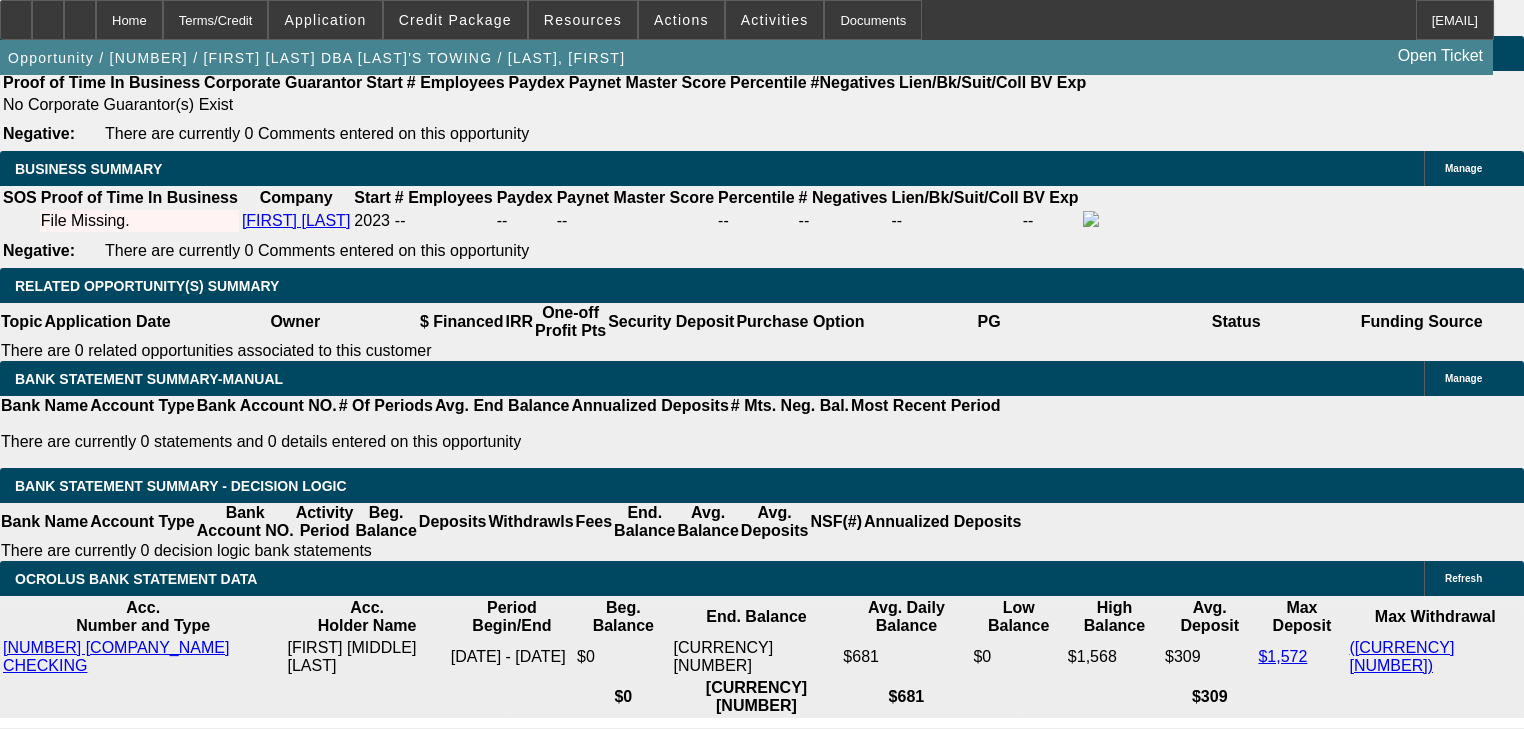 scroll, scrollTop: 3280, scrollLeft: 0, axis: vertical 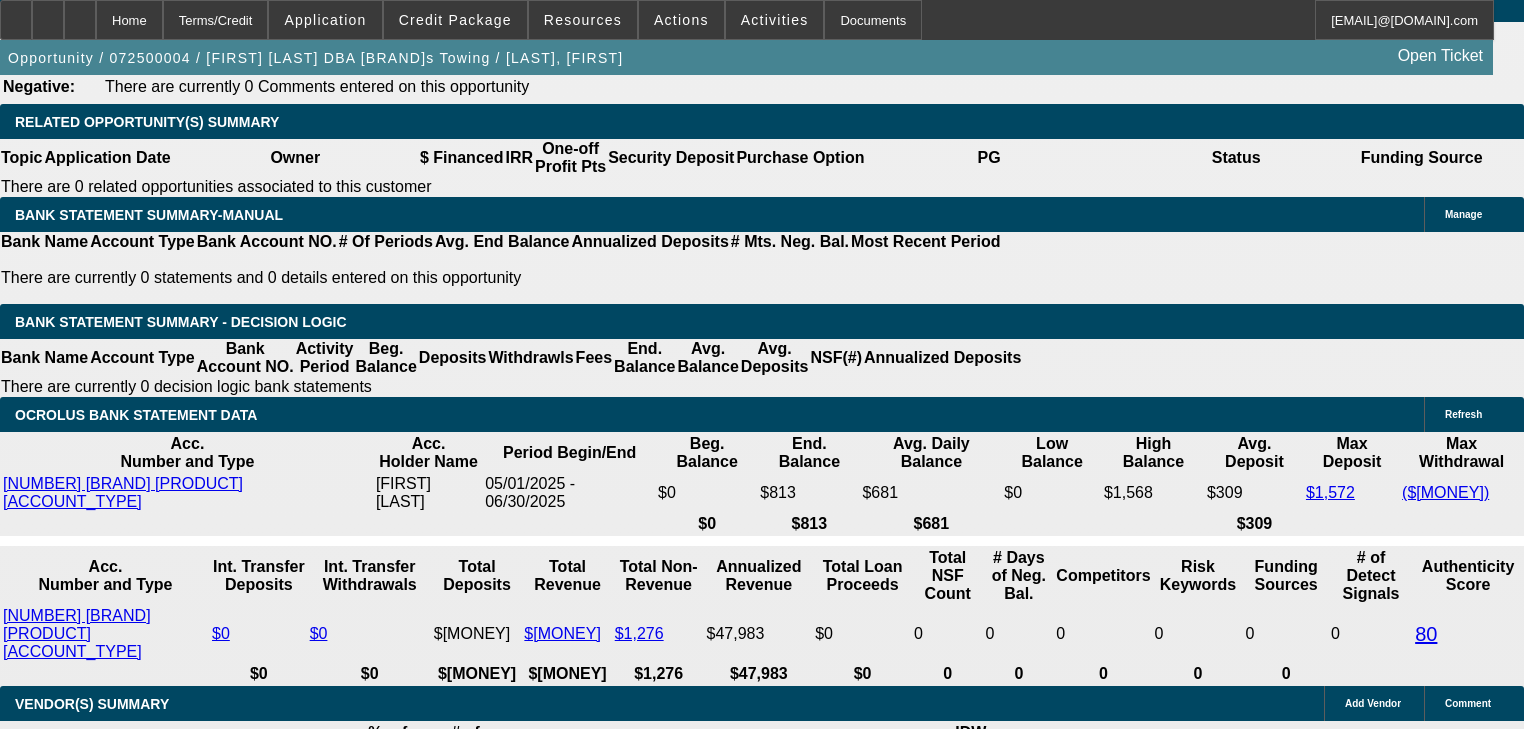 click on "5% 10% 15% 20% $" at bounding box center [563, 1944] 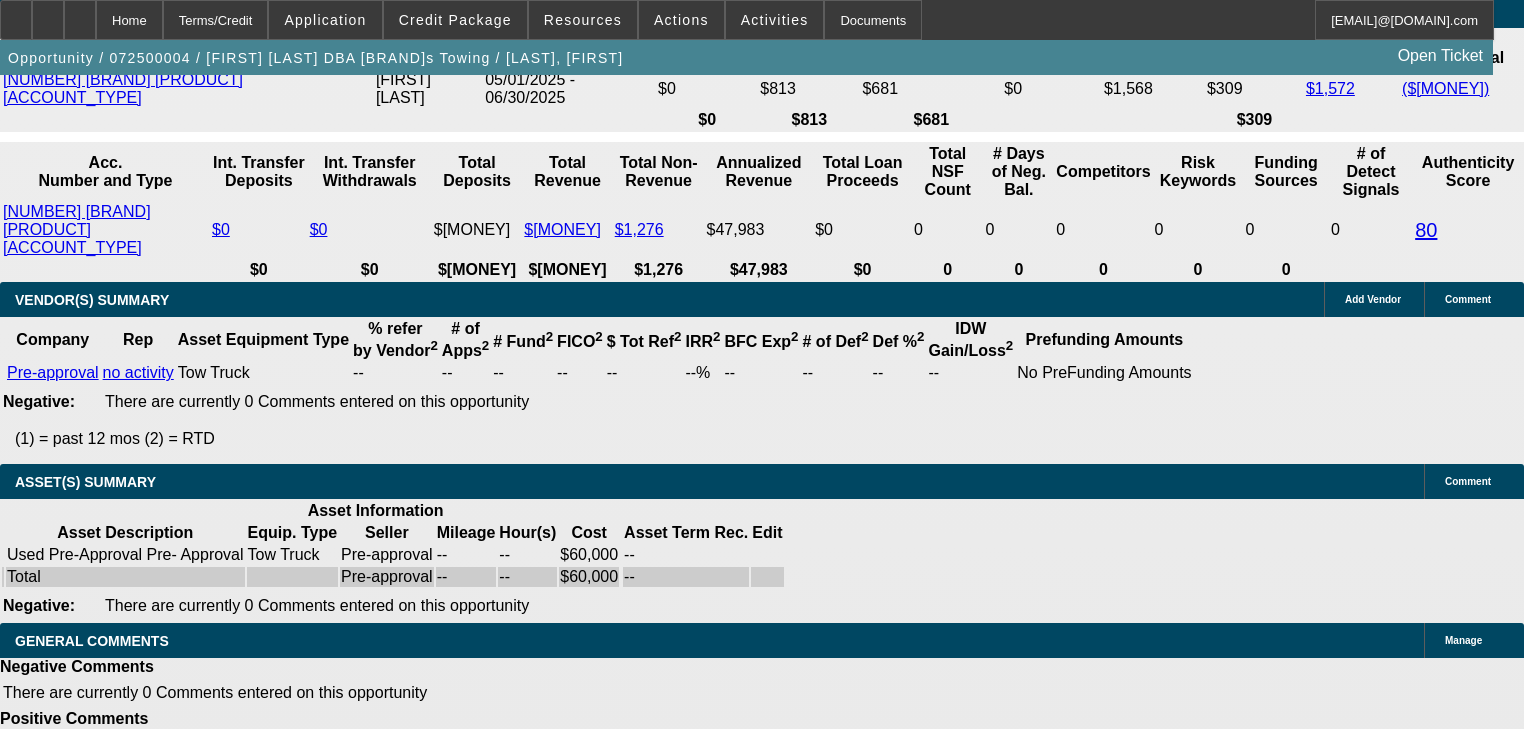 scroll, scrollTop: 3840, scrollLeft: 0, axis: vertical 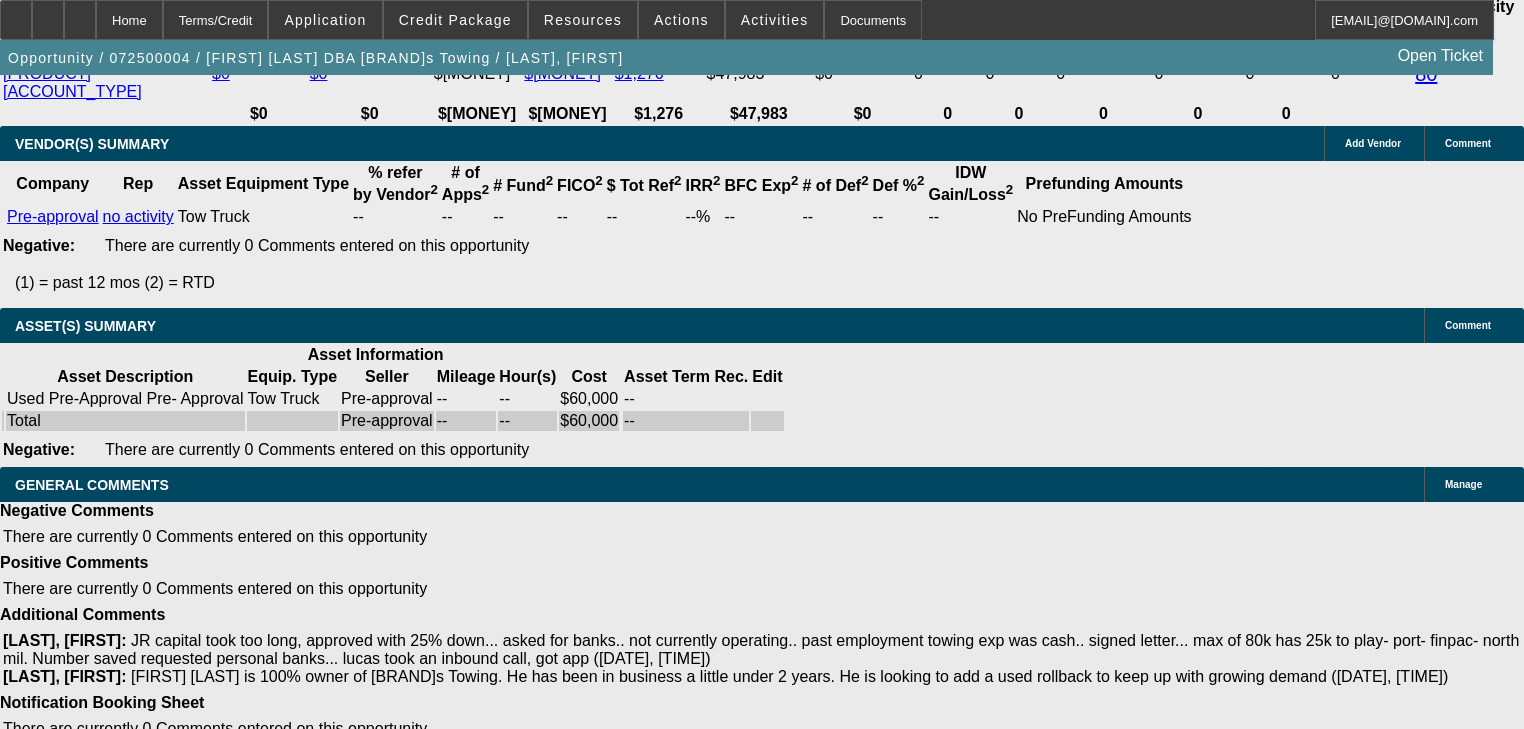 click on "Mark Savage is 100% owner of Mark's Towing. He has been in business a little under 2 years. He is looking to add a used rollback to keep up with growing demand" at bounding box center [779, 2812] 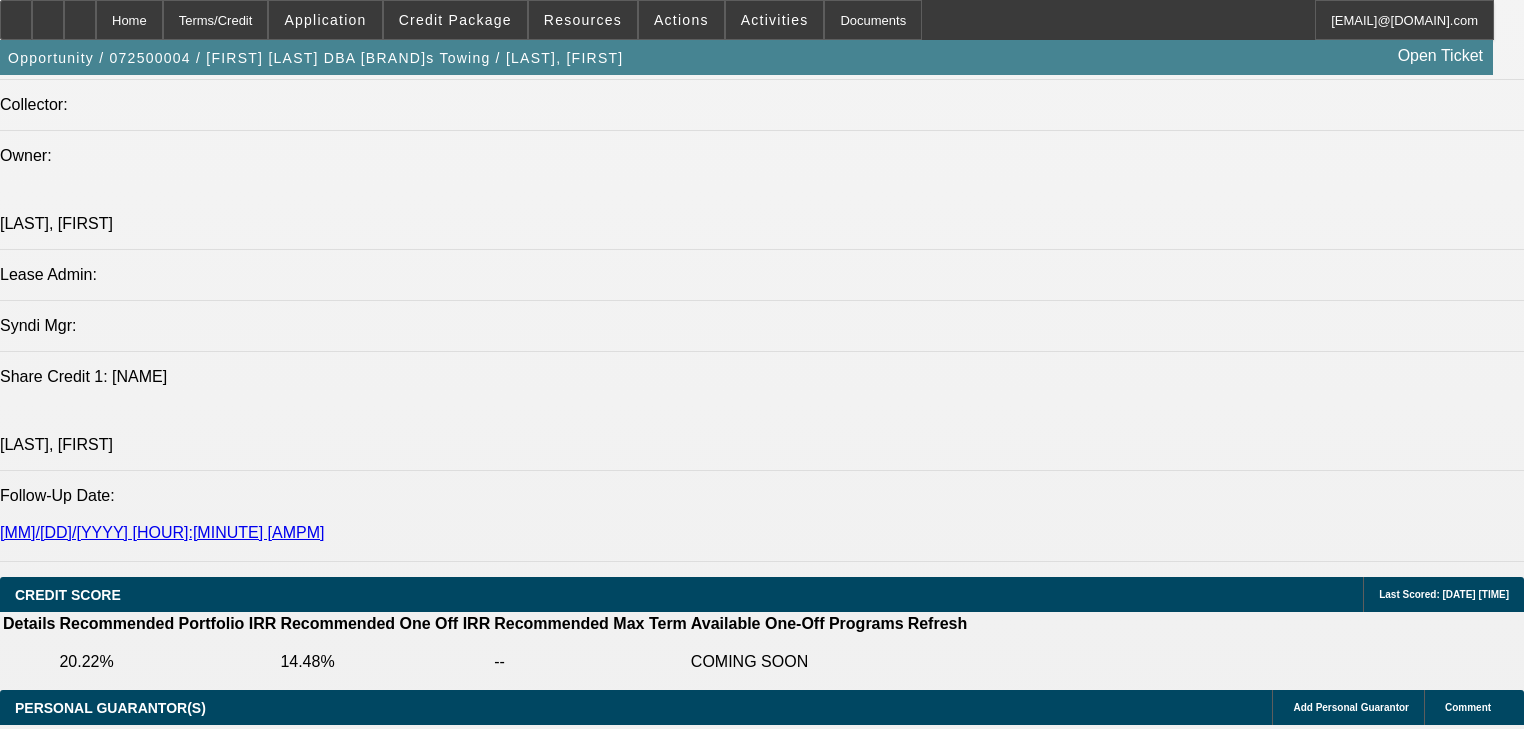 scroll, scrollTop: 2320, scrollLeft: 0, axis: vertical 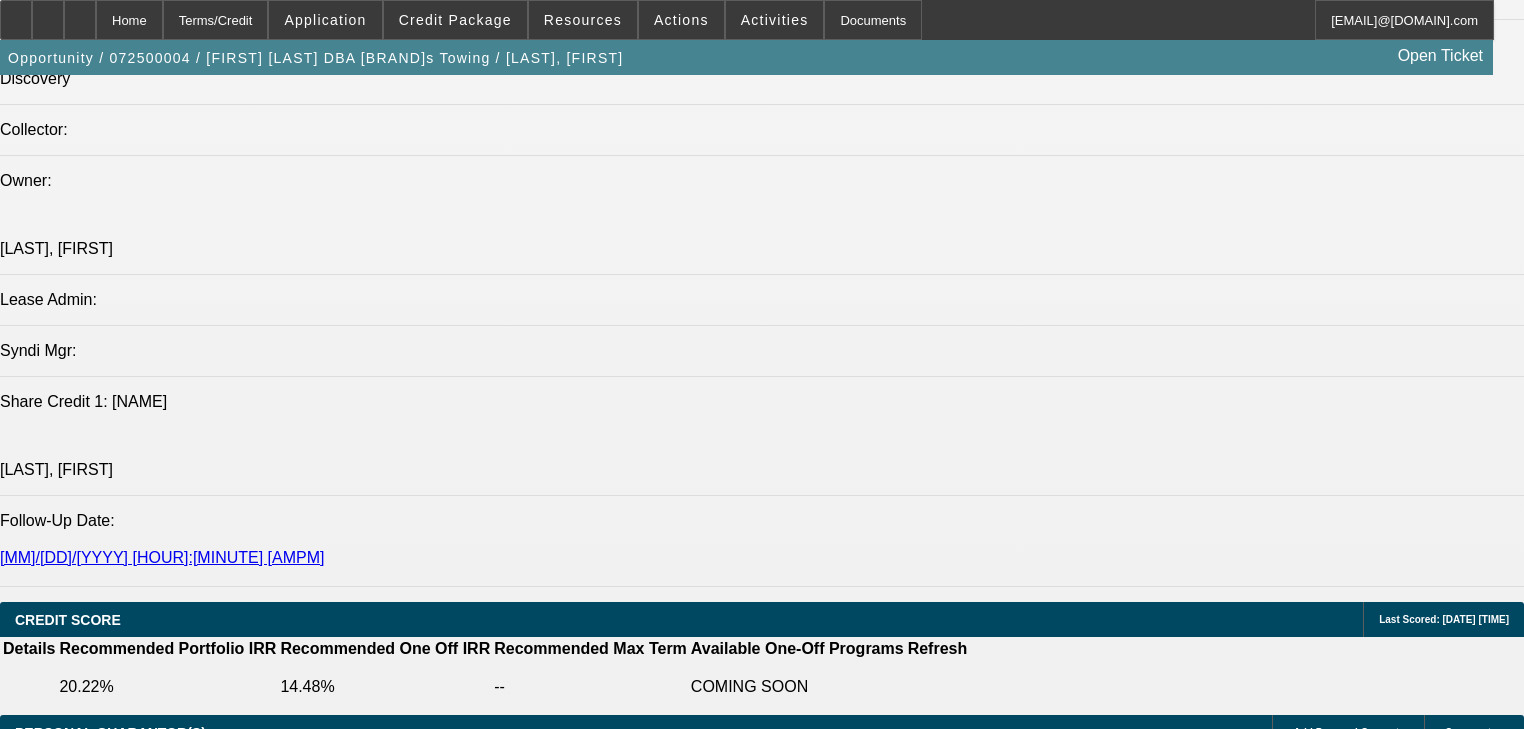 click on "Manage" at bounding box center [1463, 2004] 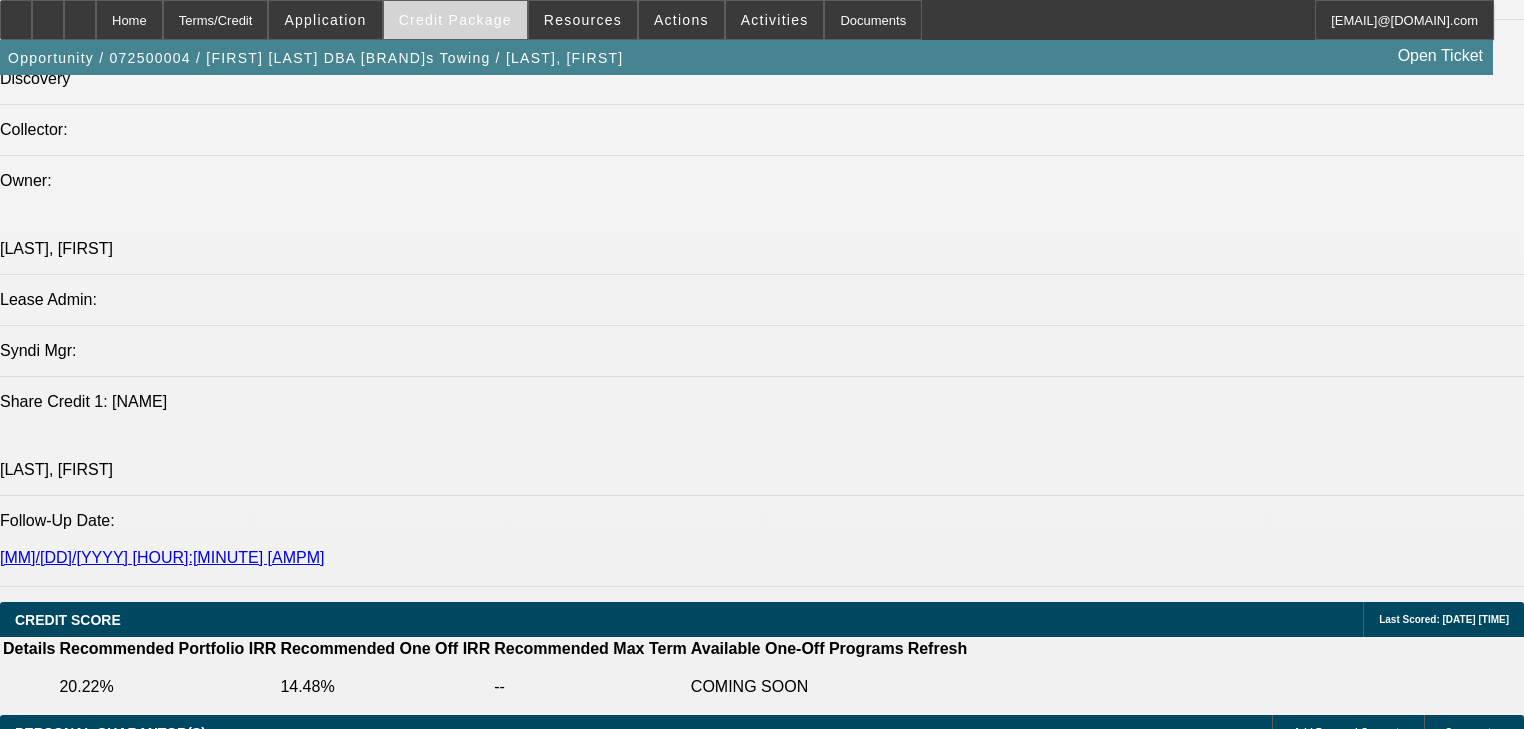click on "Credit Package" at bounding box center [455, 20] 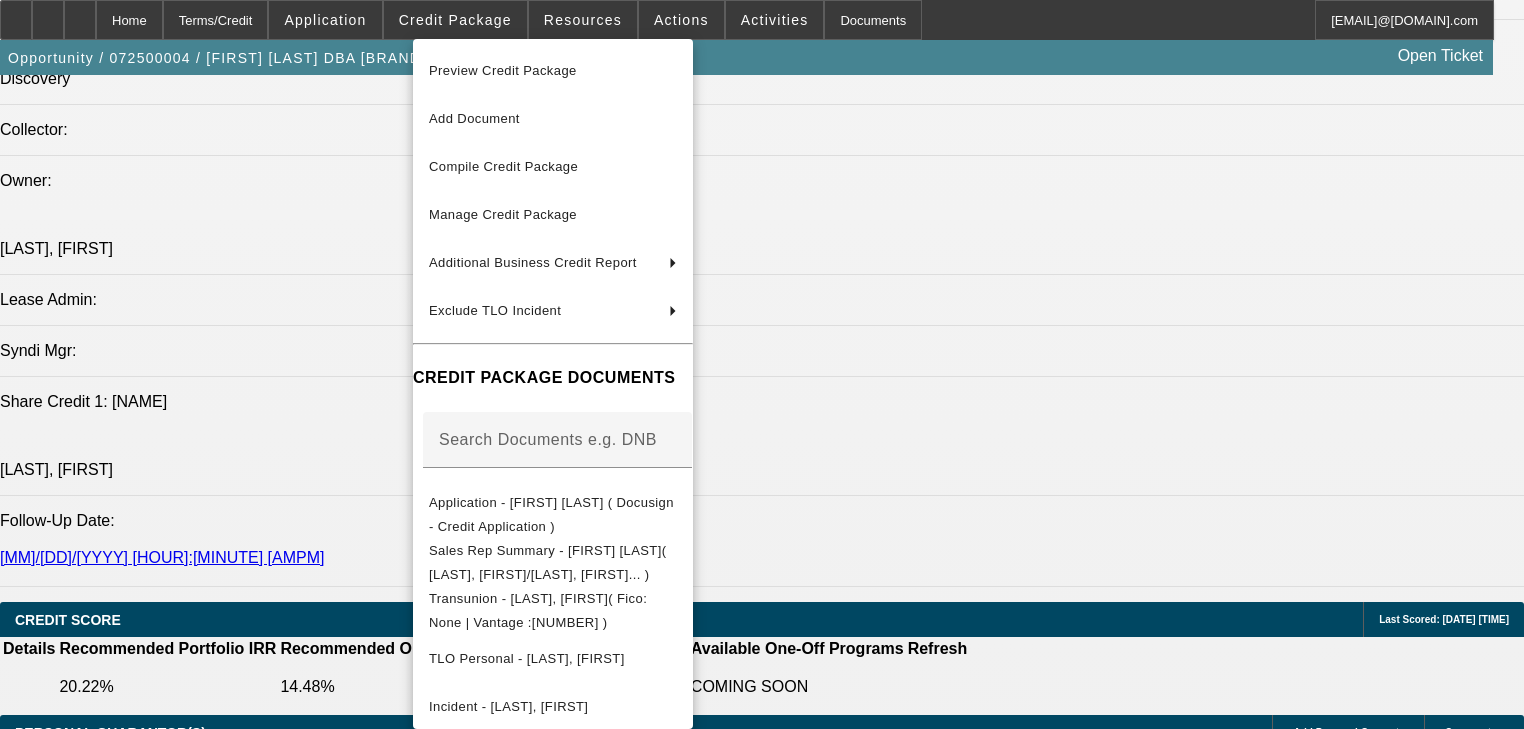 click at bounding box center [762, 364] 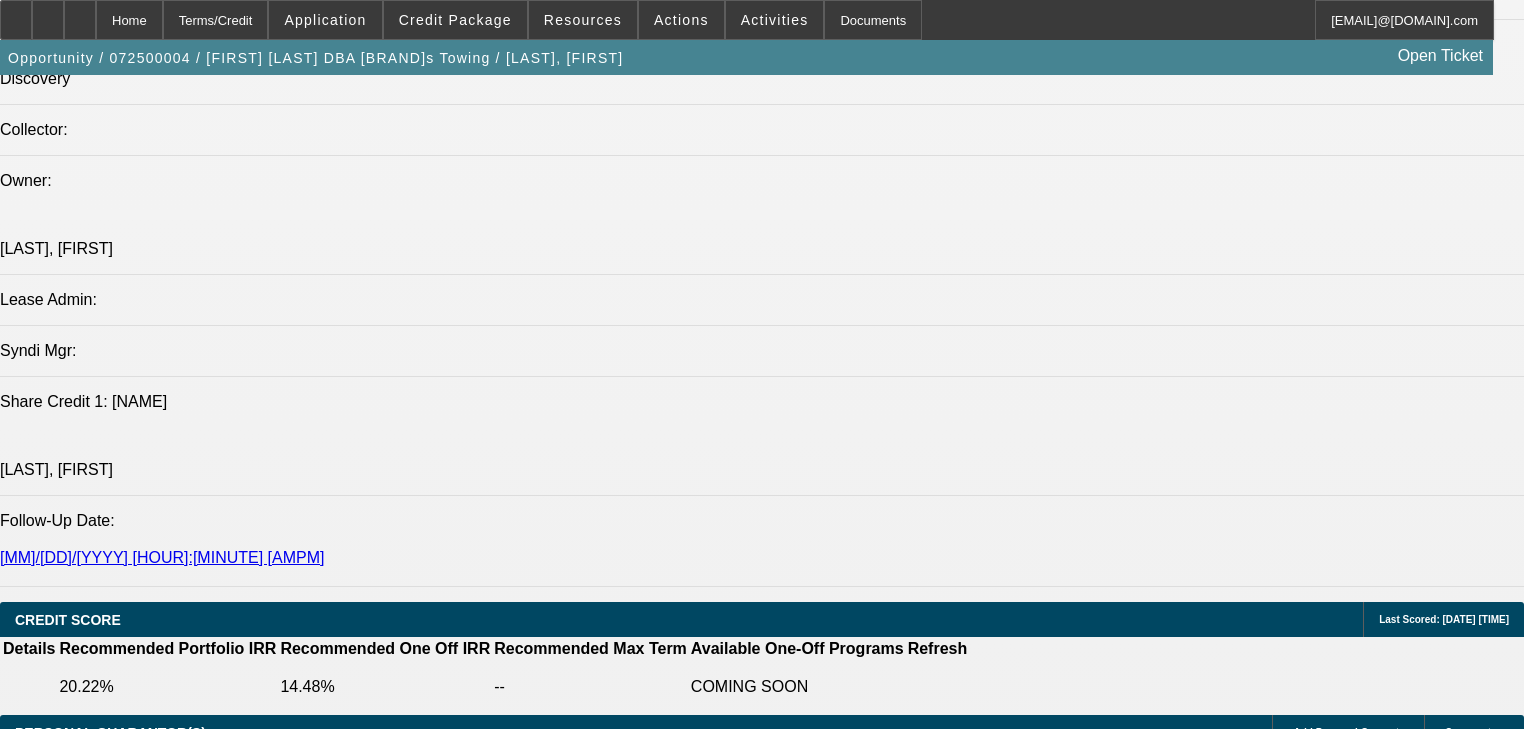 click on "Application" at bounding box center [325, 20] 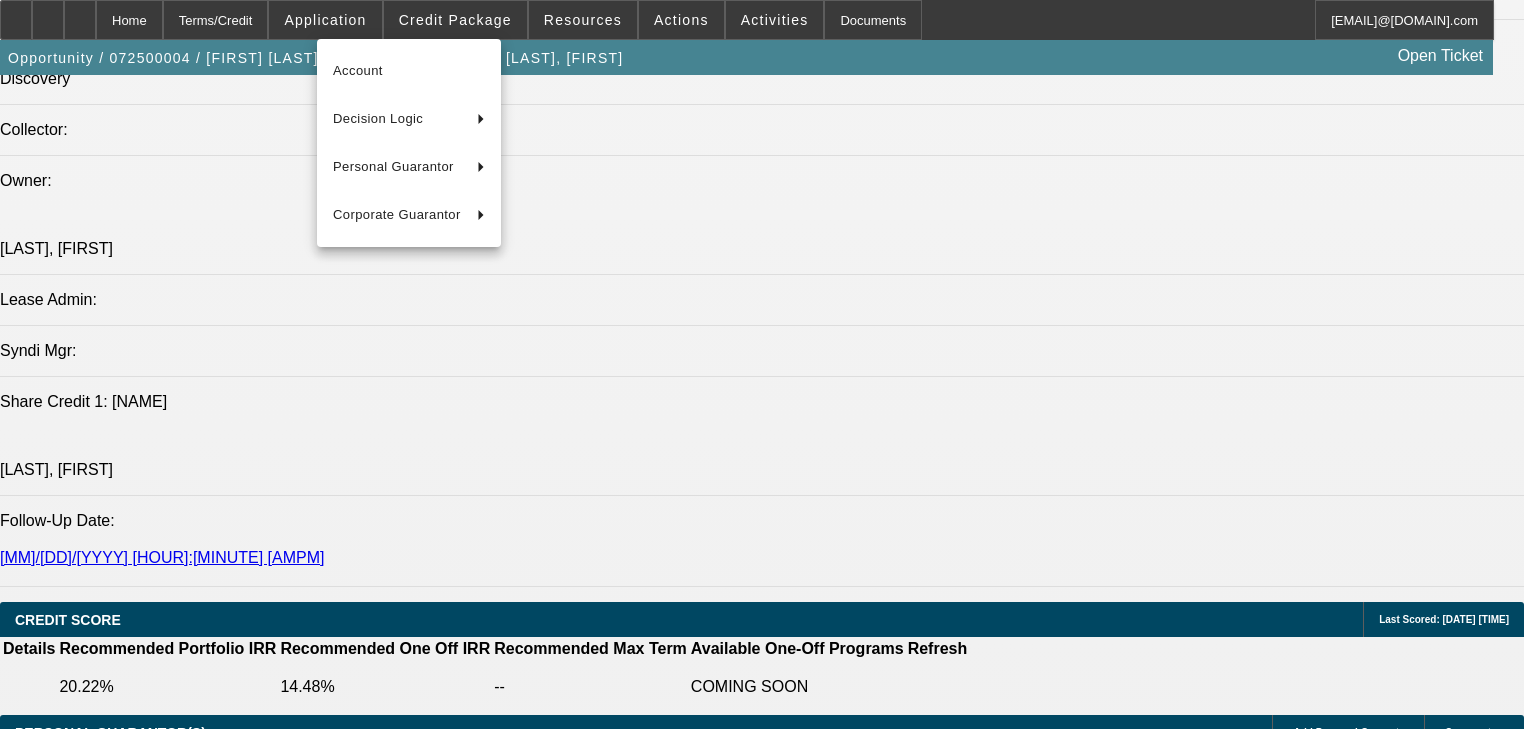 click at bounding box center [762, 364] 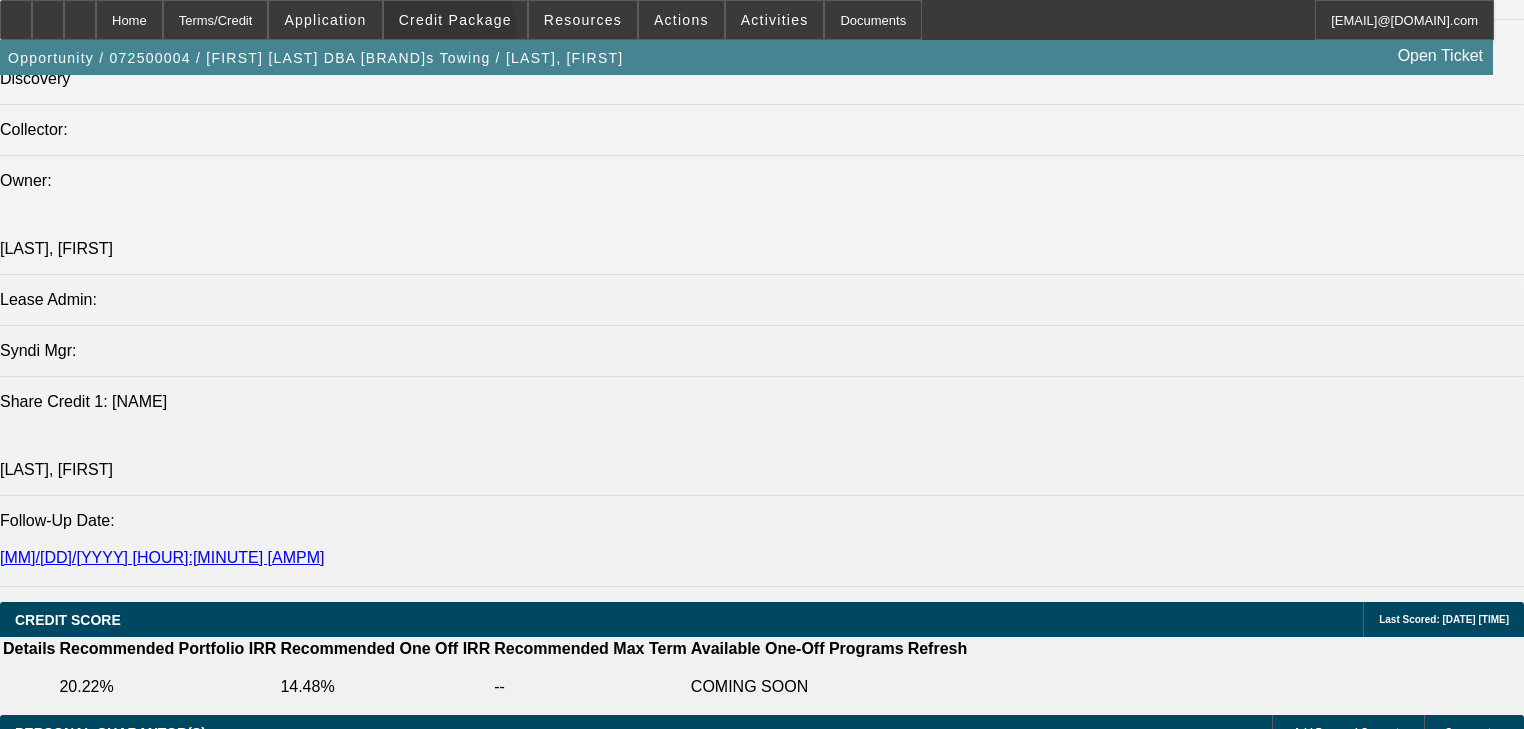 click at bounding box center [455, 20] 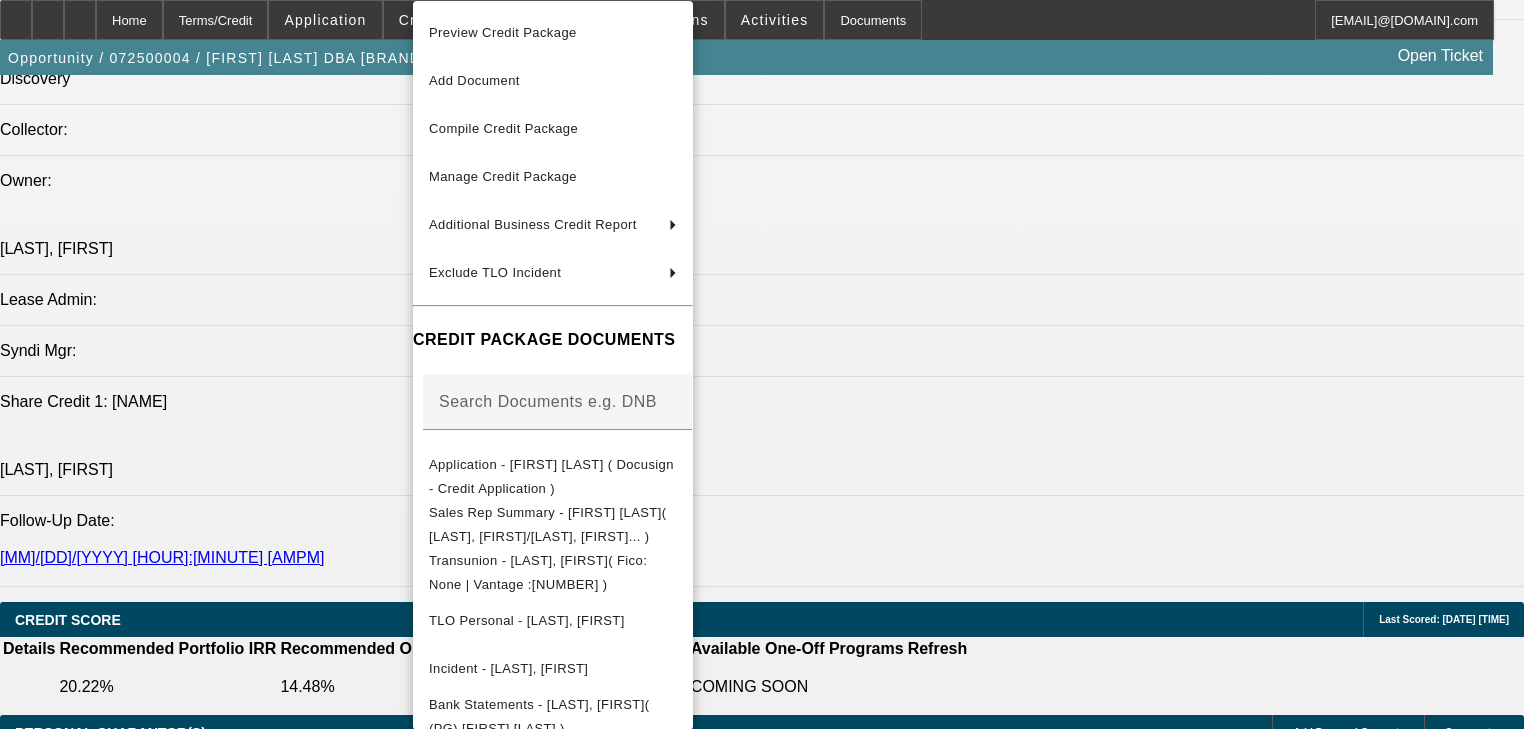 click at bounding box center (762, 364) 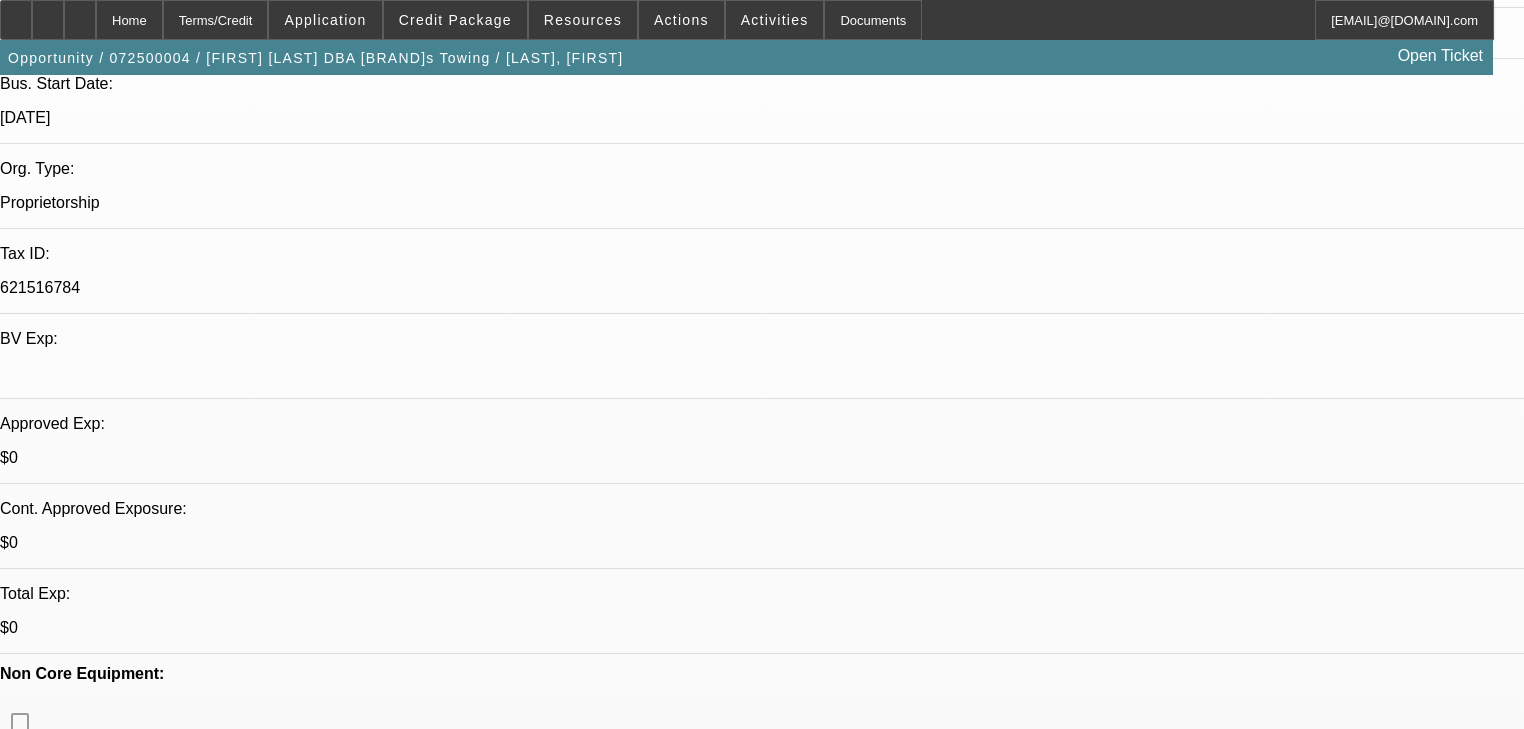 scroll, scrollTop: 80, scrollLeft: 0, axis: vertical 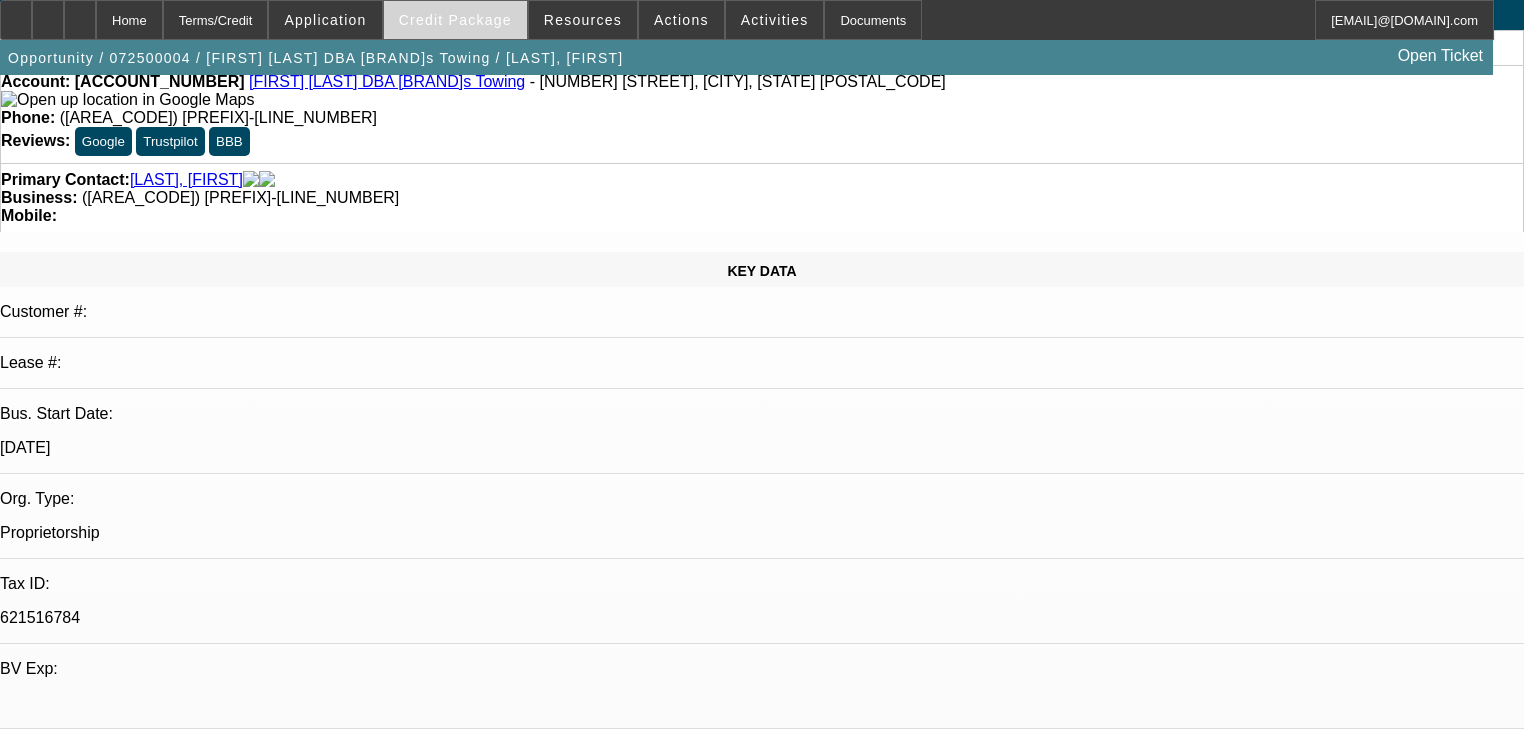 click on "Credit Package" at bounding box center [455, 20] 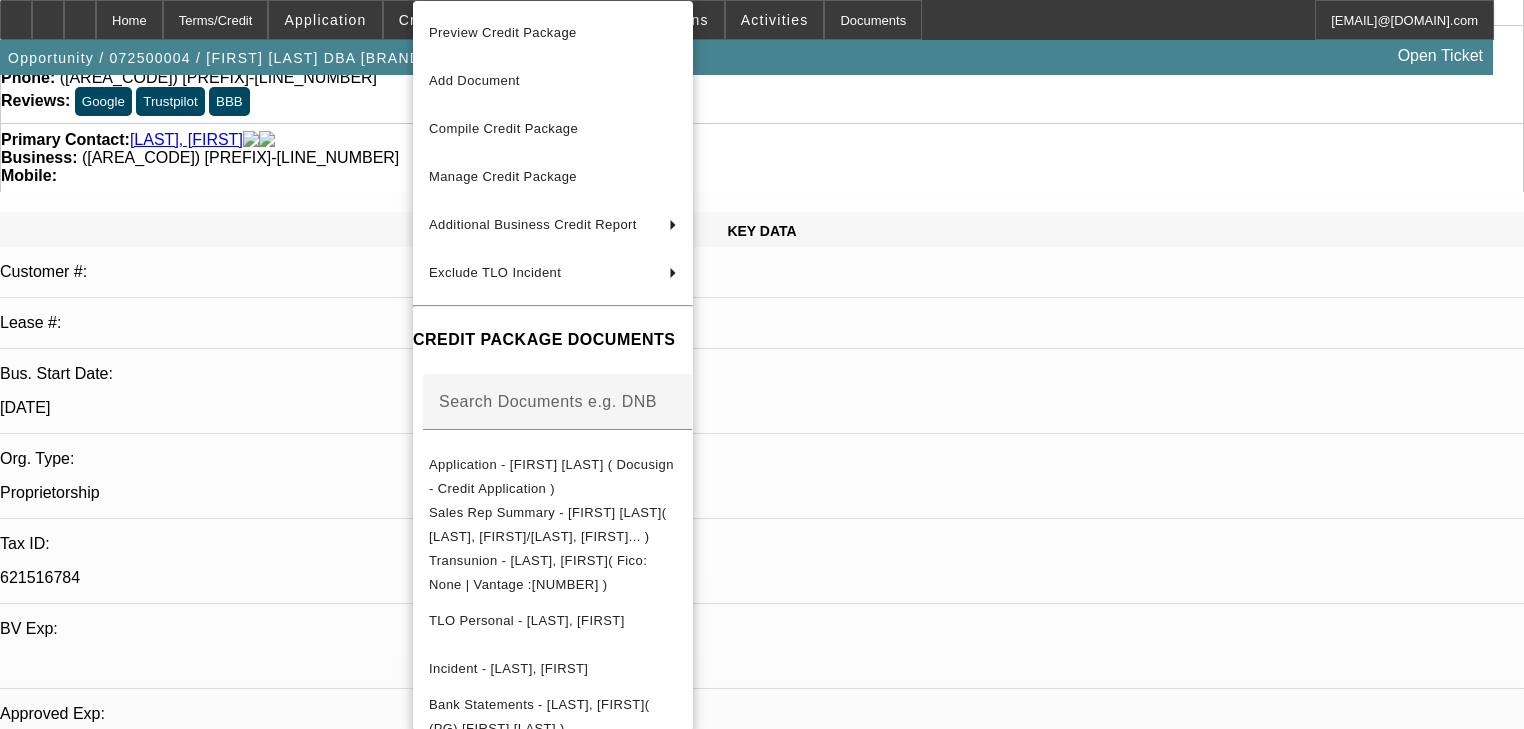 scroll, scrollTop: 160, scrollLeft: 0, axis: vertical 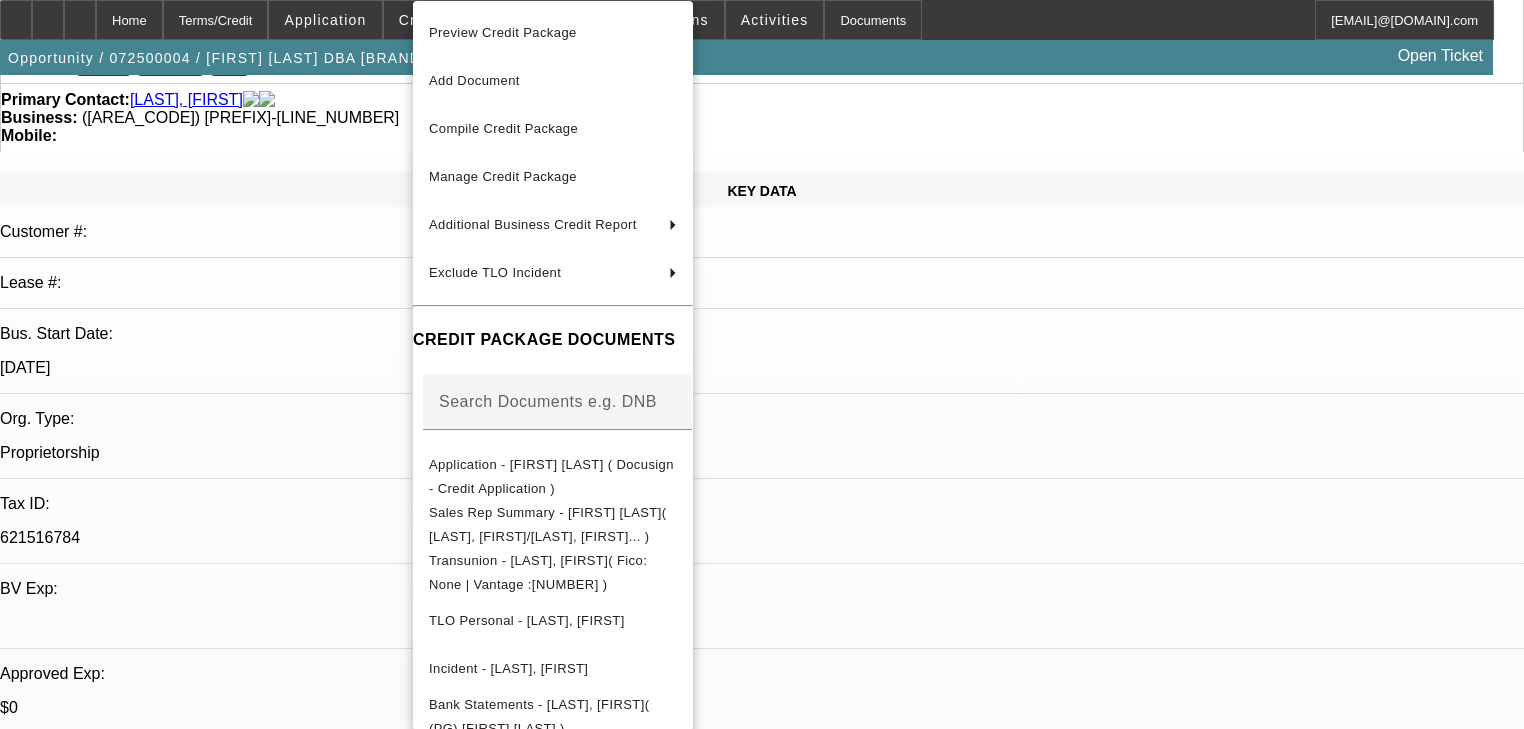 click at bounding box center [762, 364] 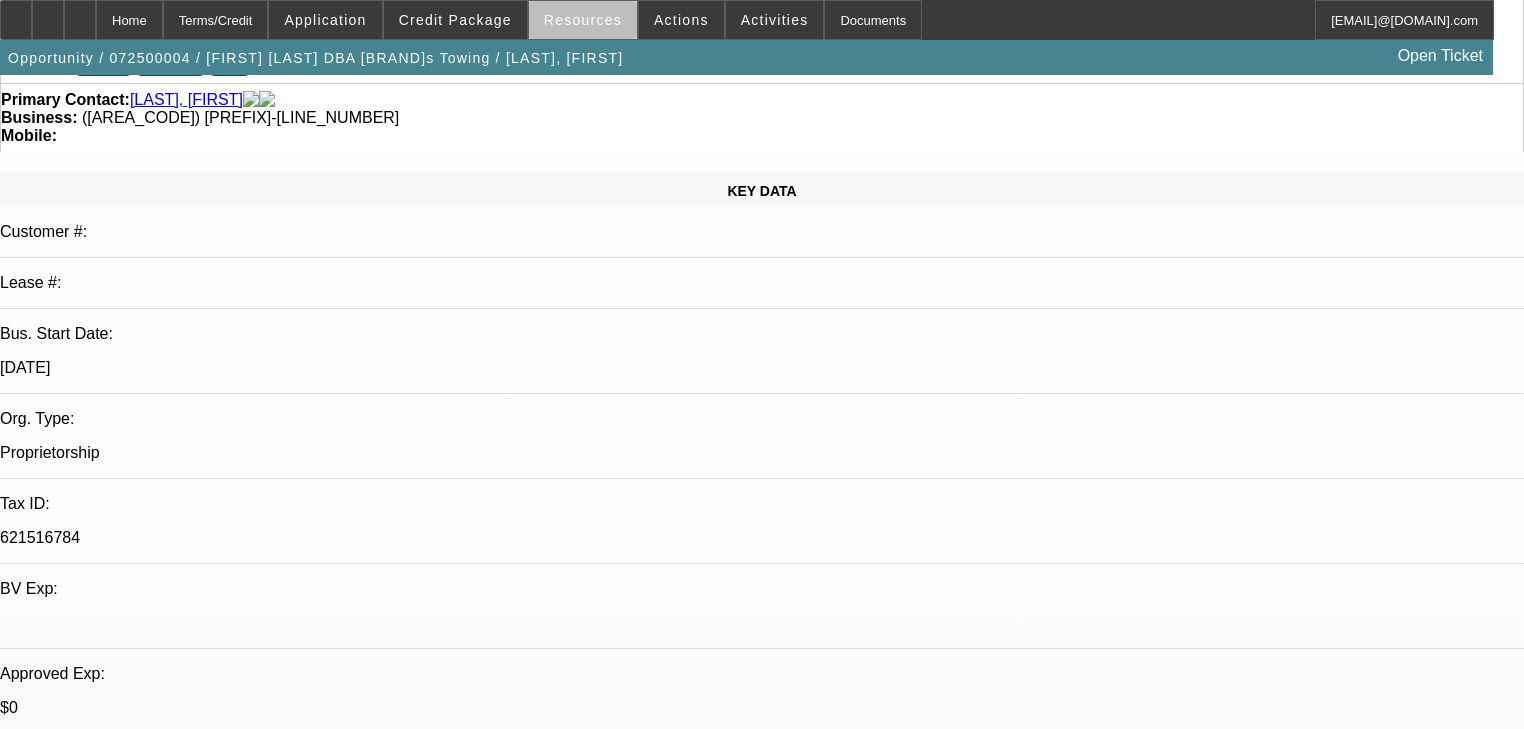 click on "Resources" at bounding box center (583, 20) 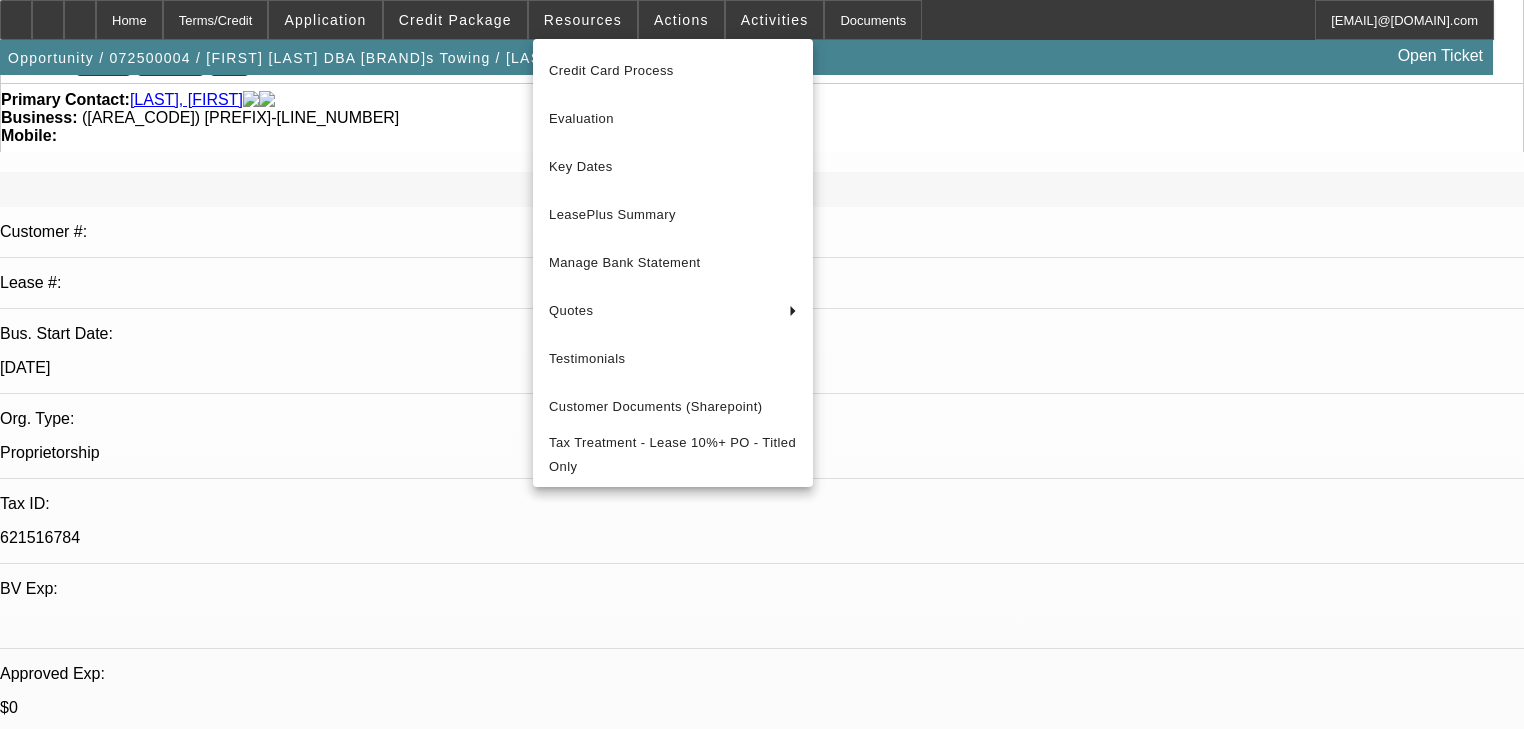 click at bounding box center [762, 364] 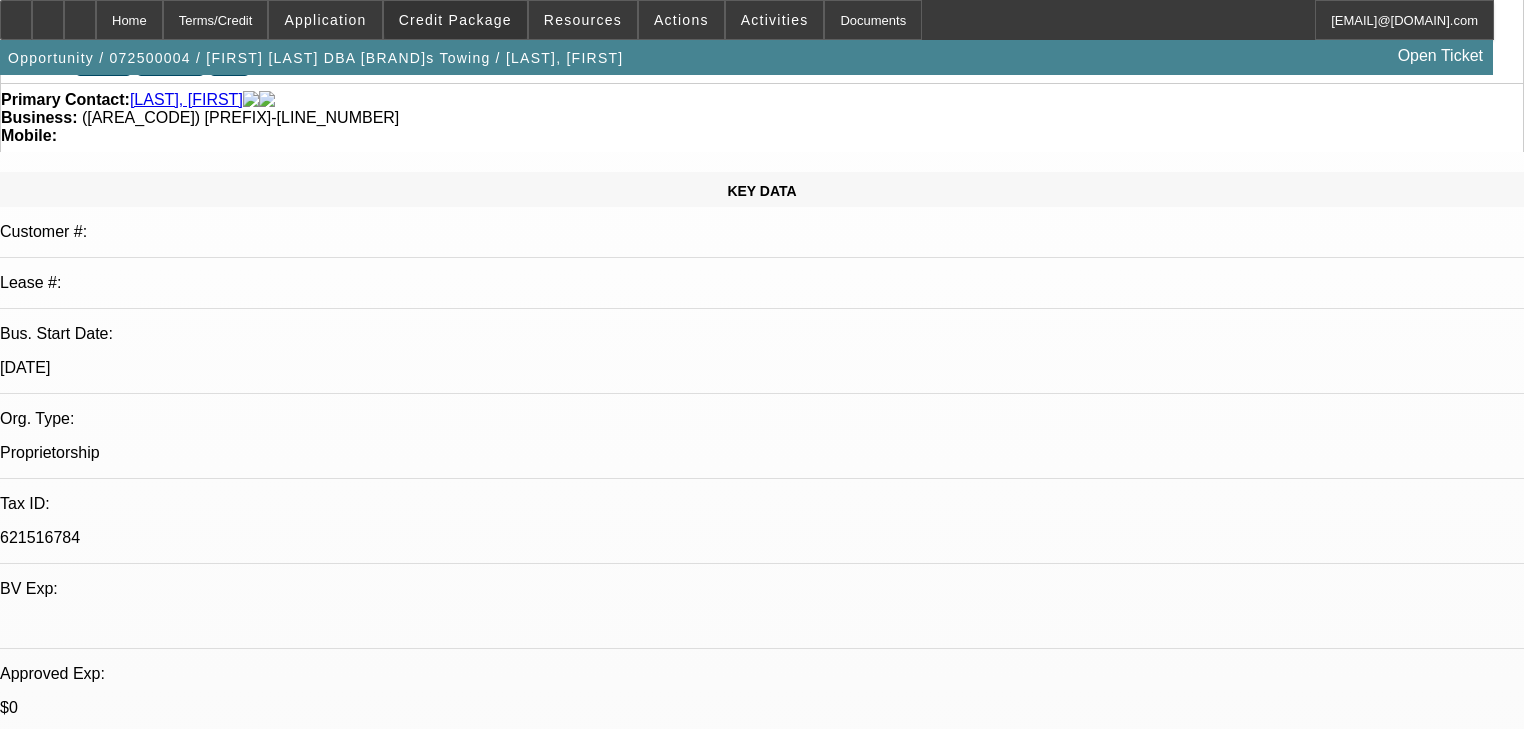 click on "Credit Package" at bounding box center [455, 20] 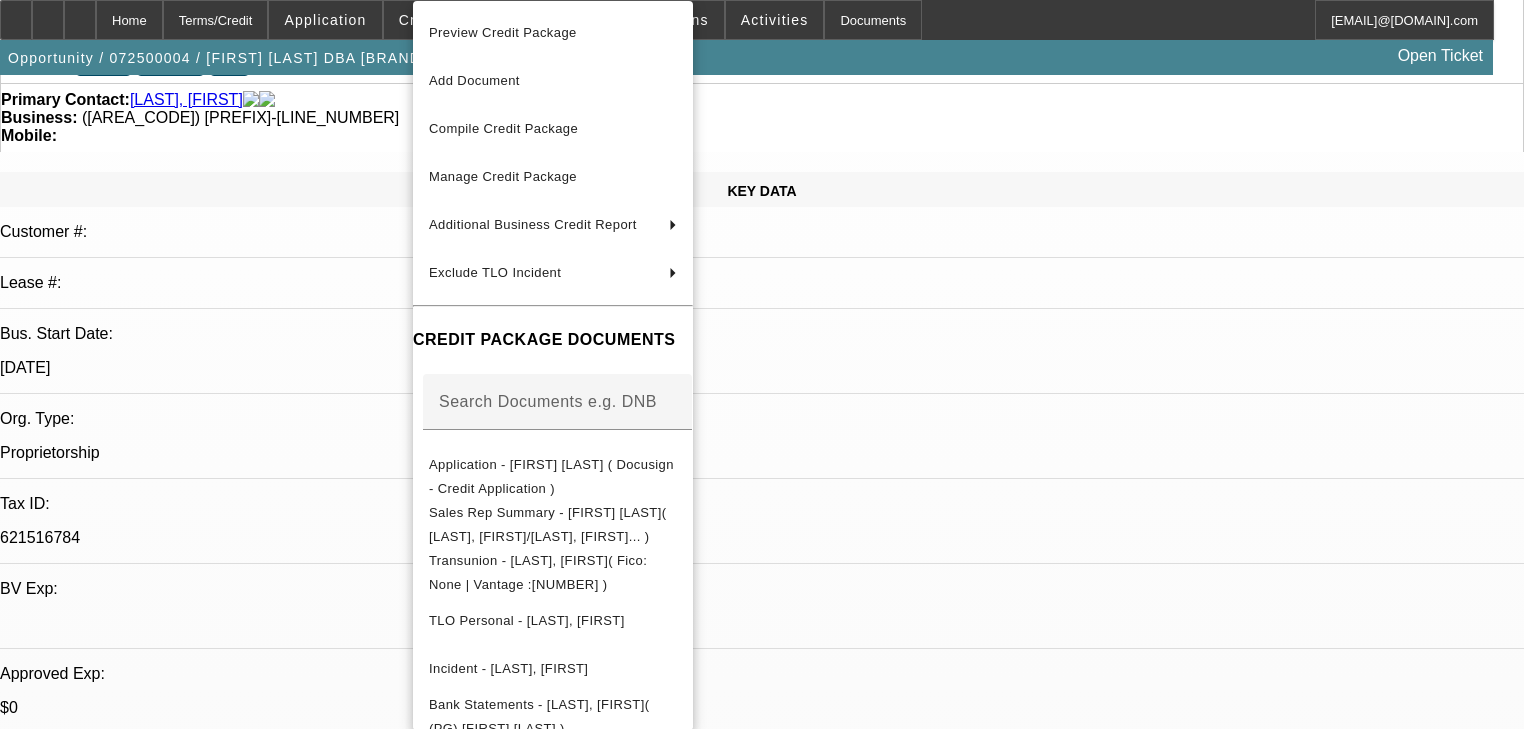 click at bounding box center (762, 364) 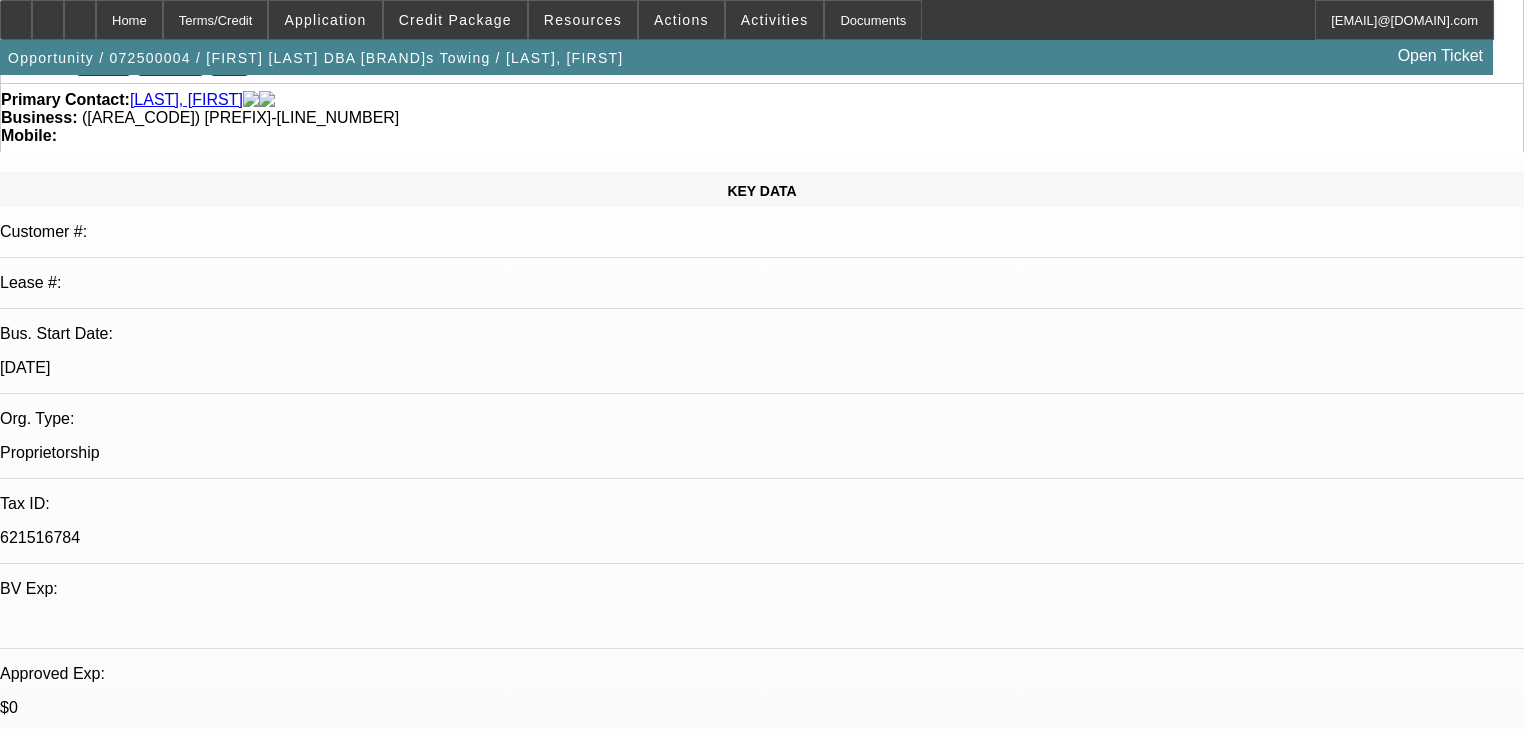 click on "Application" at bounding box center [325, 20] 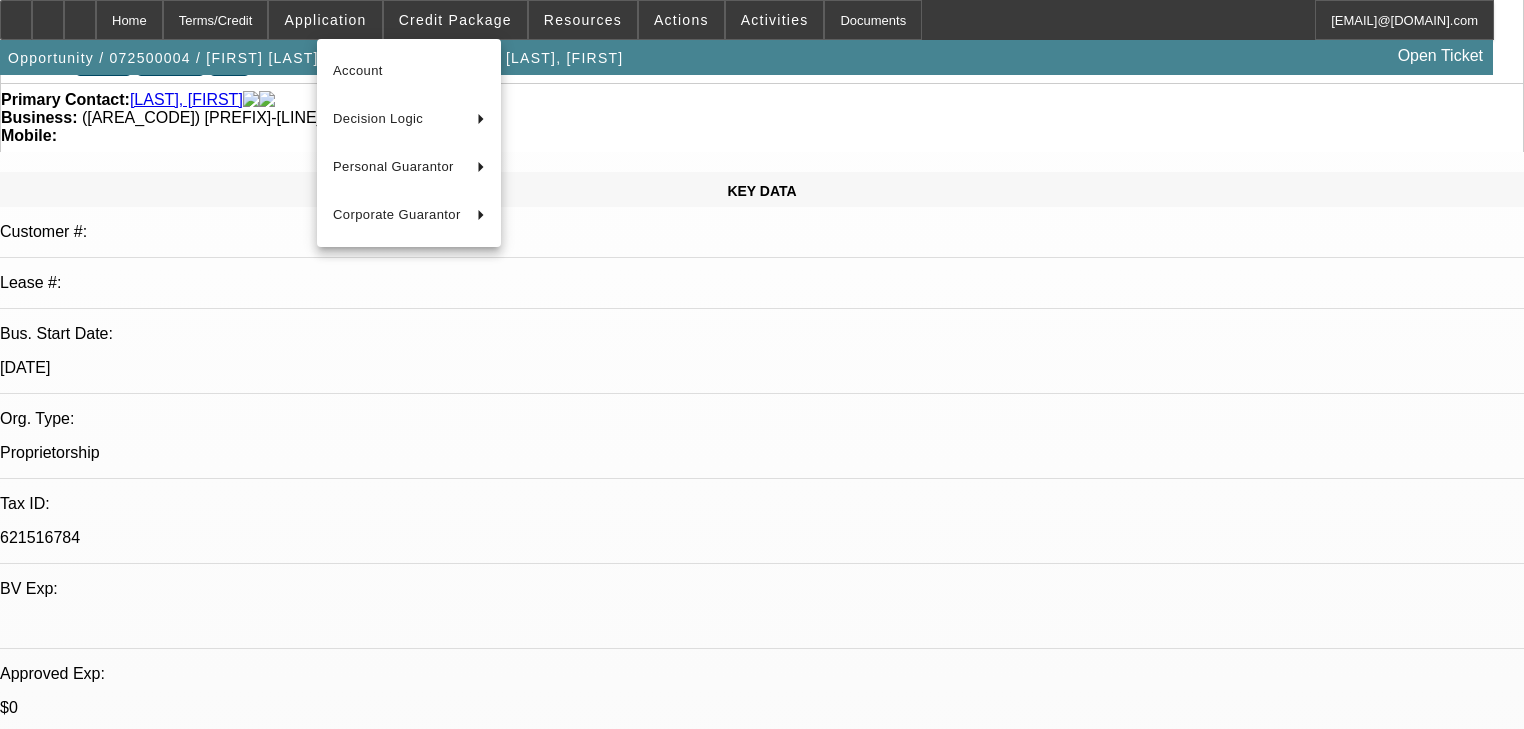 drag, startPoint x: 372, startPoint y: 87, endPoint x: 481, endPoint y: 36, distance: 120.34118 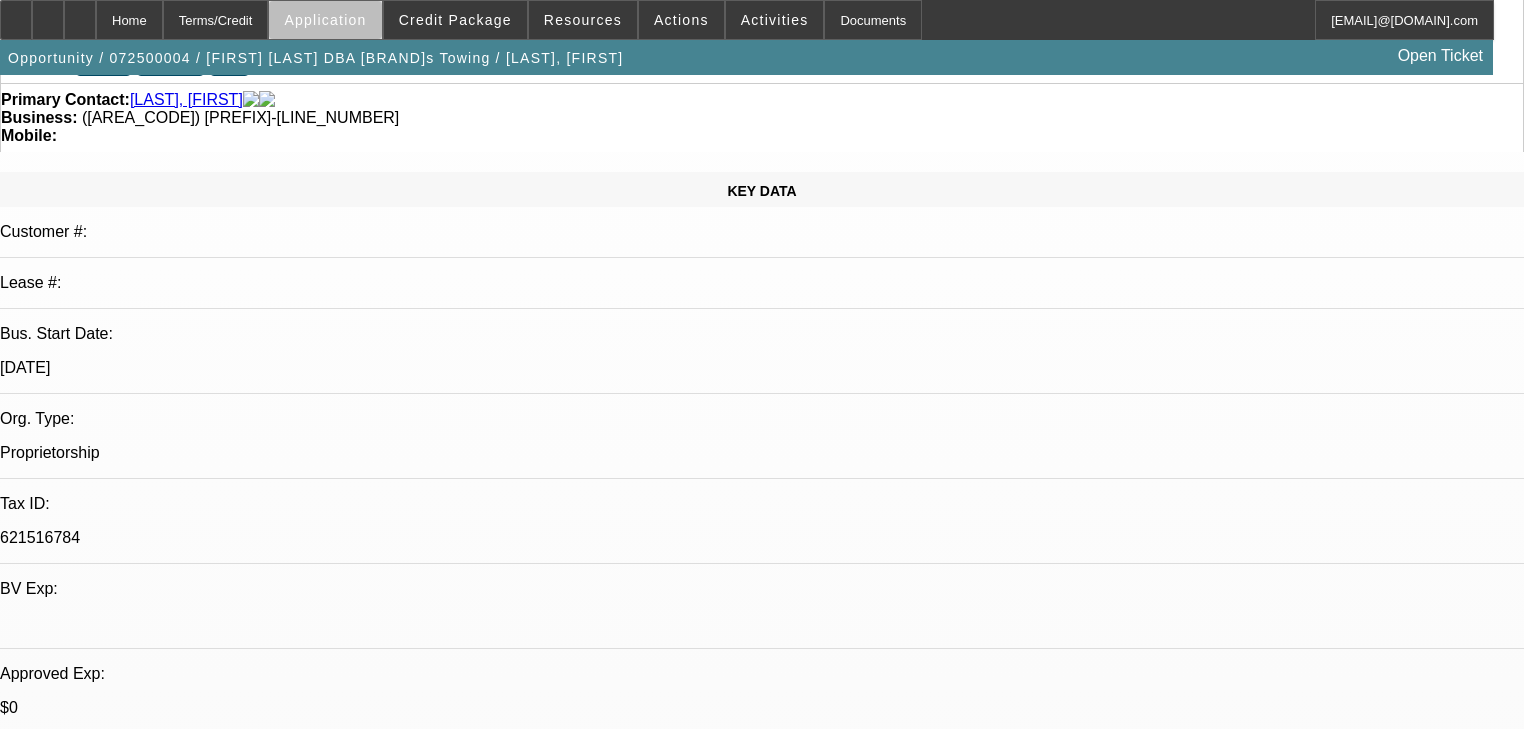 click at bounding box center (325, 20) 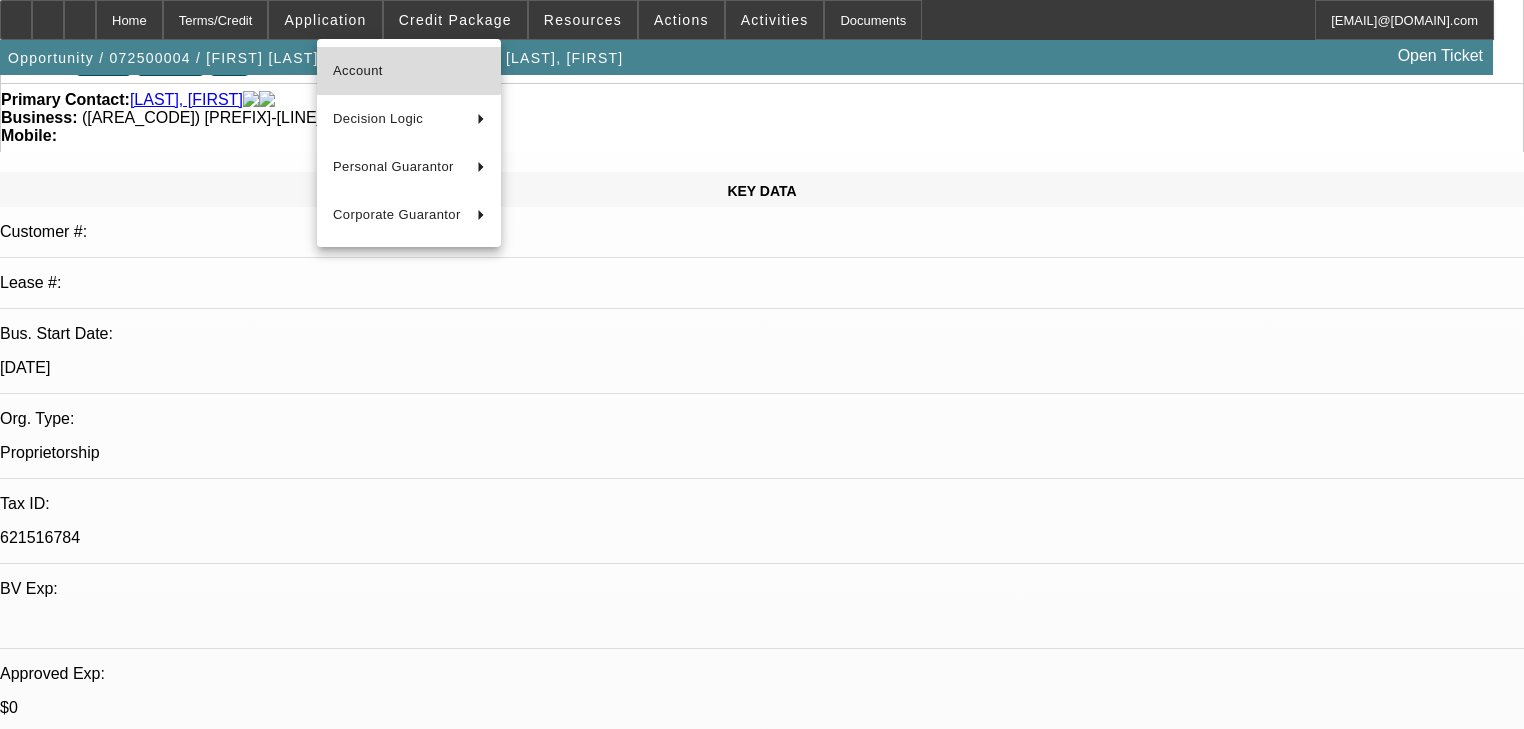 click on "Account" at bounding box center (409, 71) 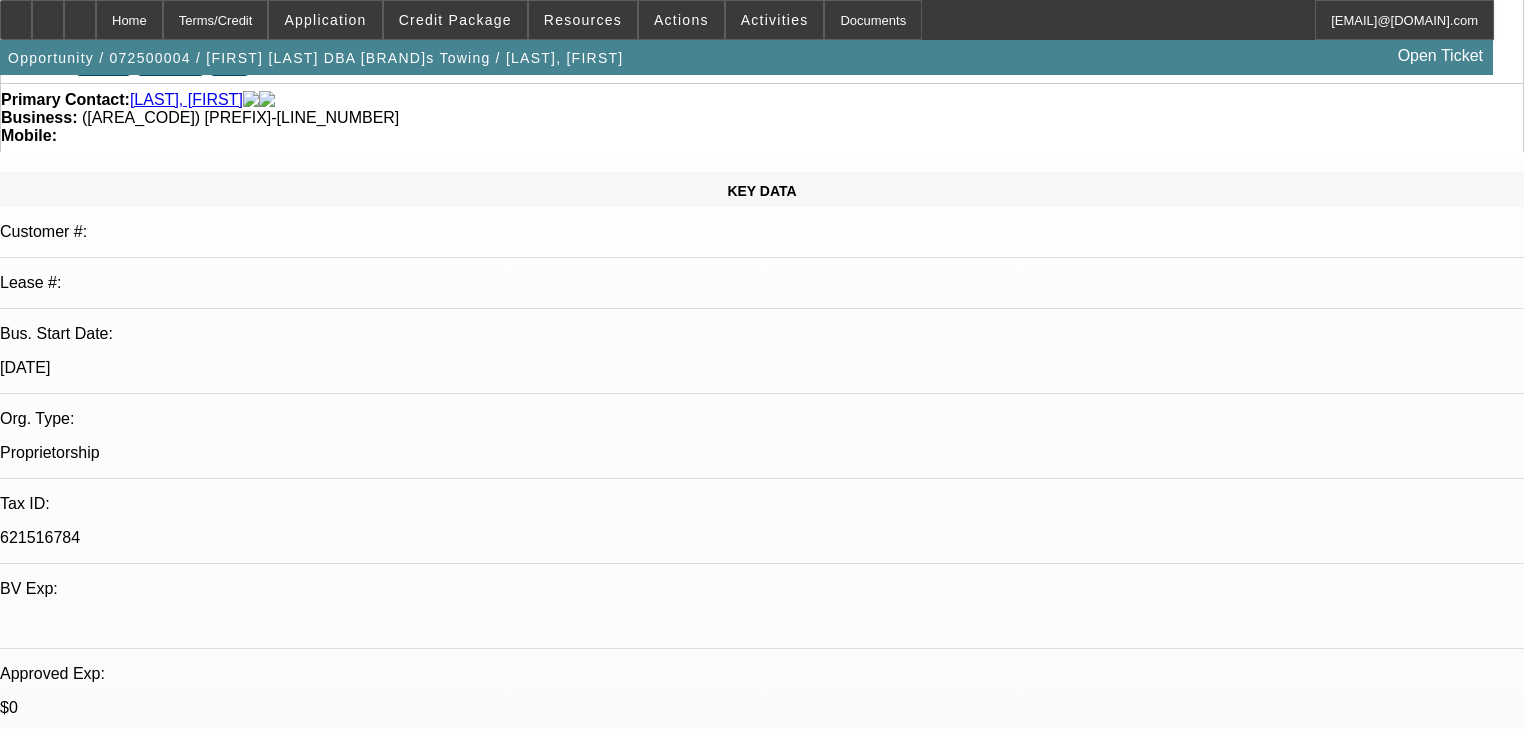 scroll, scrollTop: 0, scrollLeft: 0, axis: both 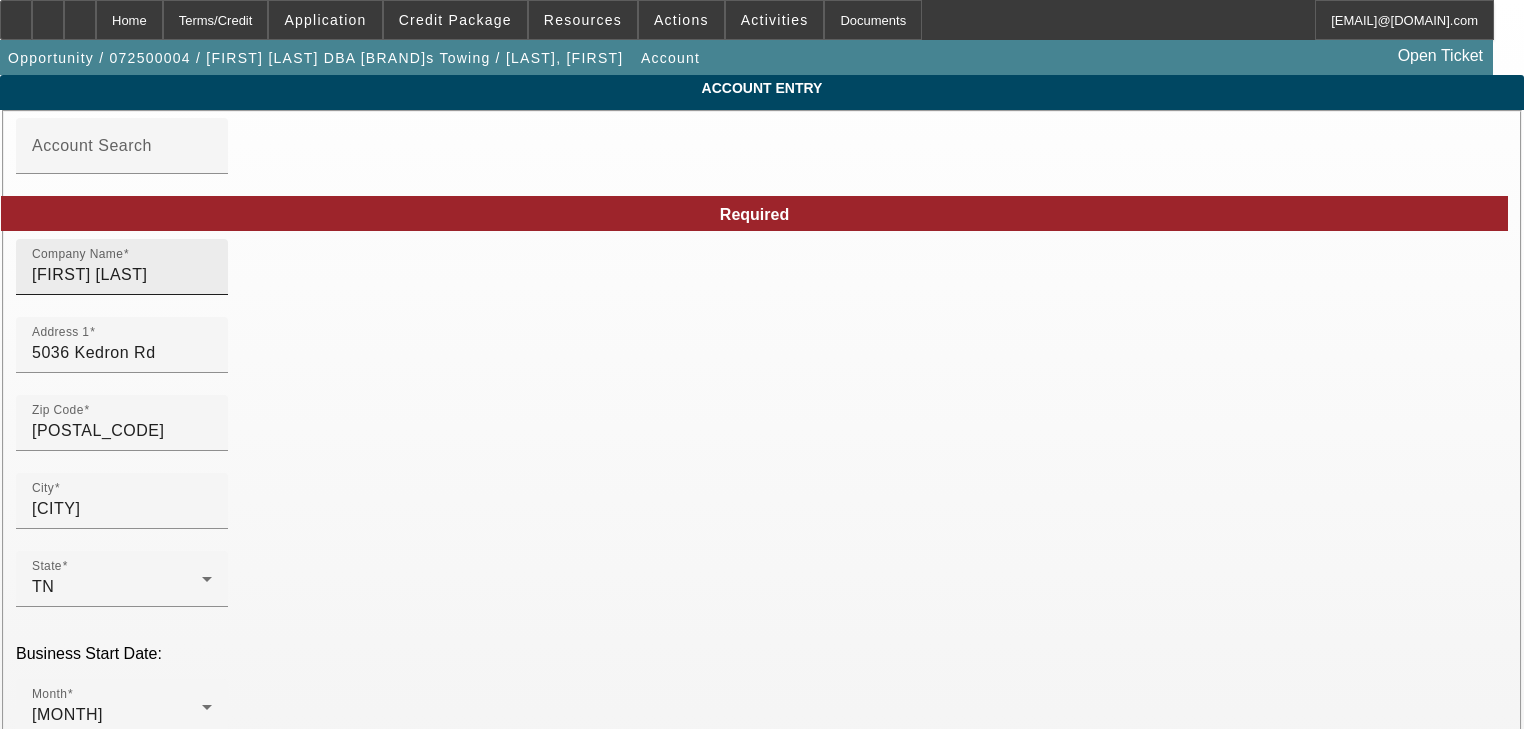 click on "Company Name
Mark Savage" at bounding box center (122, 267) 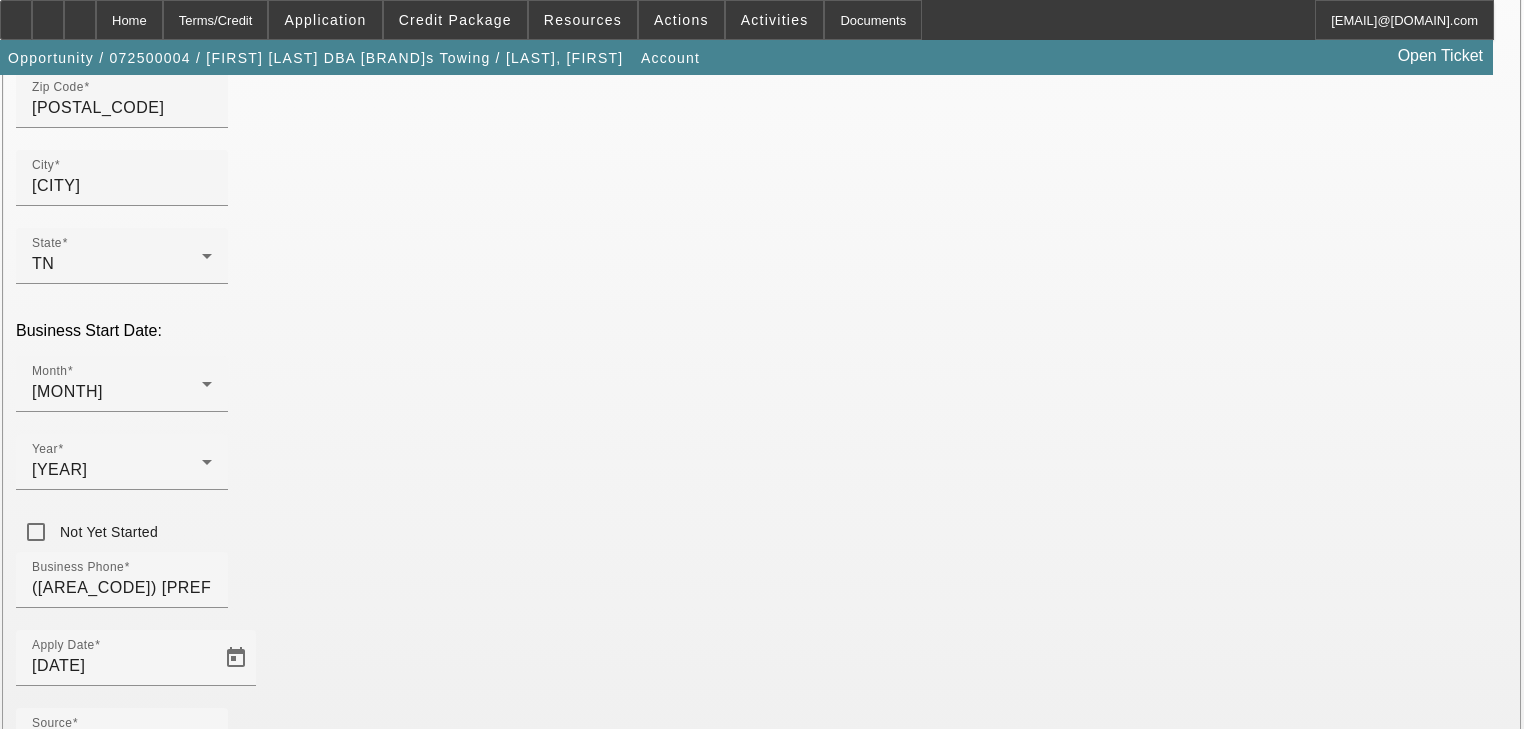 scroll, scrollTop: 400, scrollLeft: 0, axis: vertical 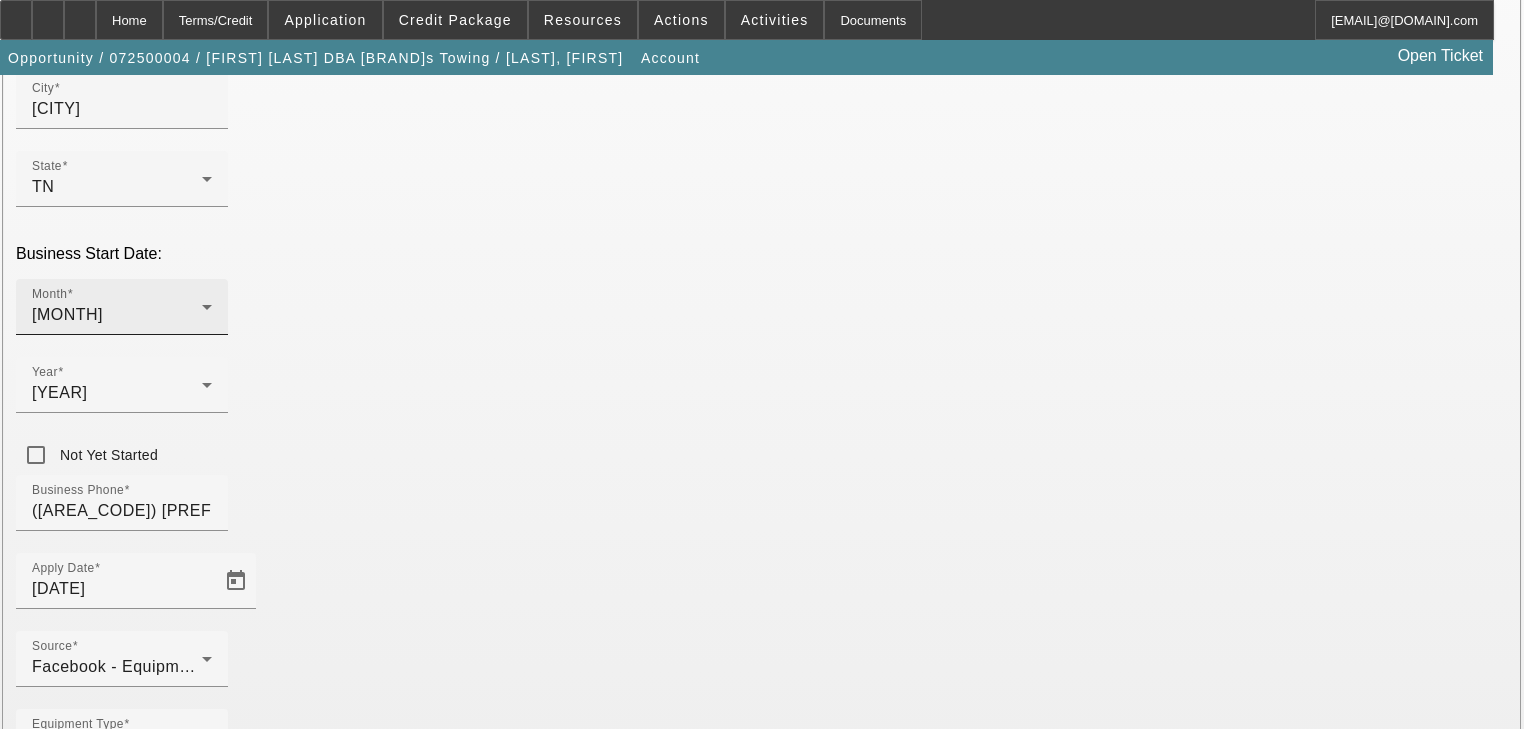 click on "August" at bounding box center [122, 315] 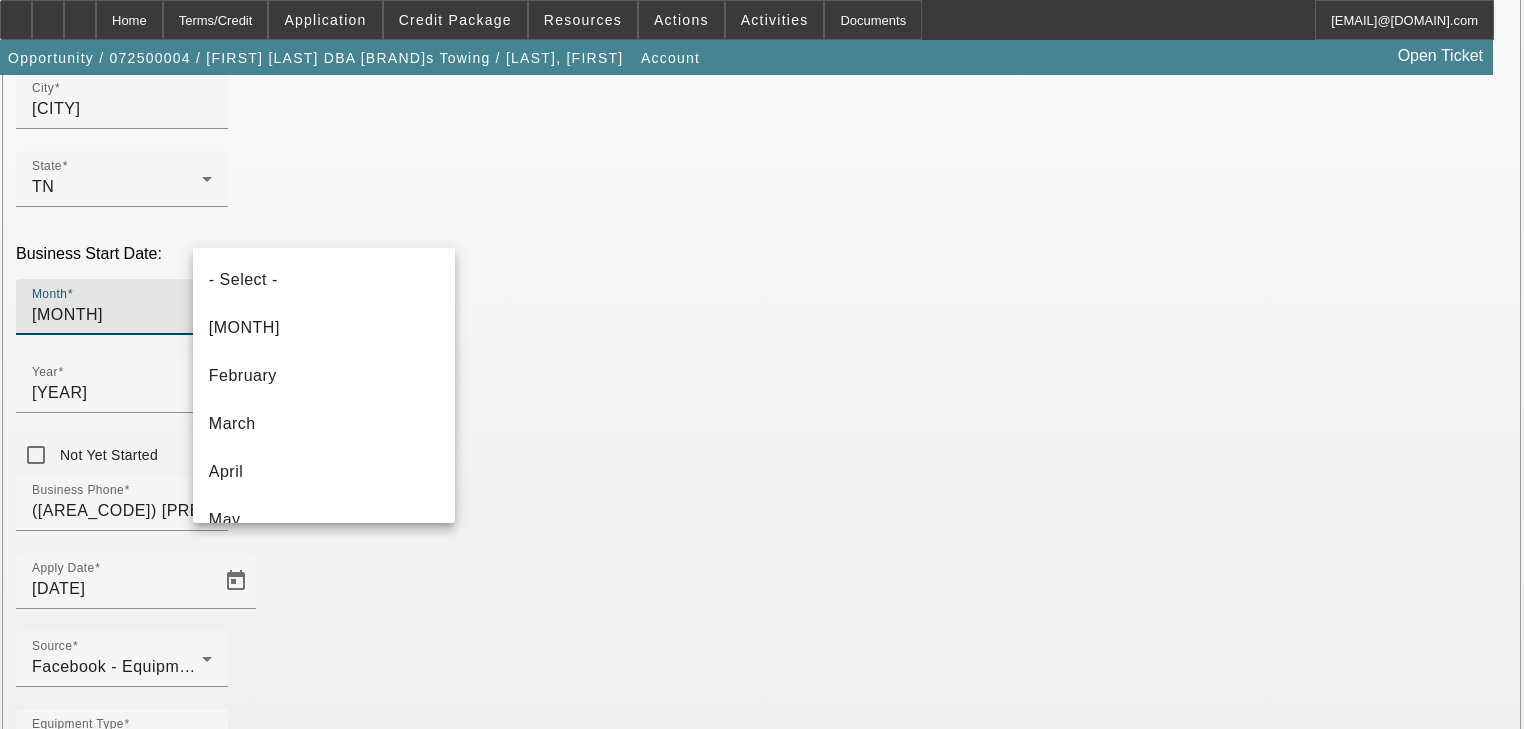 scroll, scrollTop: 164, scrollLeft: 0, axis: vertical 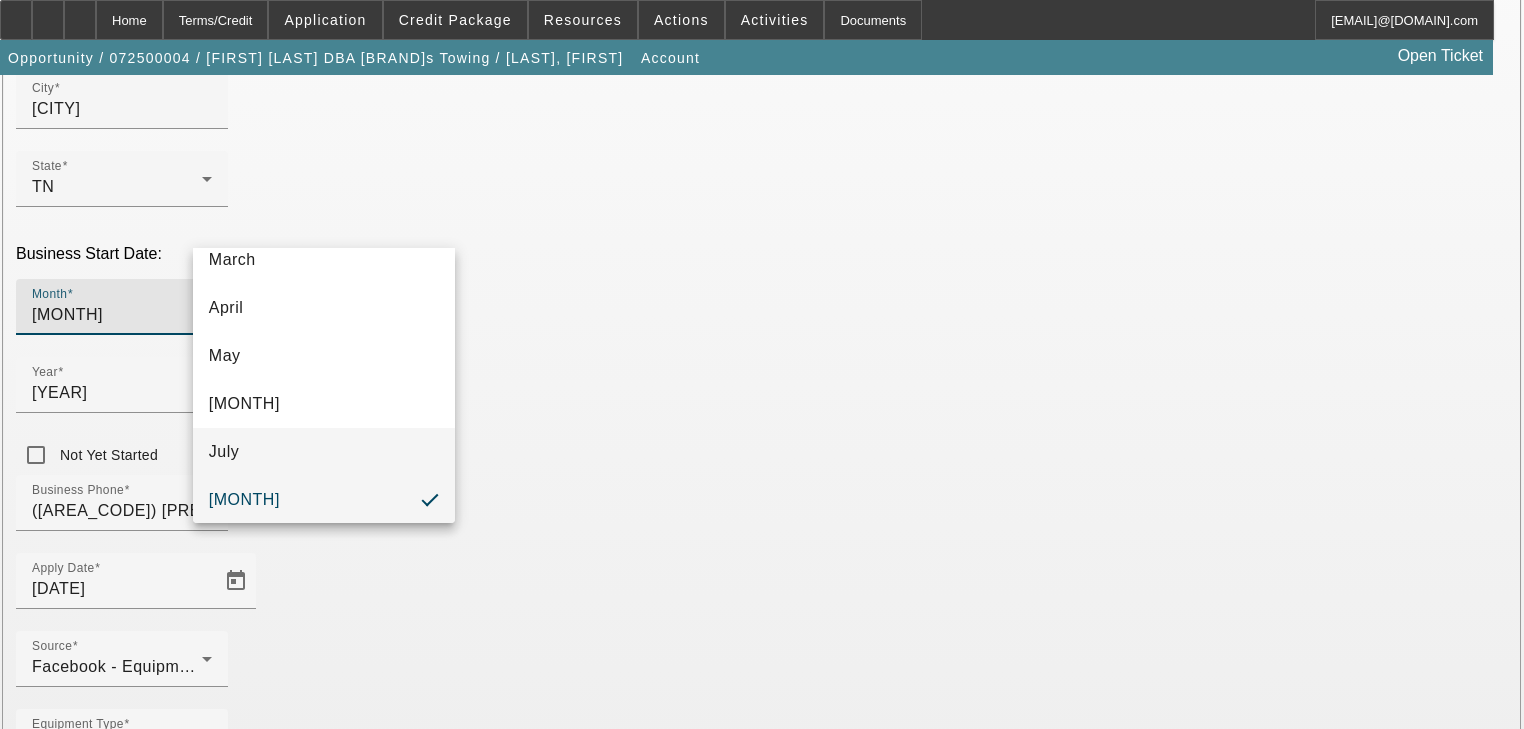 click on "July" at bounding box center [324, 452] 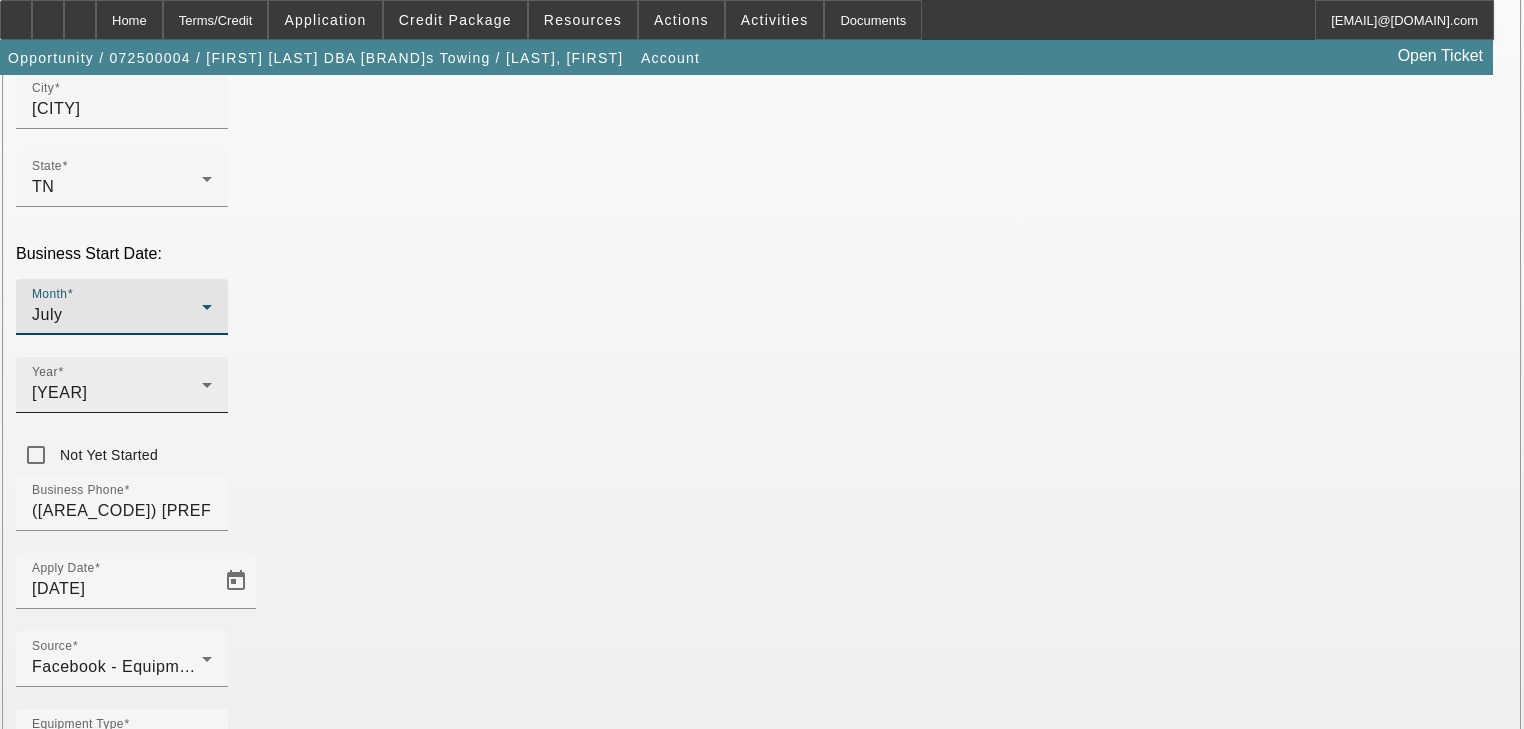 click on "2023" at bounding box center (117, 393) 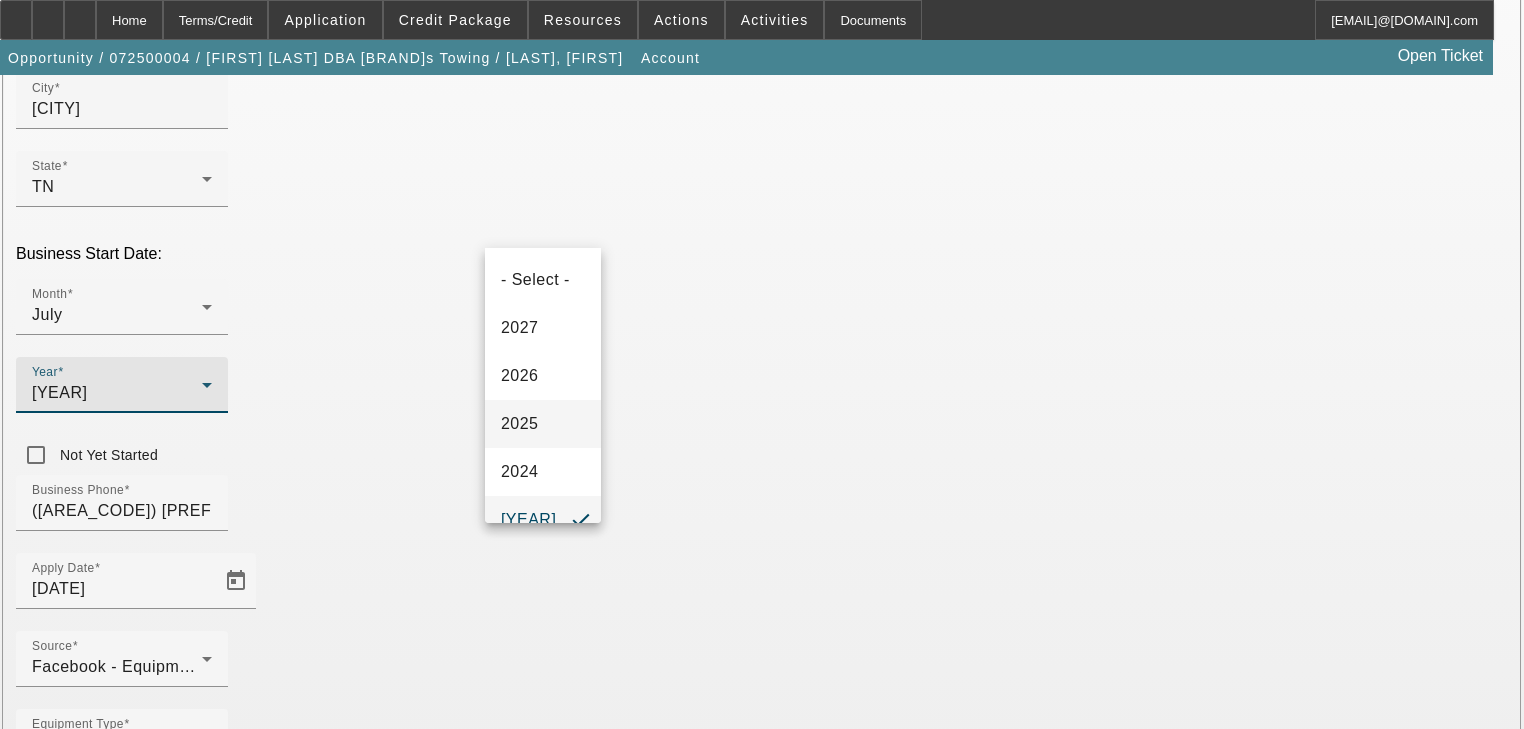scroll, scrollTop: 20, scrollLeft: 0, axis: vertical 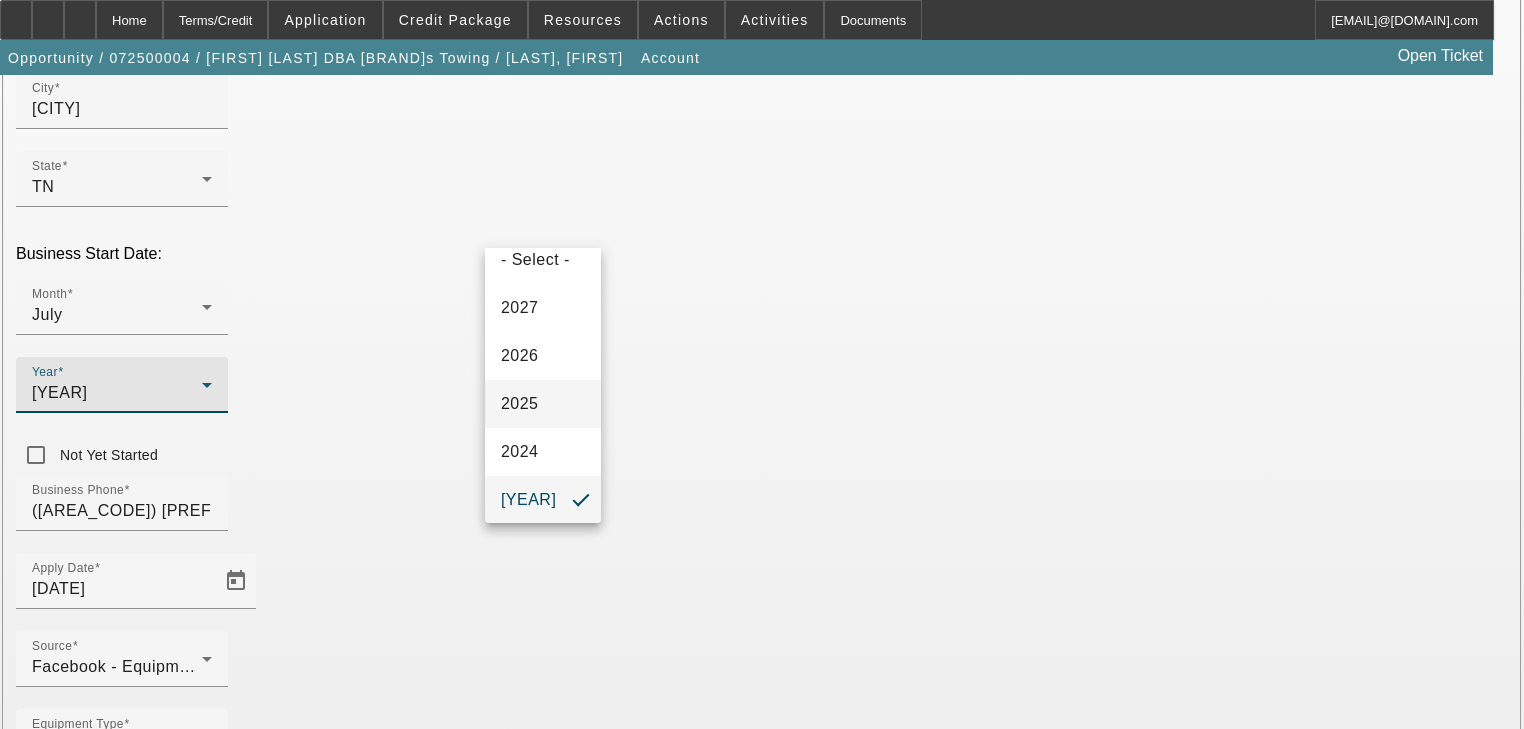 click on "2025" at bounding box center (543, 404) 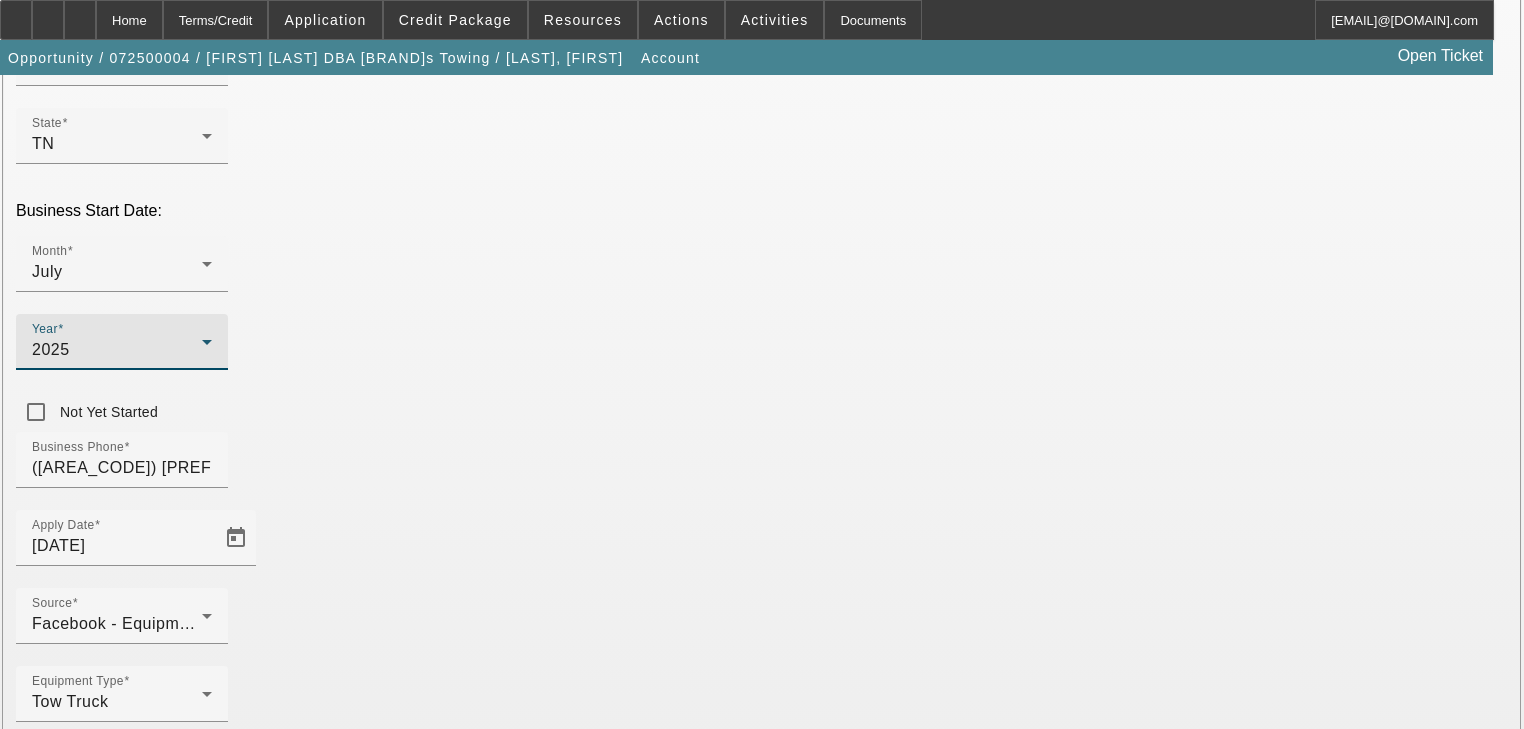 scroll, scrollTop: 444, scrollLeft: 0, axis: vertical 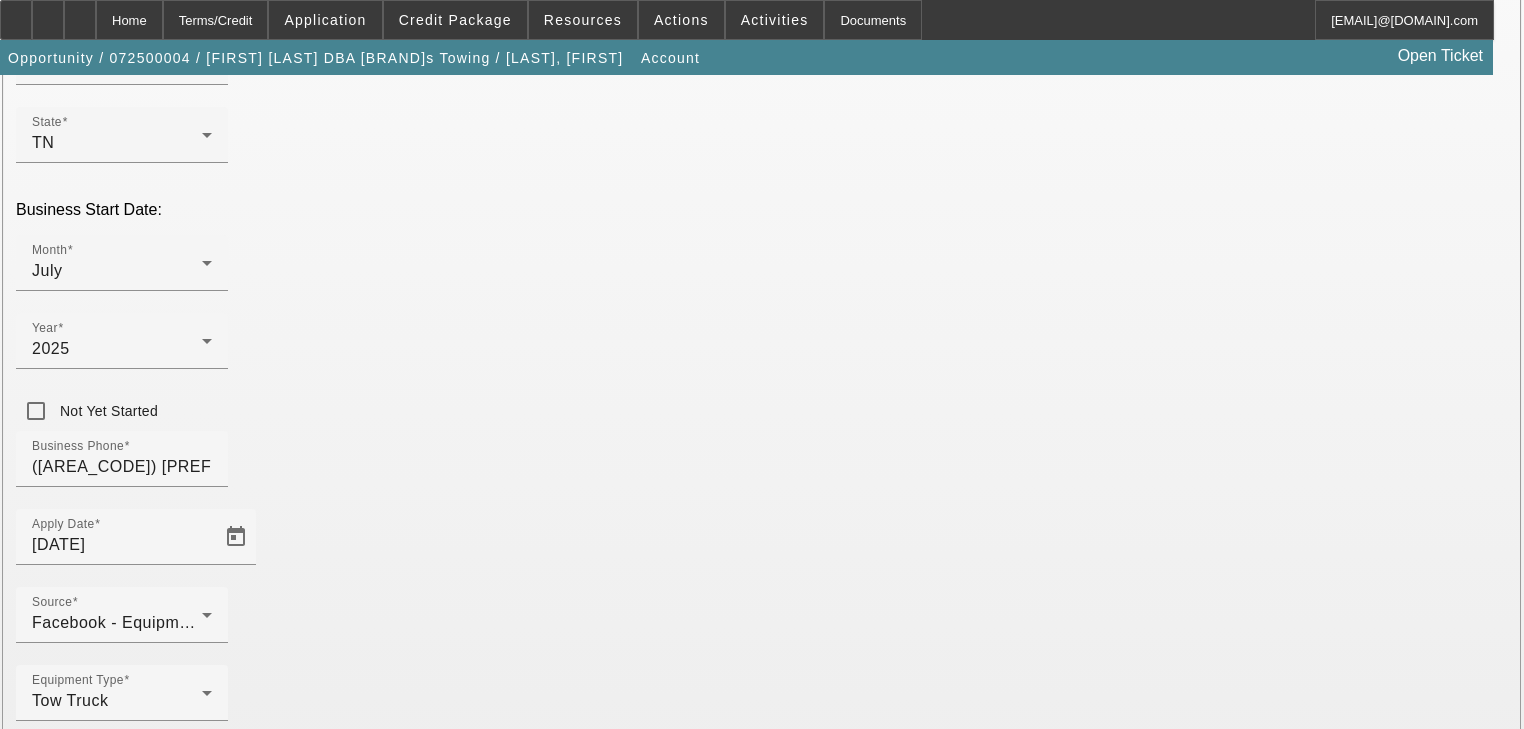 click on "Submit" at bounding box center [28, 2041] 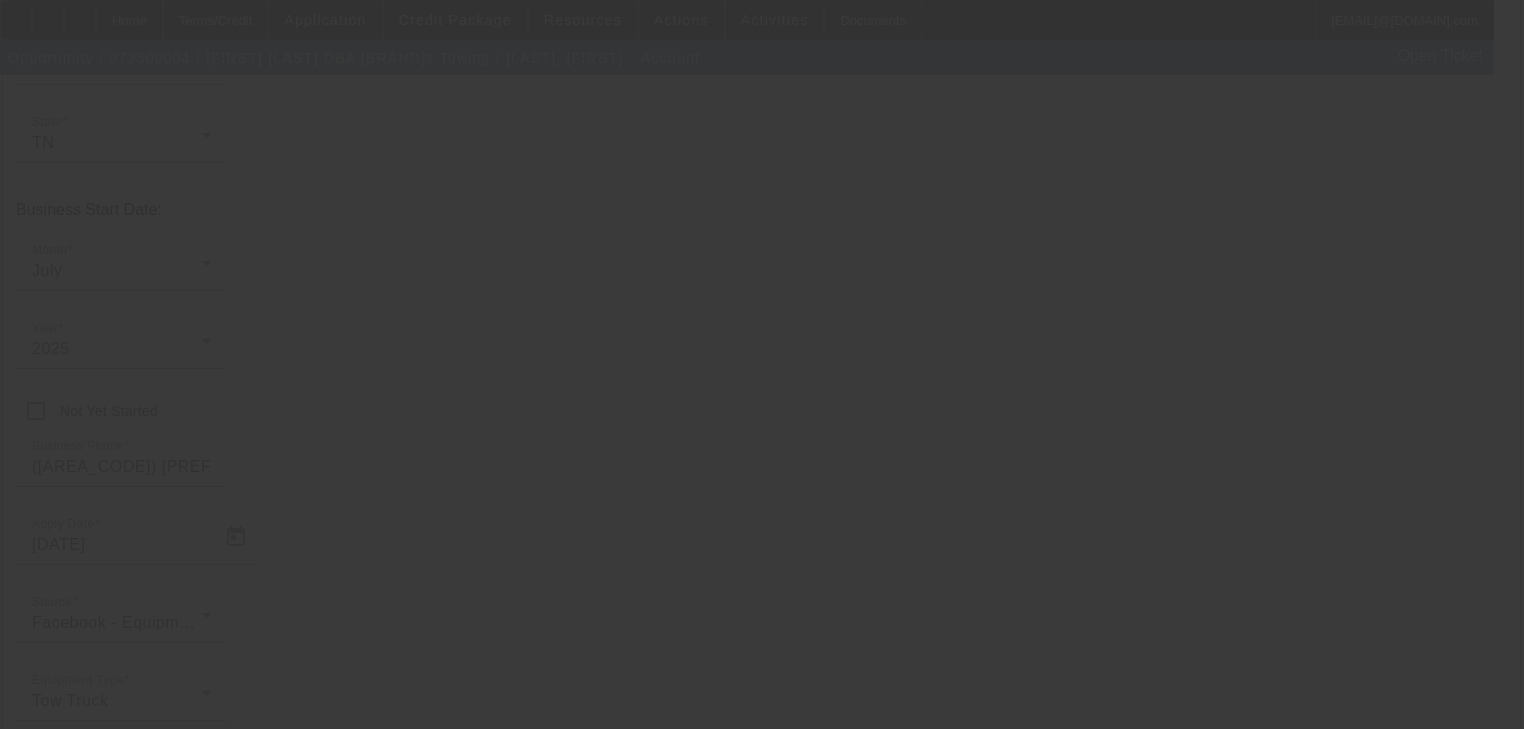 scroll, scrollTop: 0, scrollLeft: 0, axis: both 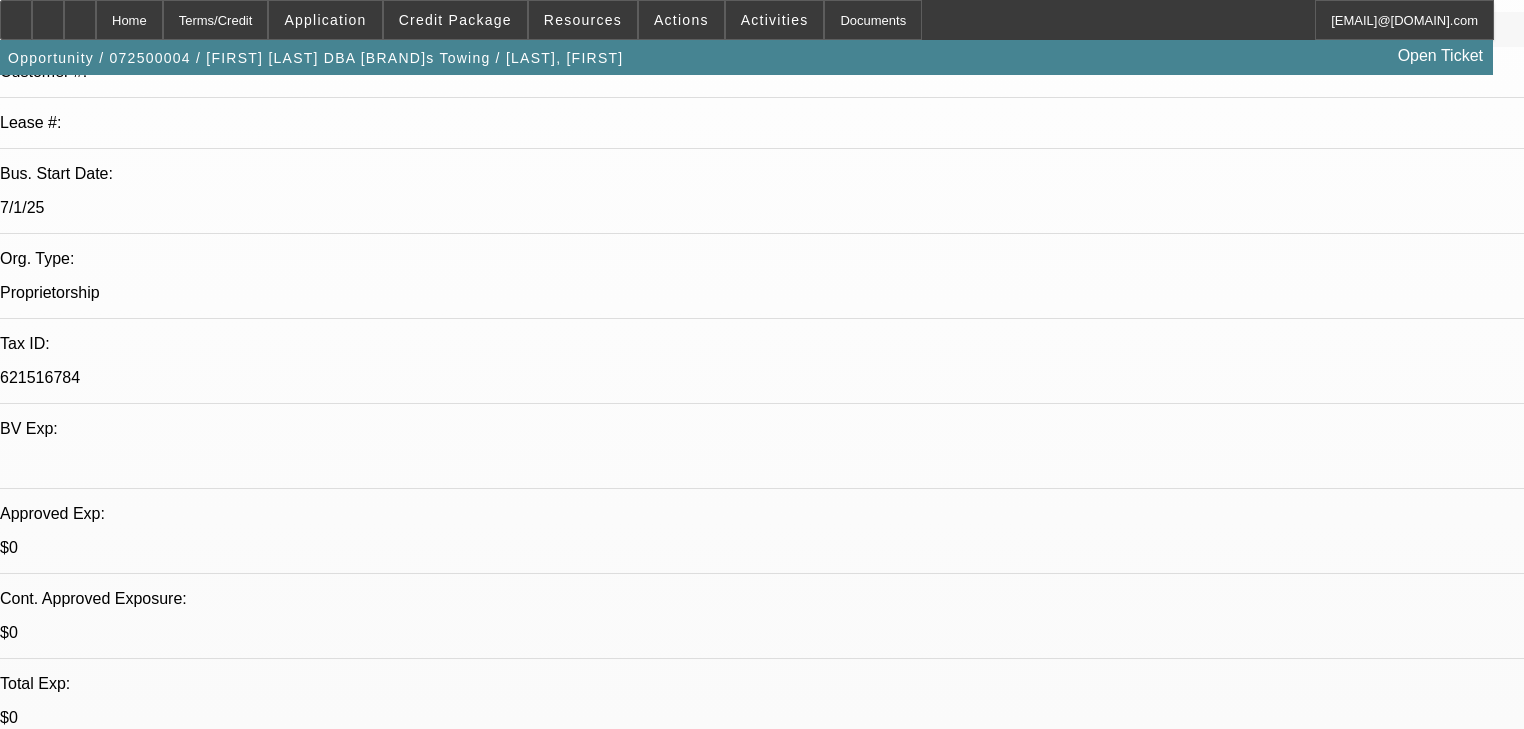 click on "Workman, Taylor - 7/2/25, 11:37 AM" at bounding box center (779, 6421) 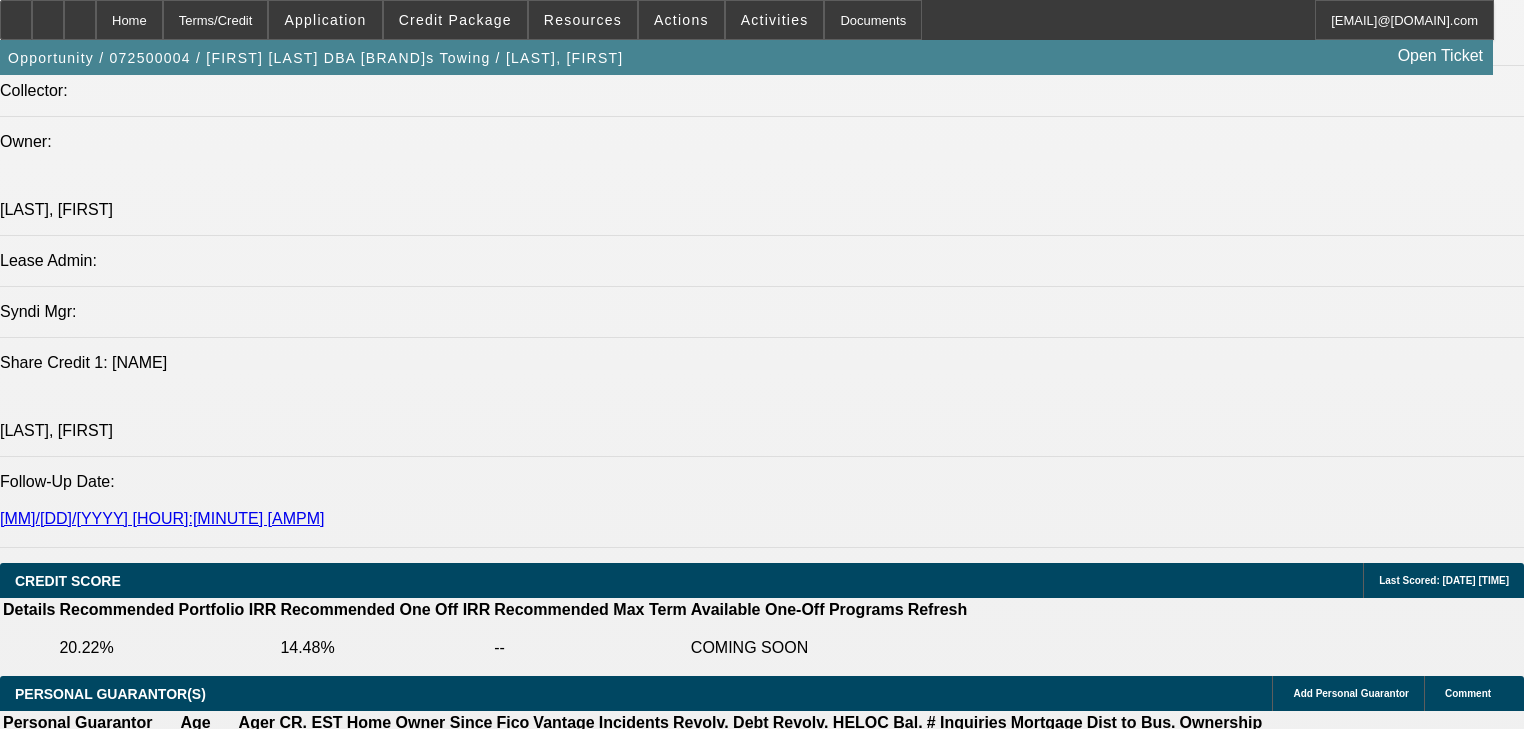 scroll, scrollTop: 2320, scrollLeft: 0, axis: vertical 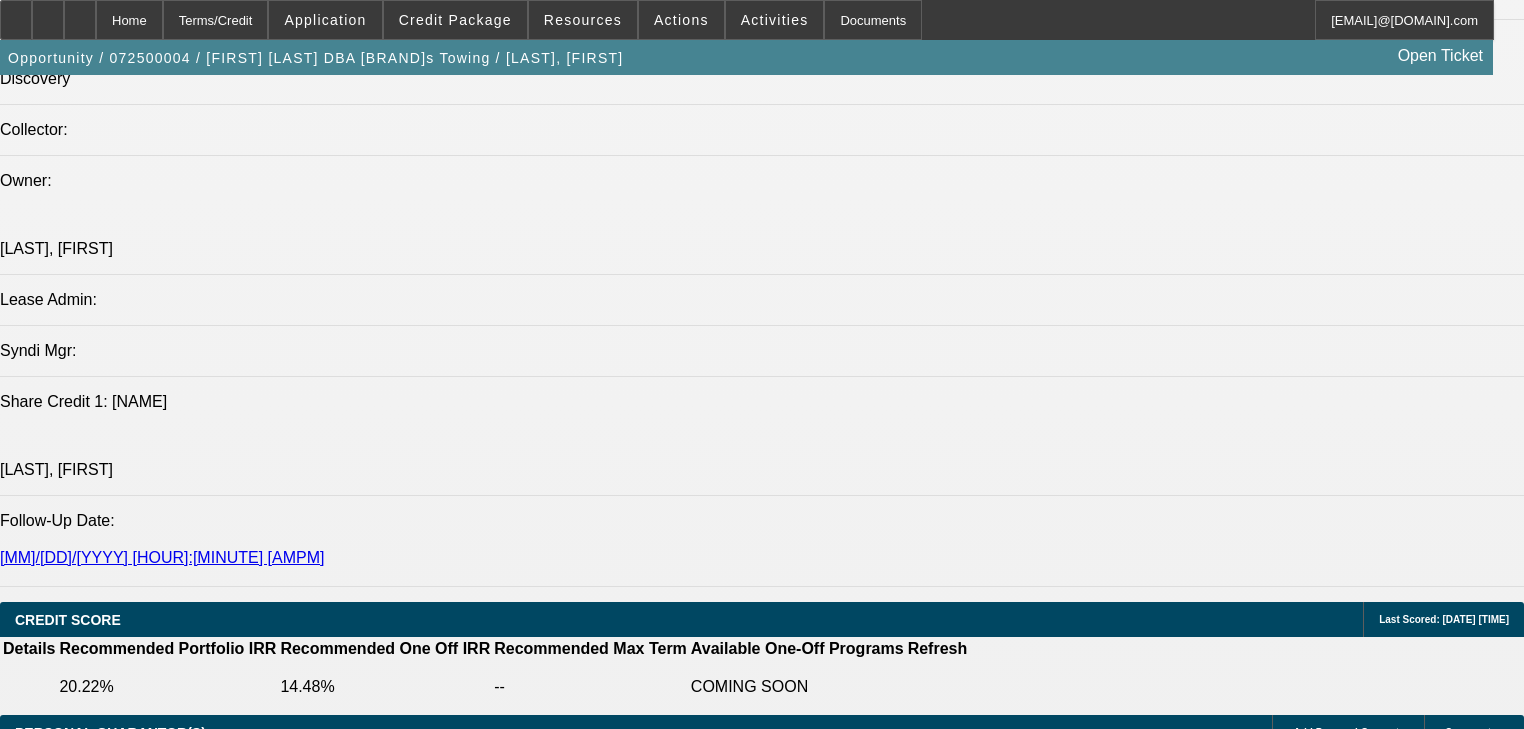 click at bounding box center [1440, 1983] 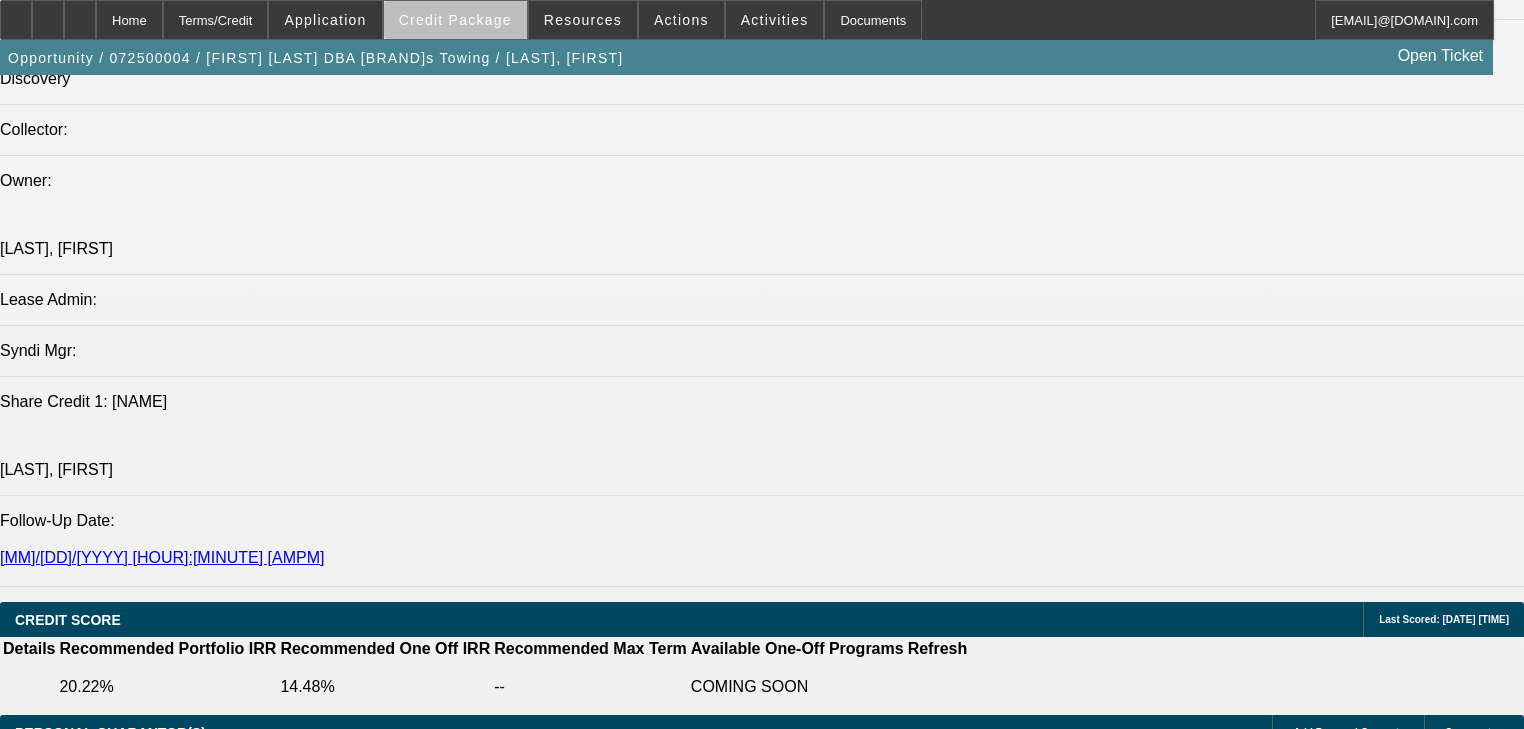 click at bounding box center (455, 20) 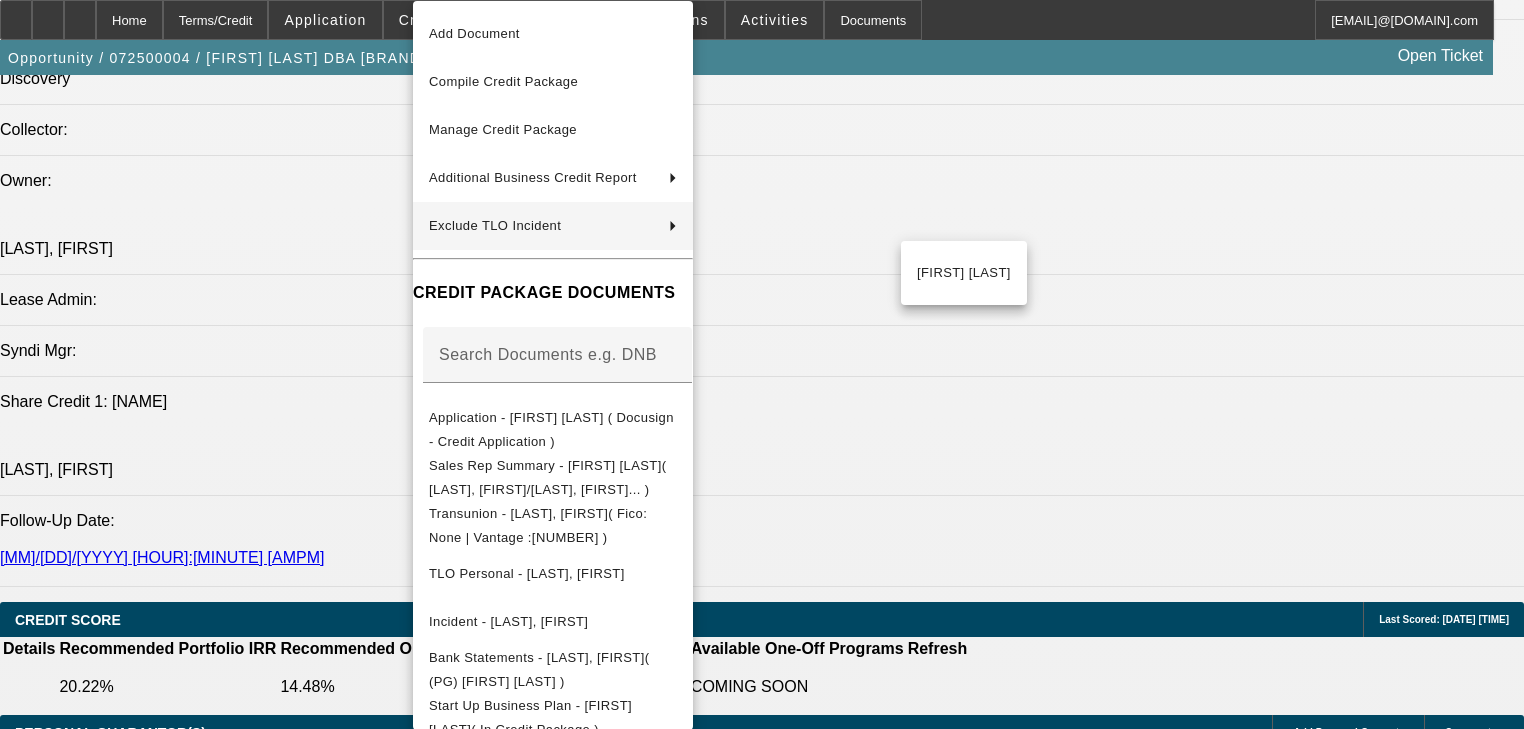 scroll, scrollTop: 70, scrollLeft: 0, axis: vertical 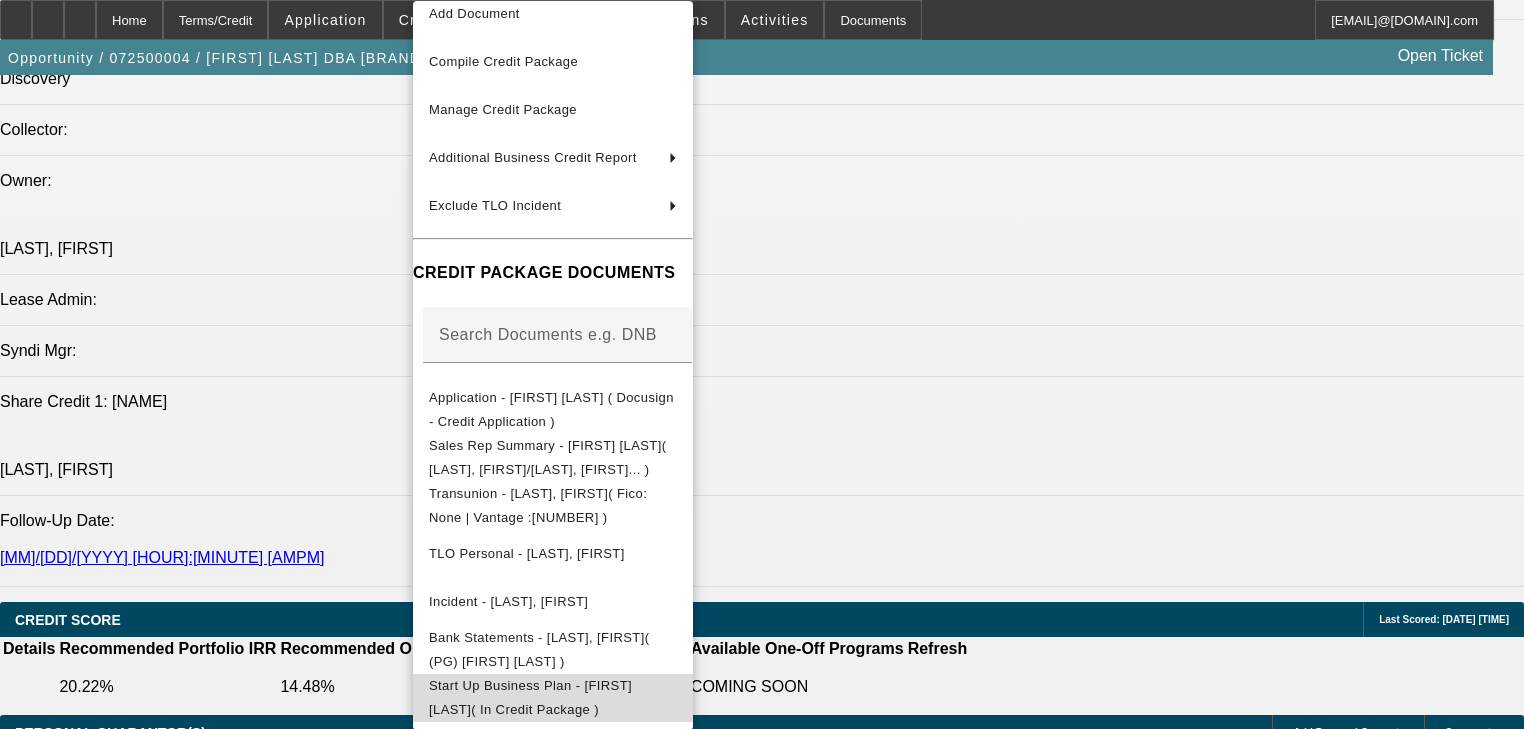 click on "Start Up Business Plan - Mark Savage( In Credit Package )" at bounding box center [530, 697] 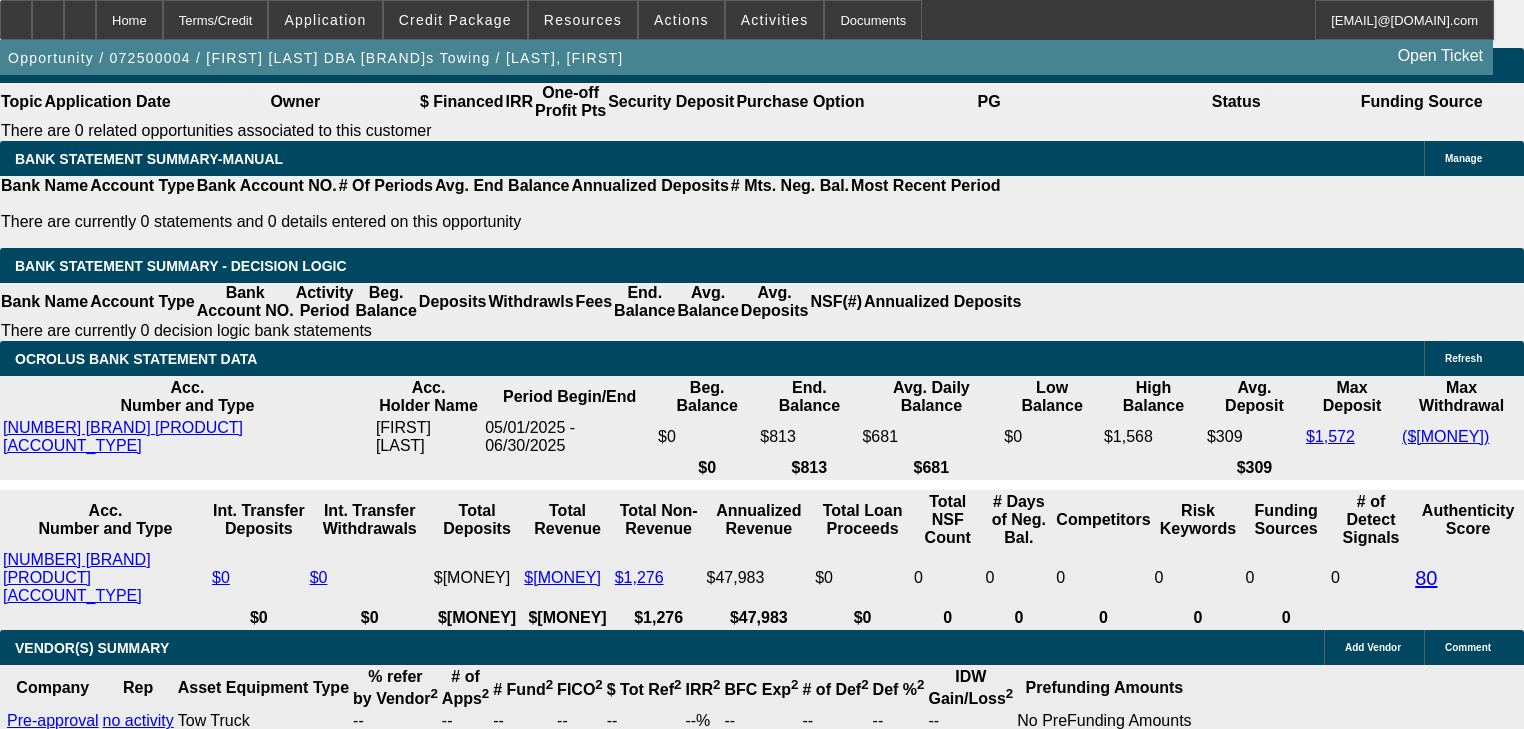 scroll, scrollTop: 3360, scrollLeft: 0, axis: vertical 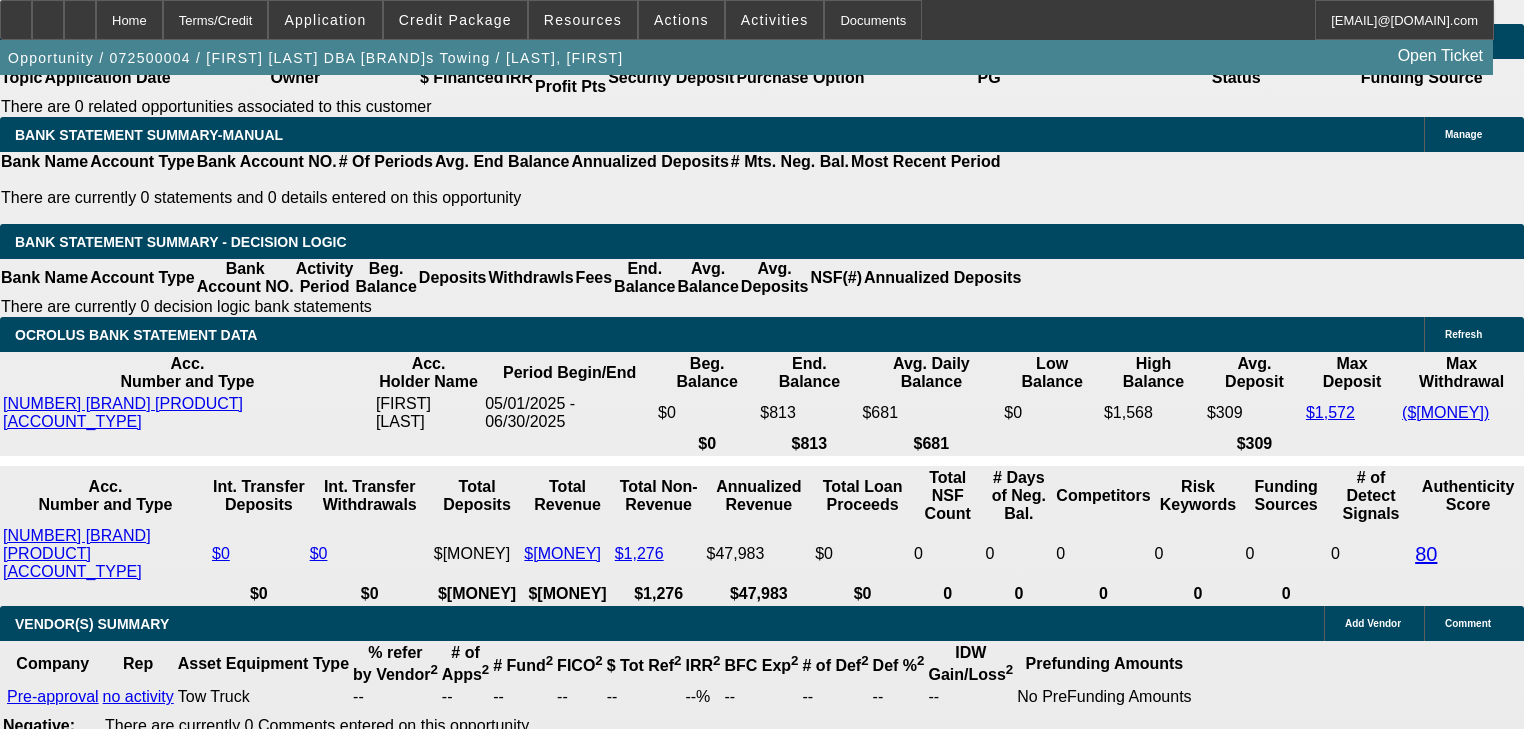 click on "33" at bounding box center [488, 2011] 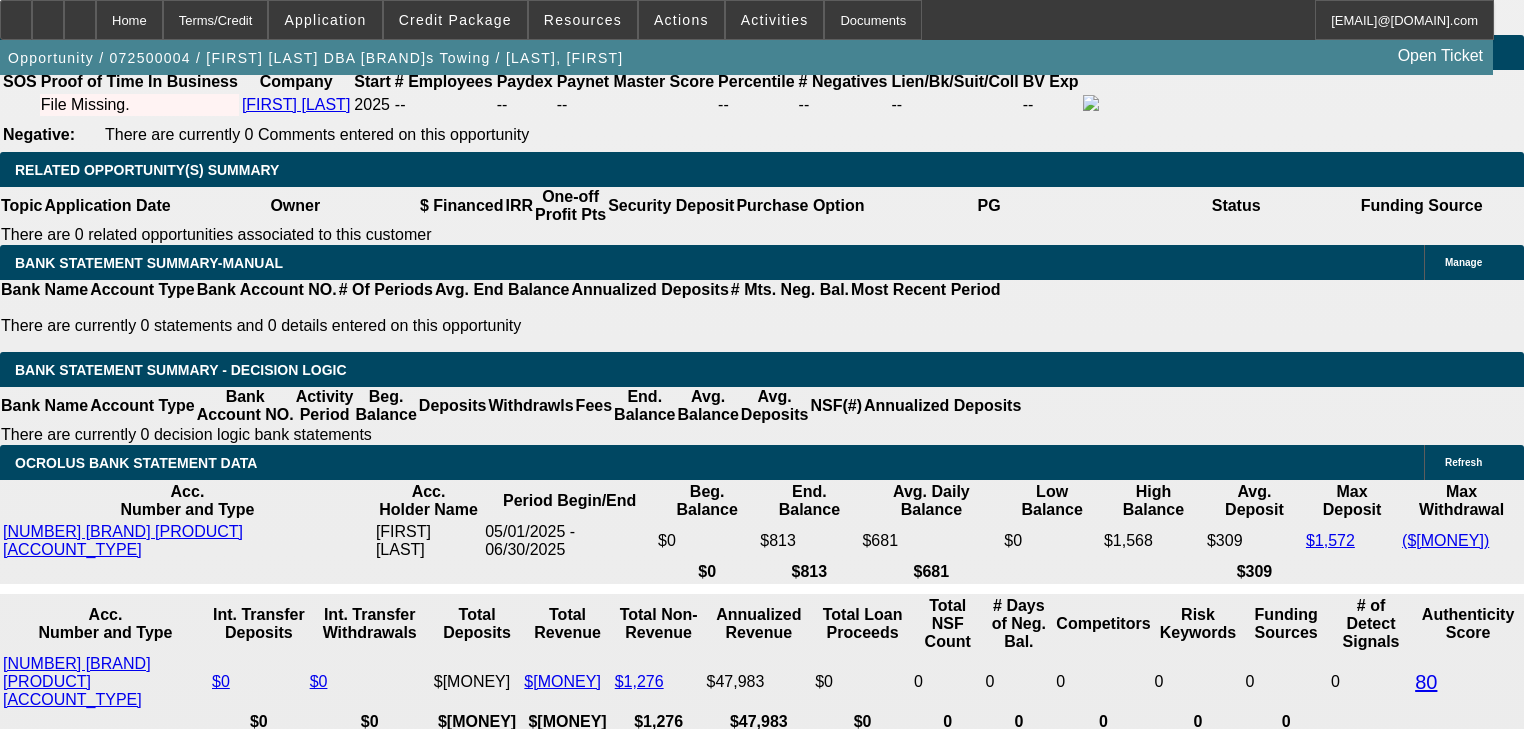 scroll, scrollTop: 3280, scrollLeft: 0, axis: vertical 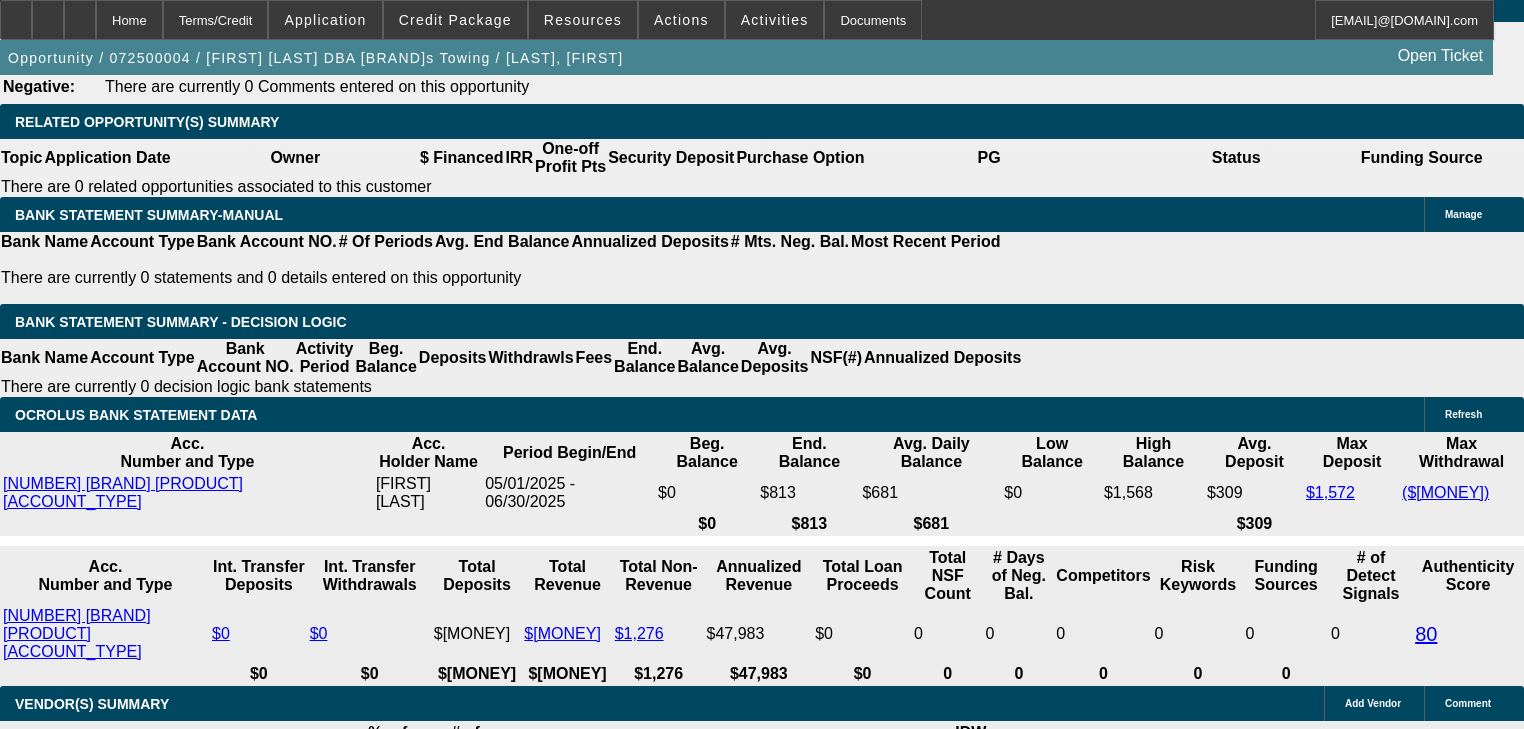 type on "2" 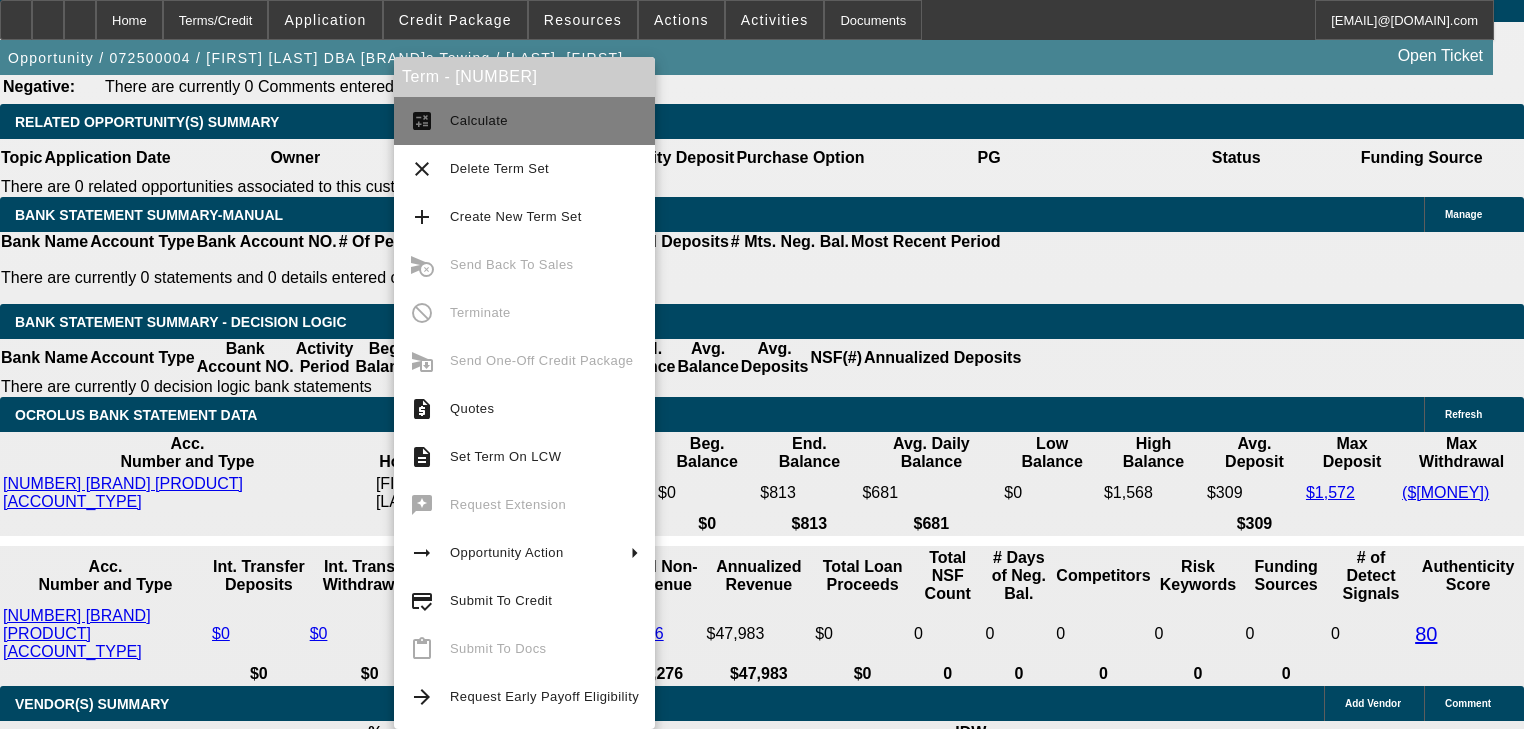 click on "calculate" at bounding box center [422, 121] 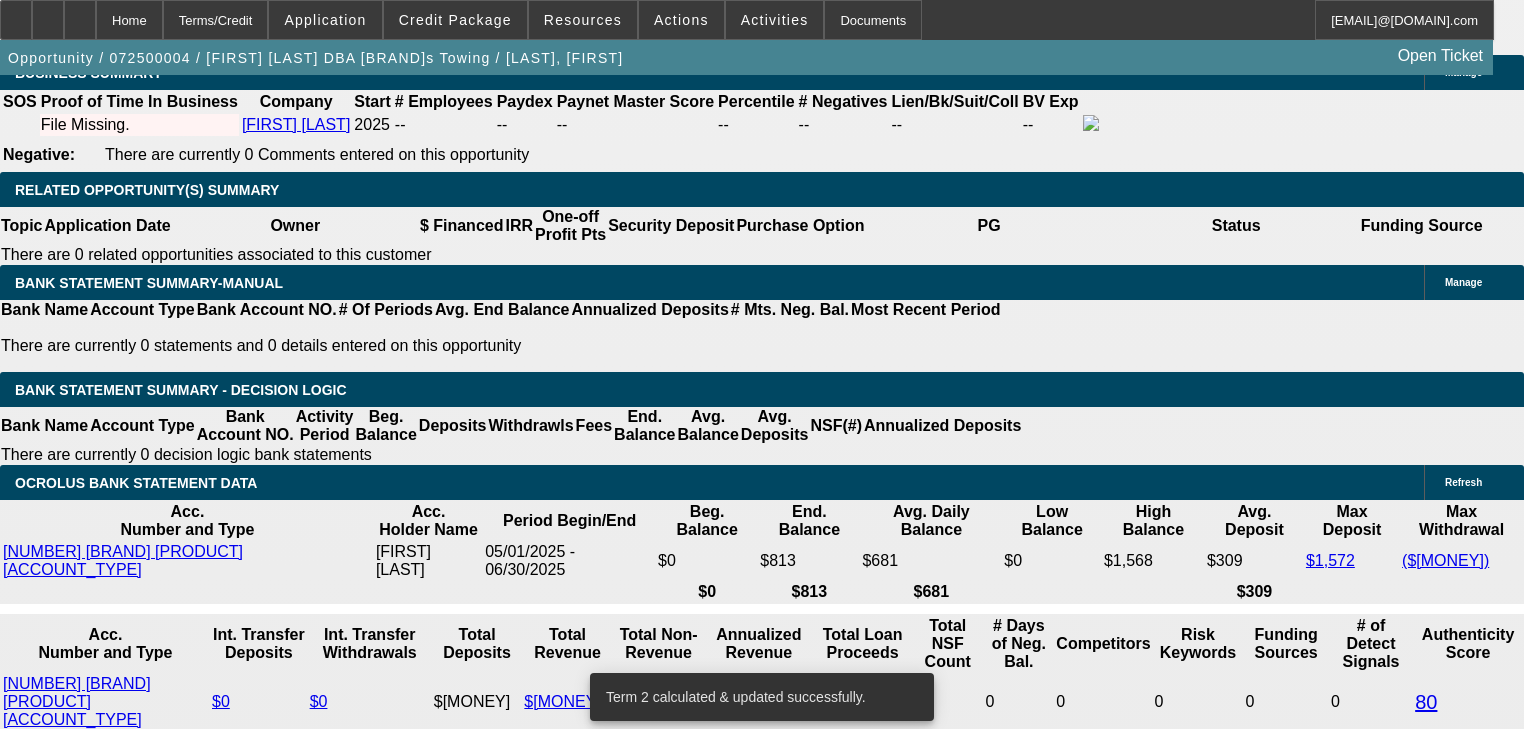 scroll, scrollTop: 3120, scrollLeft: 0, axis: vertical 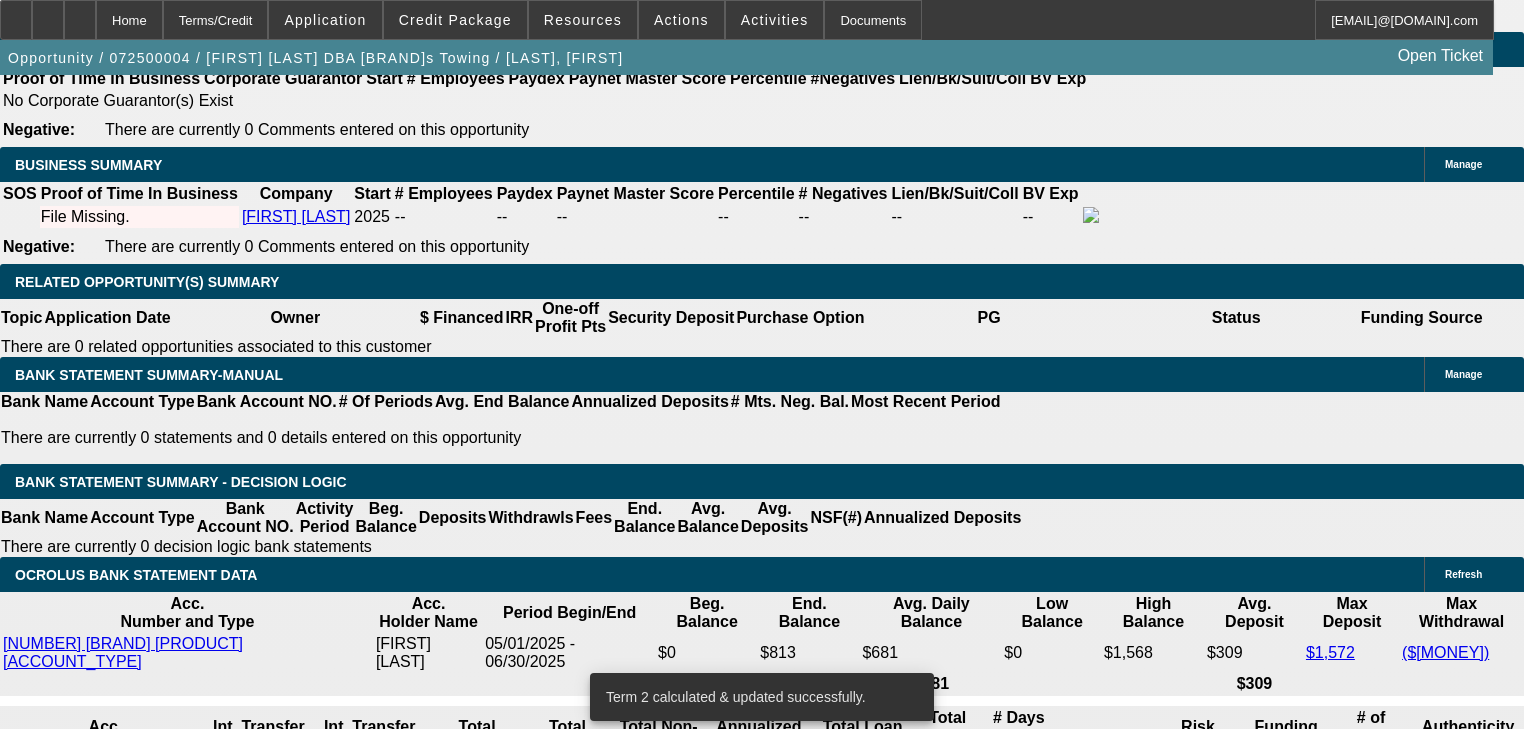 click on "Pre-approval" at bounding box center [369, 1682] 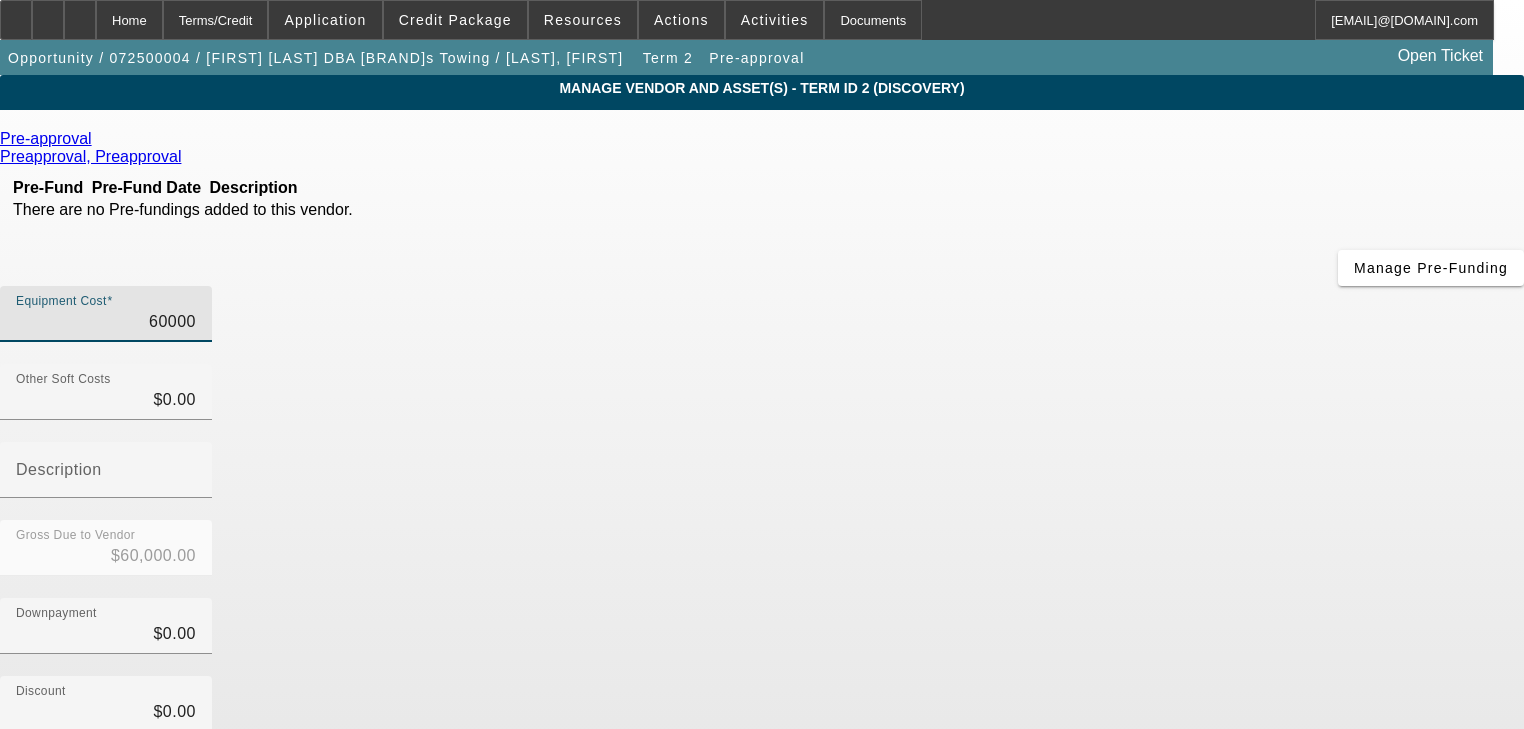 click on "60000" at bounding box center (106, 322) 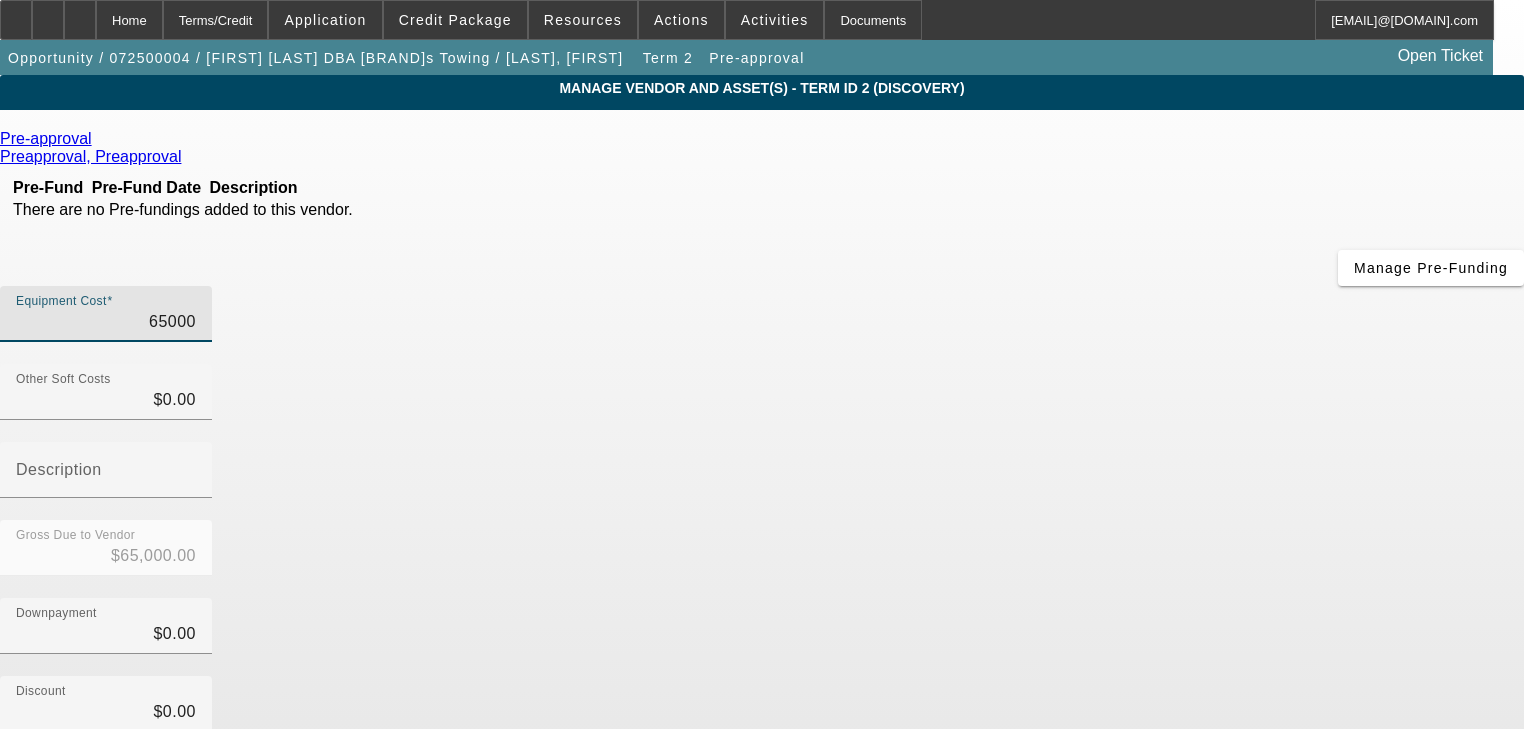 type on "65000" 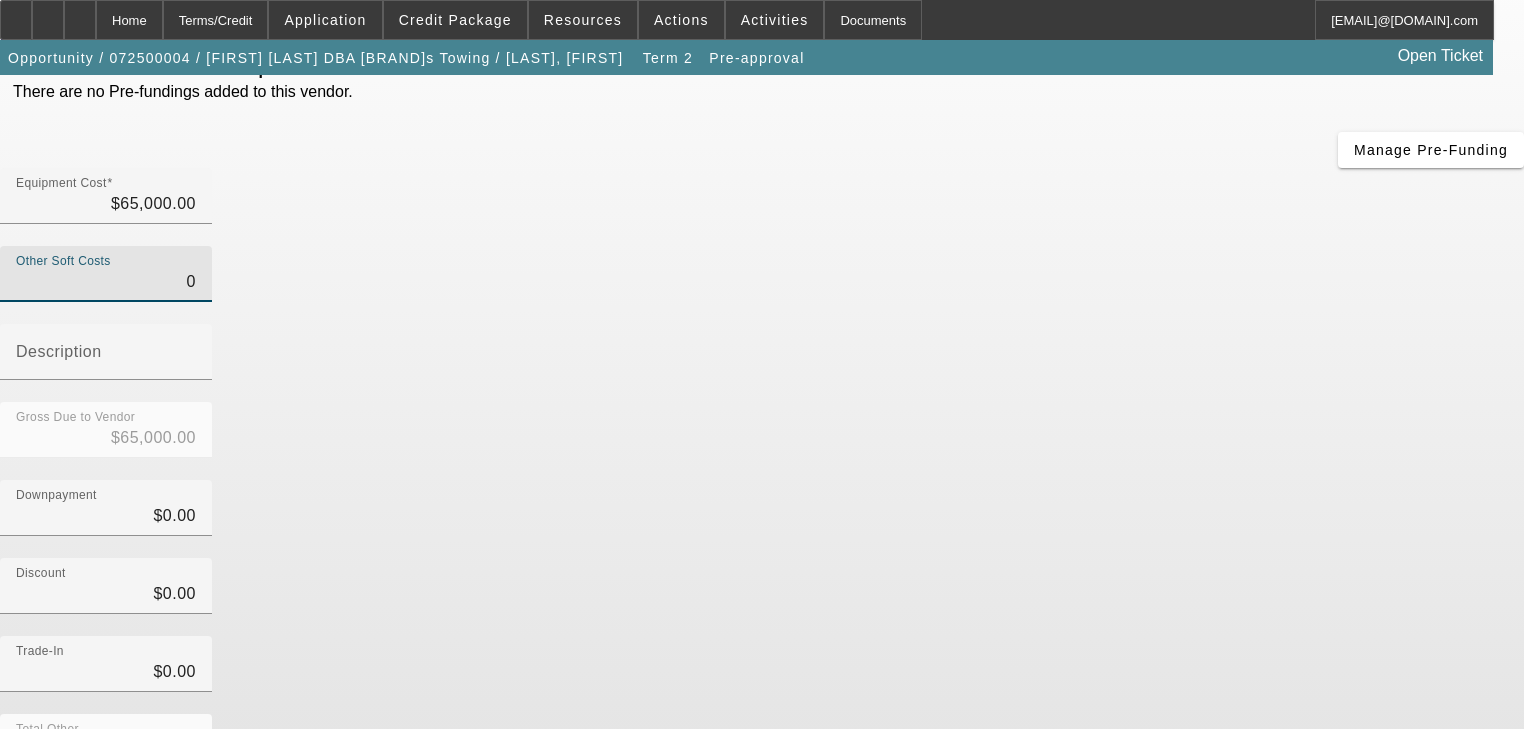 scroll, scrollTop: 204, scrollLeft: 0, axis: vertical 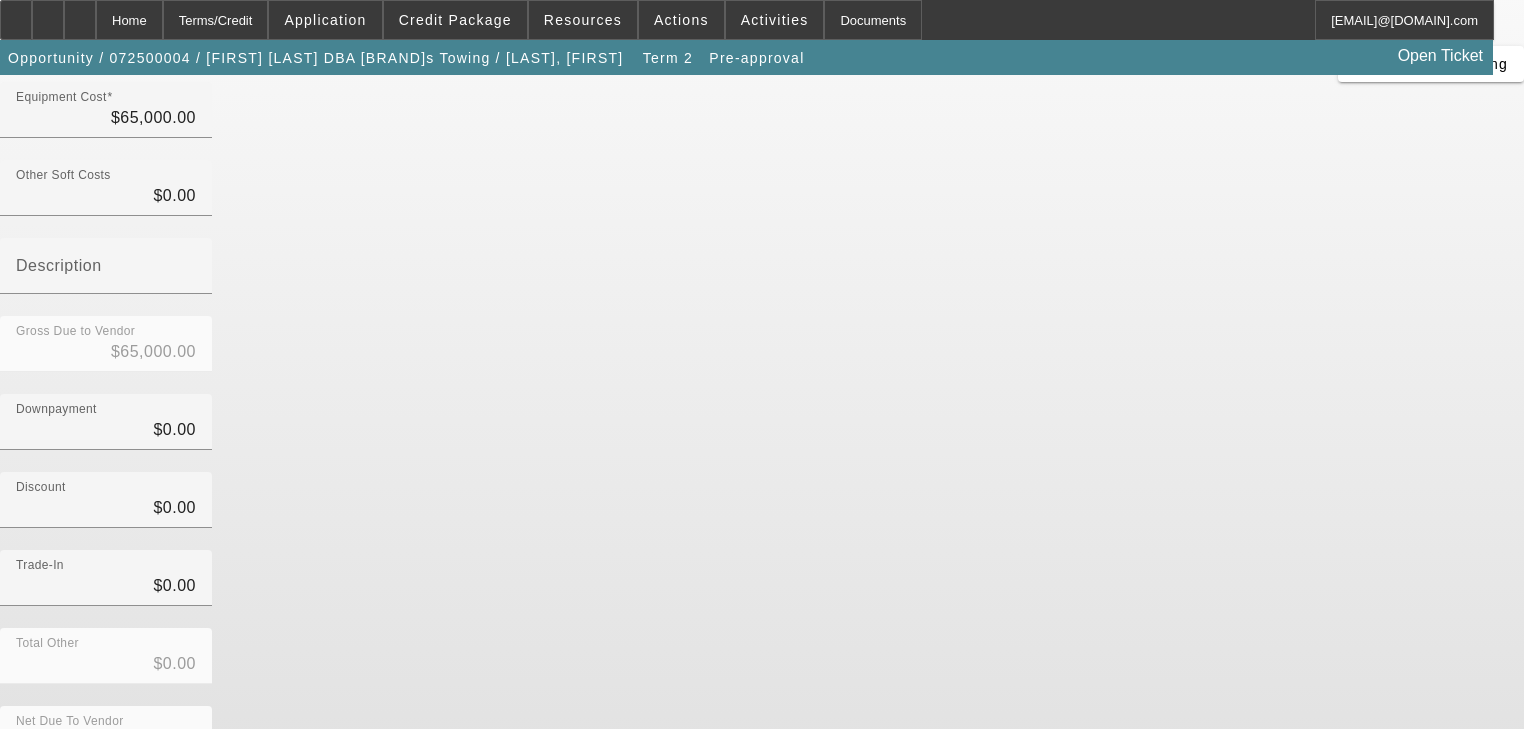 click on "Submit" at bounding box center [28, 815] 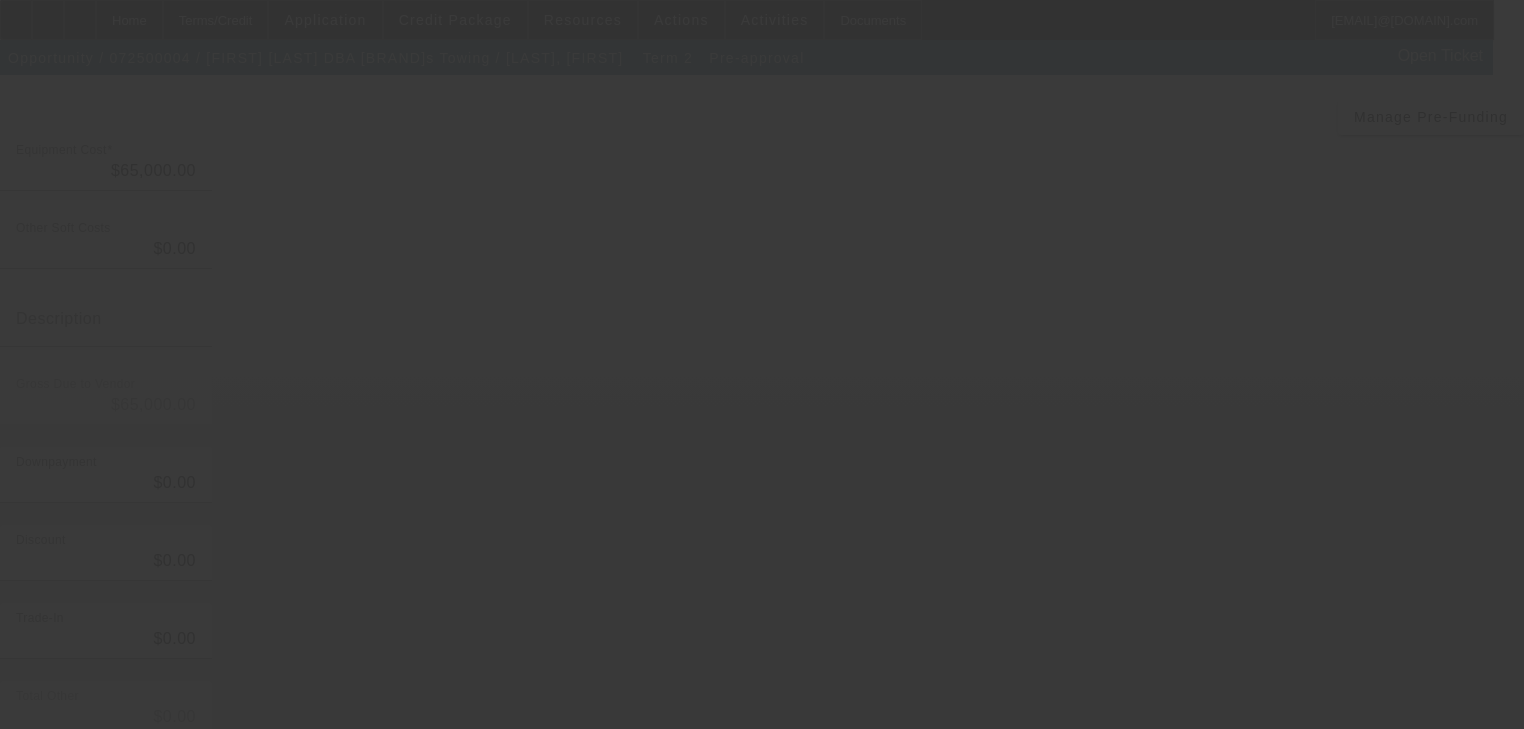 scroll, scrollTop: 124, scrollLeft: 0, axis: vertical 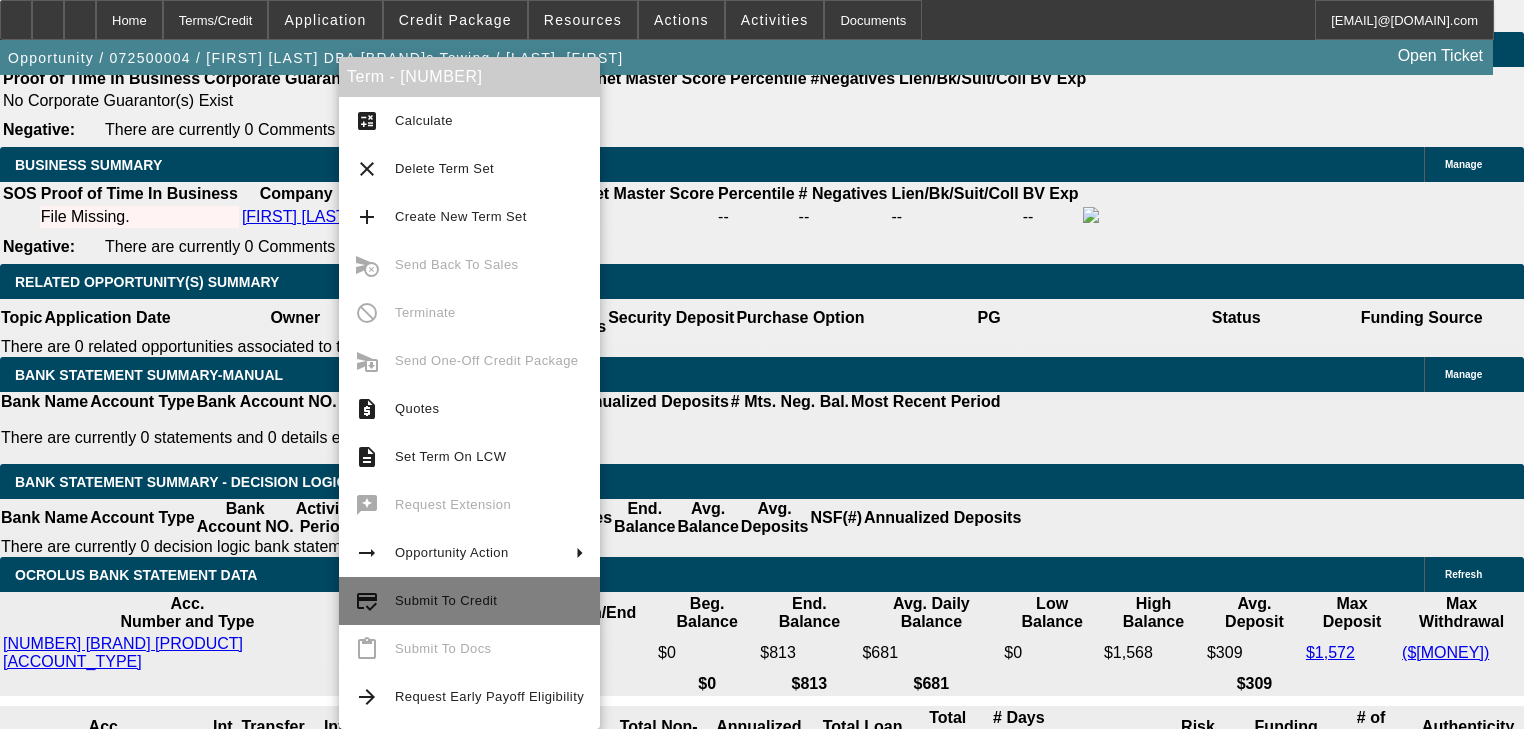 click on "Submit To Credit" at bounding box center (489, 121) 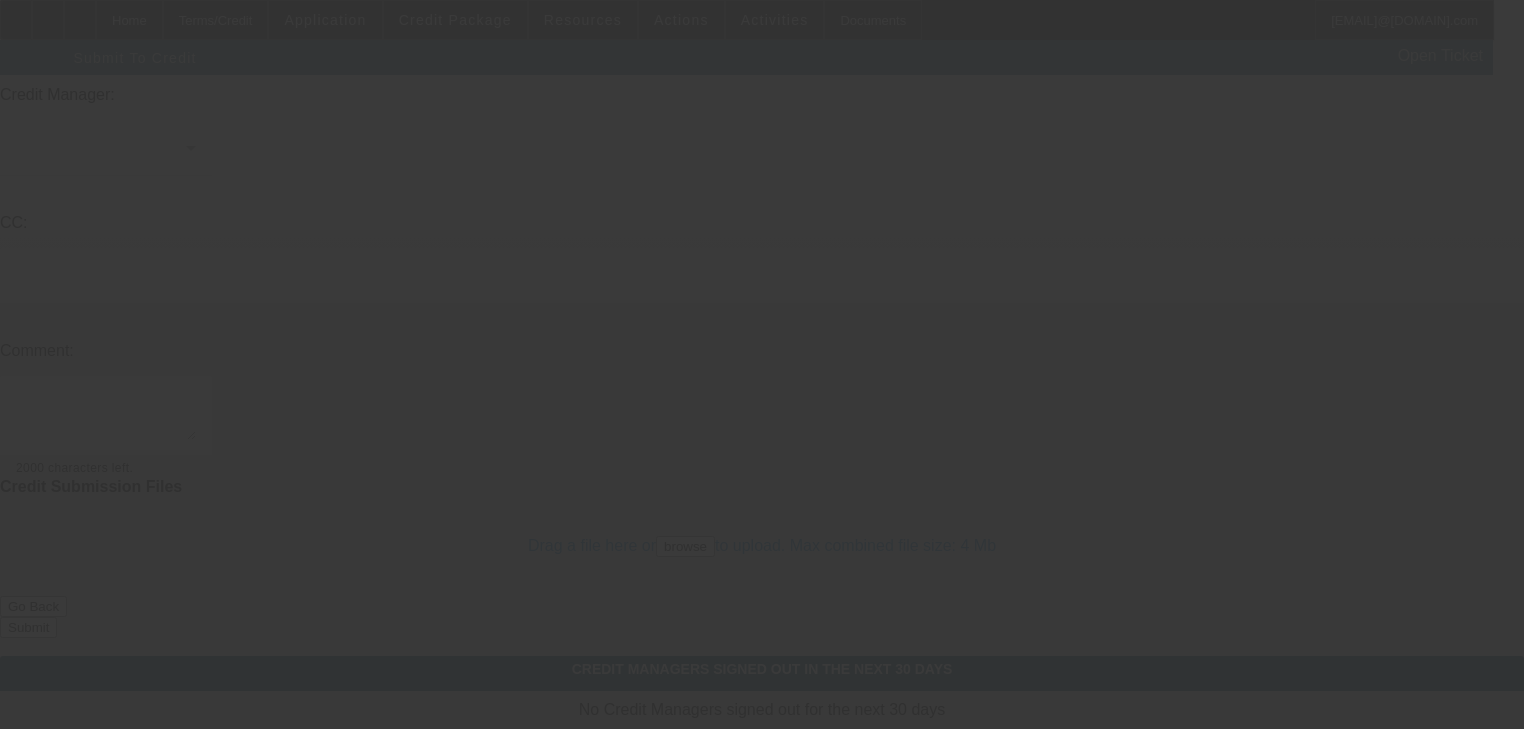 scroll, scrollTop: 0, scrollLeft: 0, axis: both 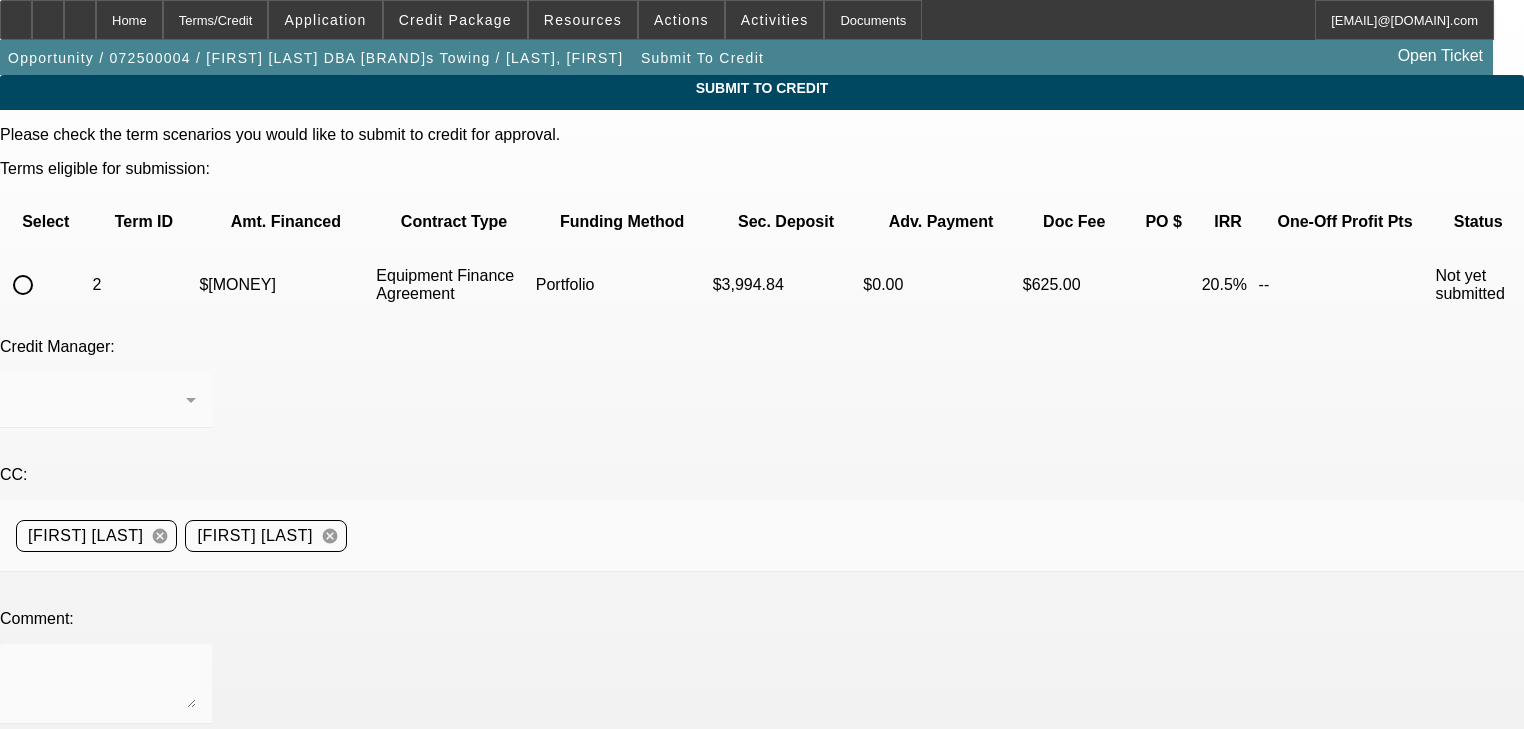 click at bounding box center (23, 285) 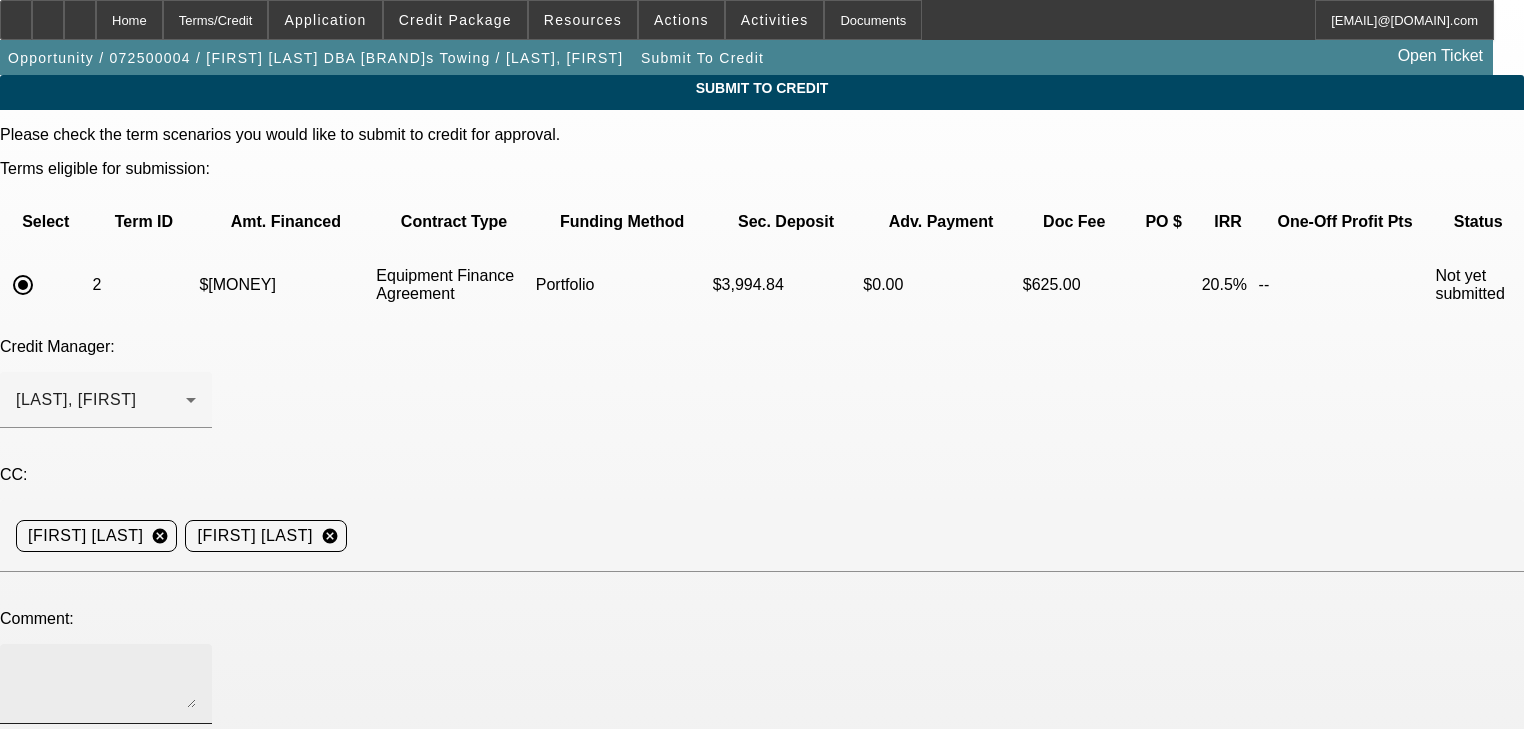 click at bounding box center (106, 684) 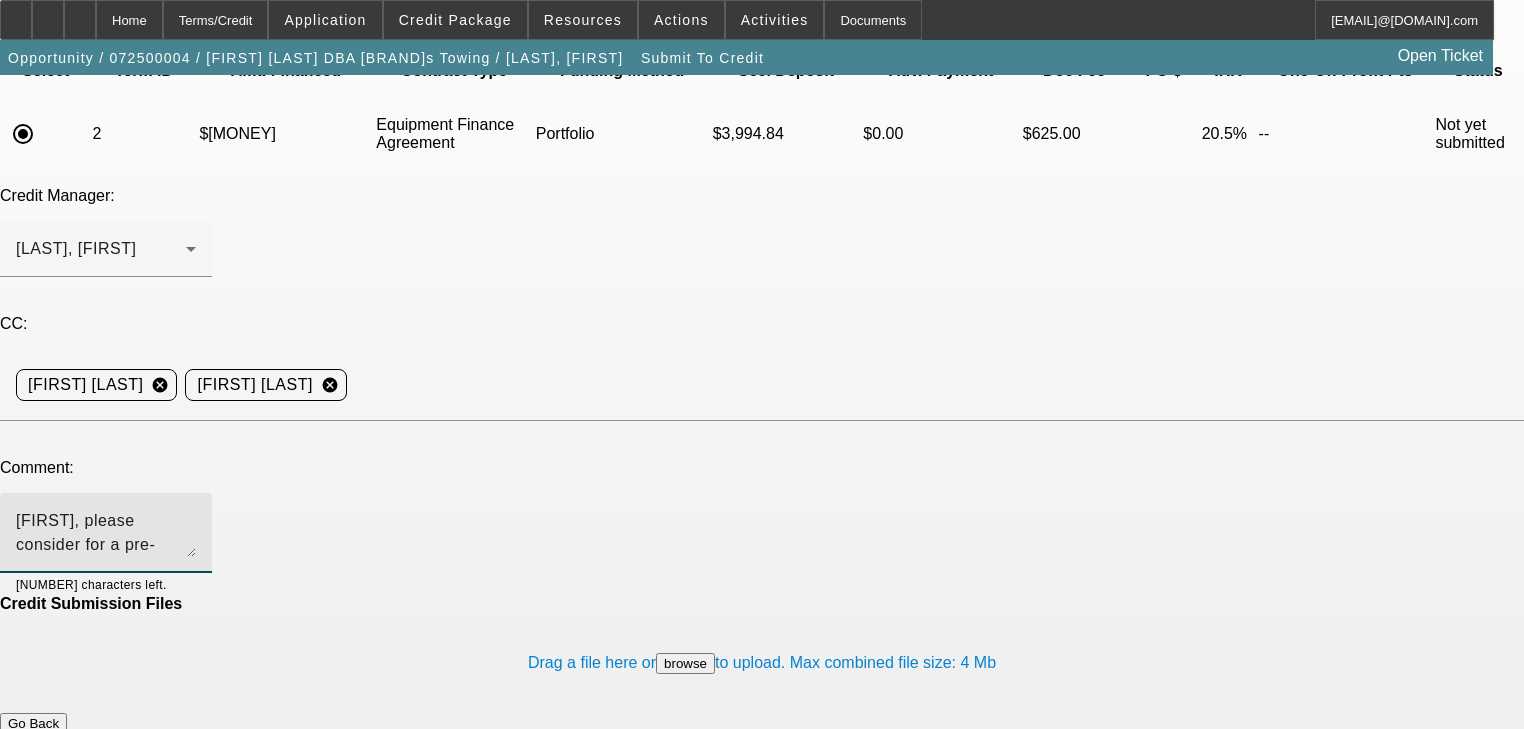 scroll, scrollTop: 242, scrollLeft: 0, axis: vertical 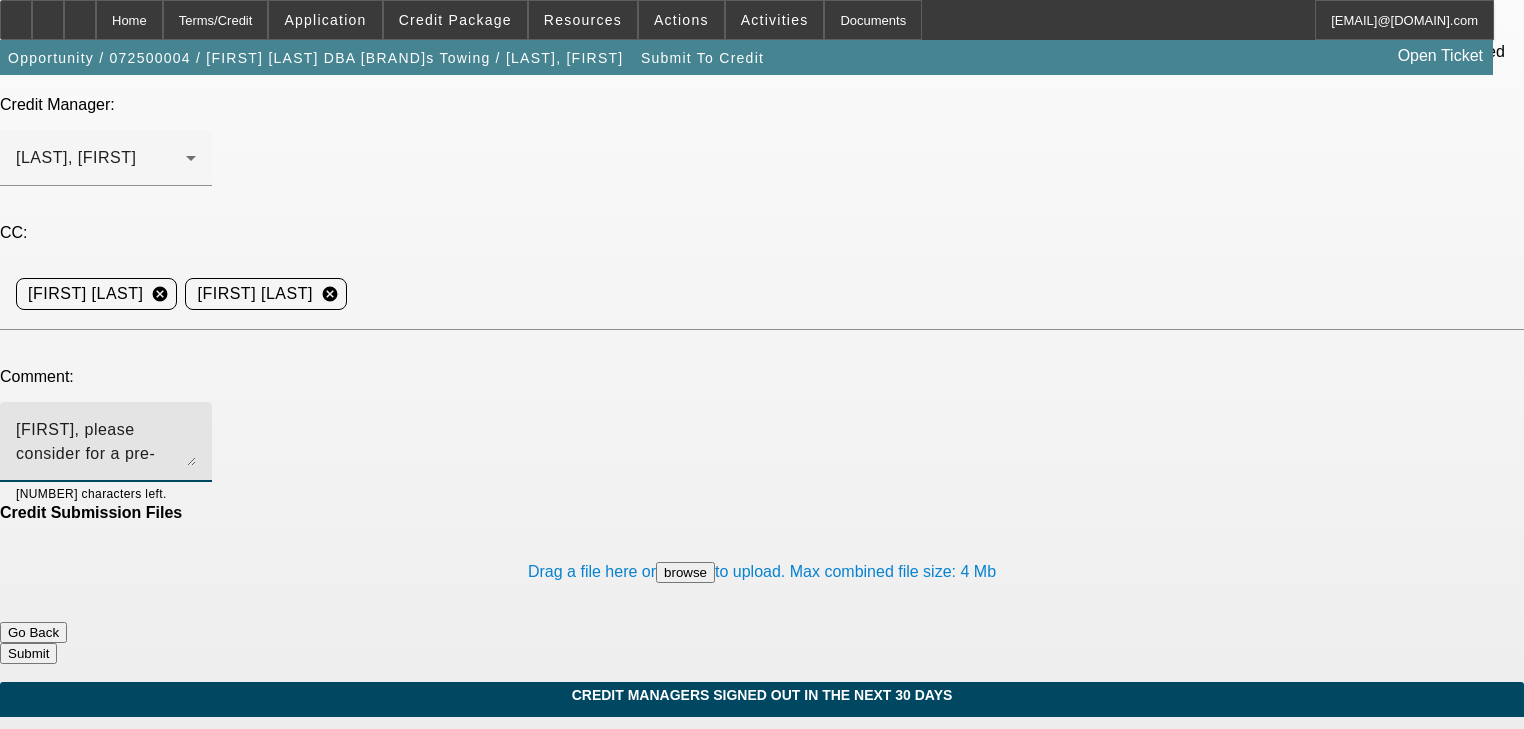 type on "George, please consider for a pre-approval in the portfolio for this fresh start up." 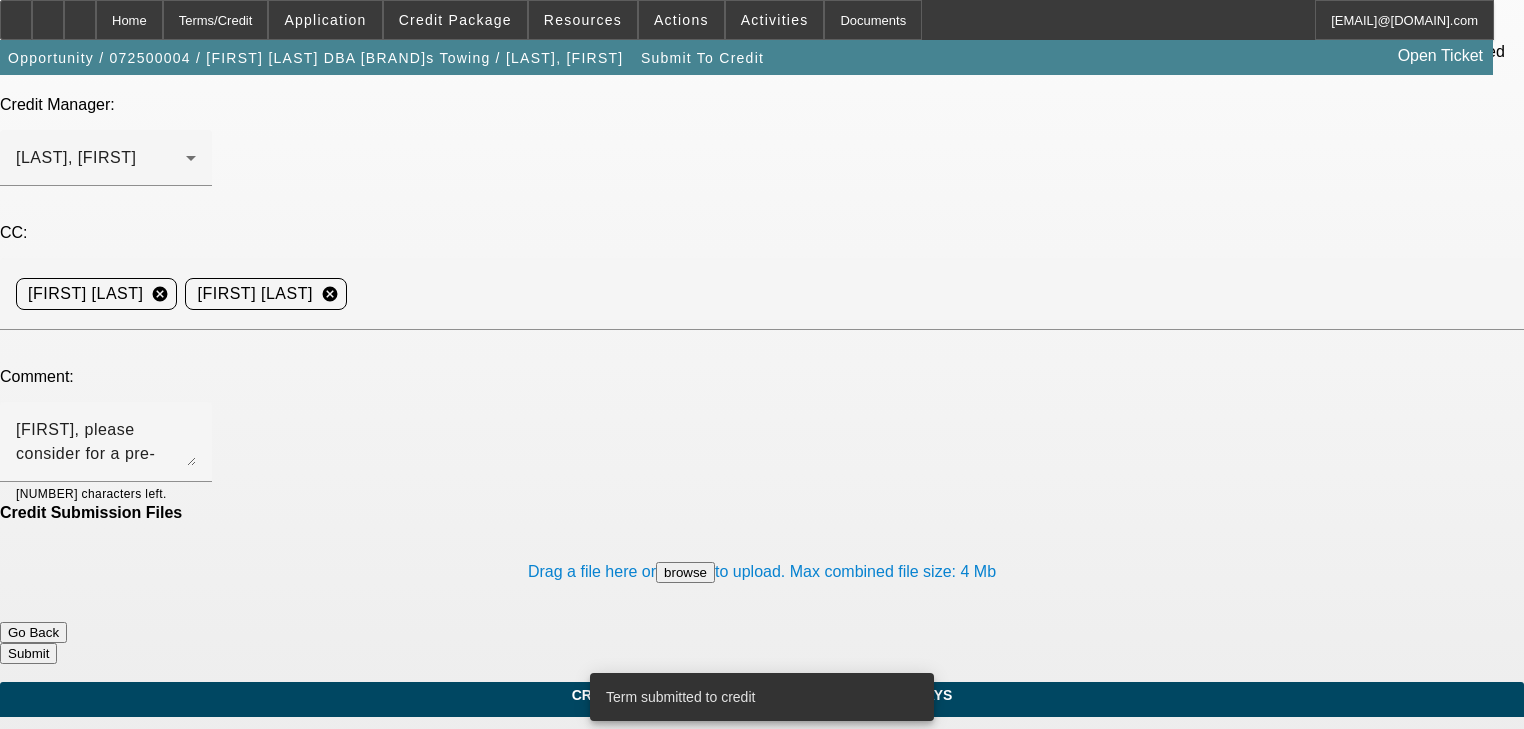 scroll, scrollTop: 0, scrollLeft: 0, axis: both 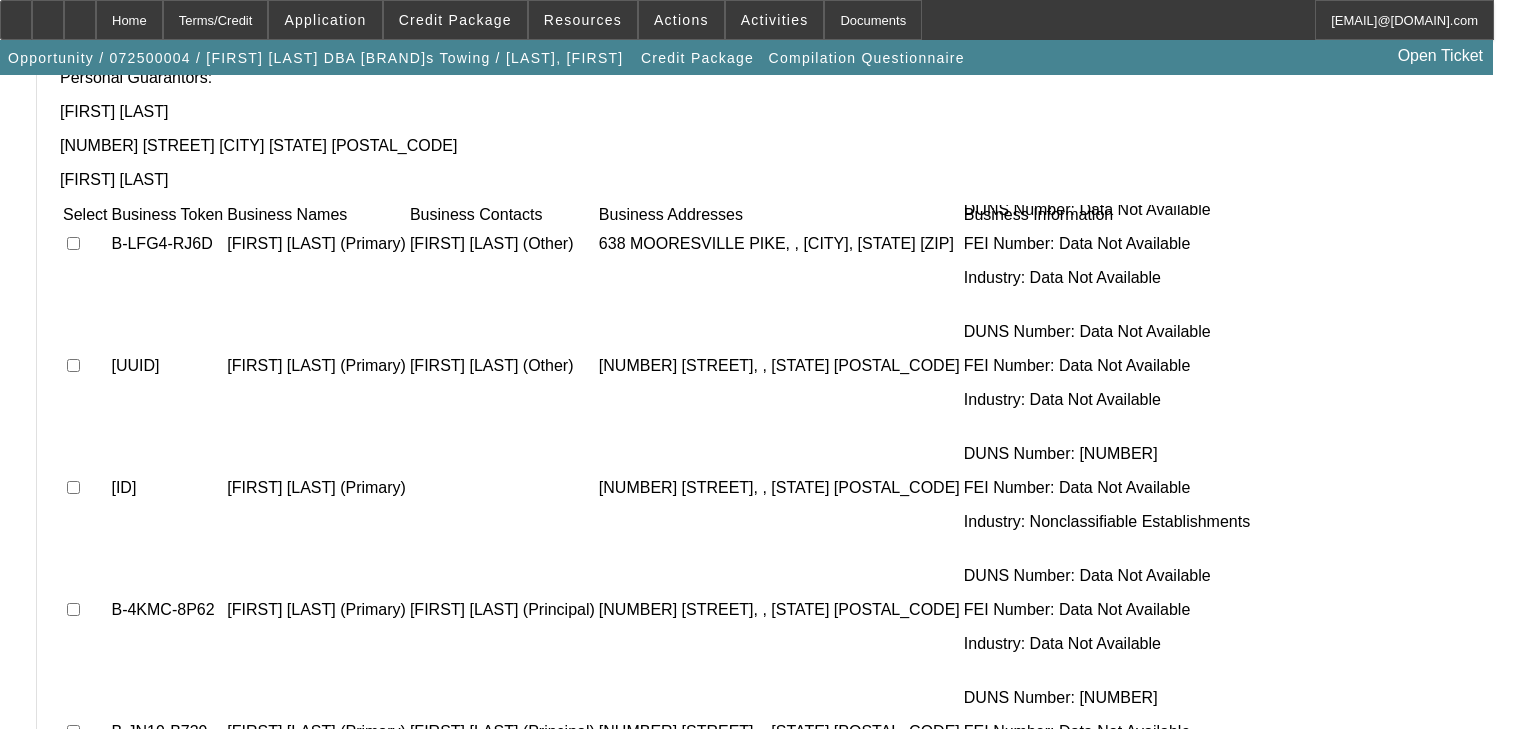 click at bounding box center [106, 773] 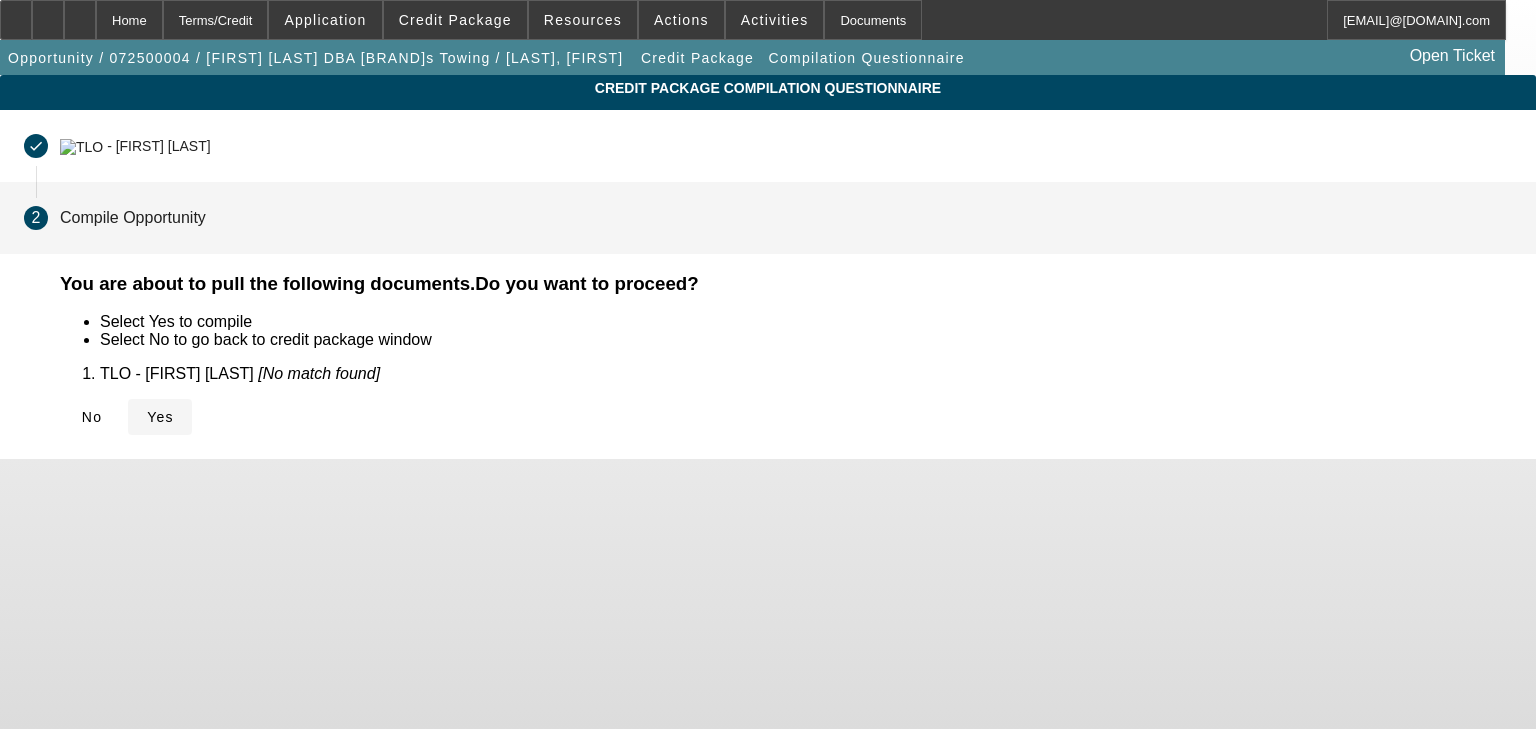 click on "Yes" at bounding box center (160, 417) 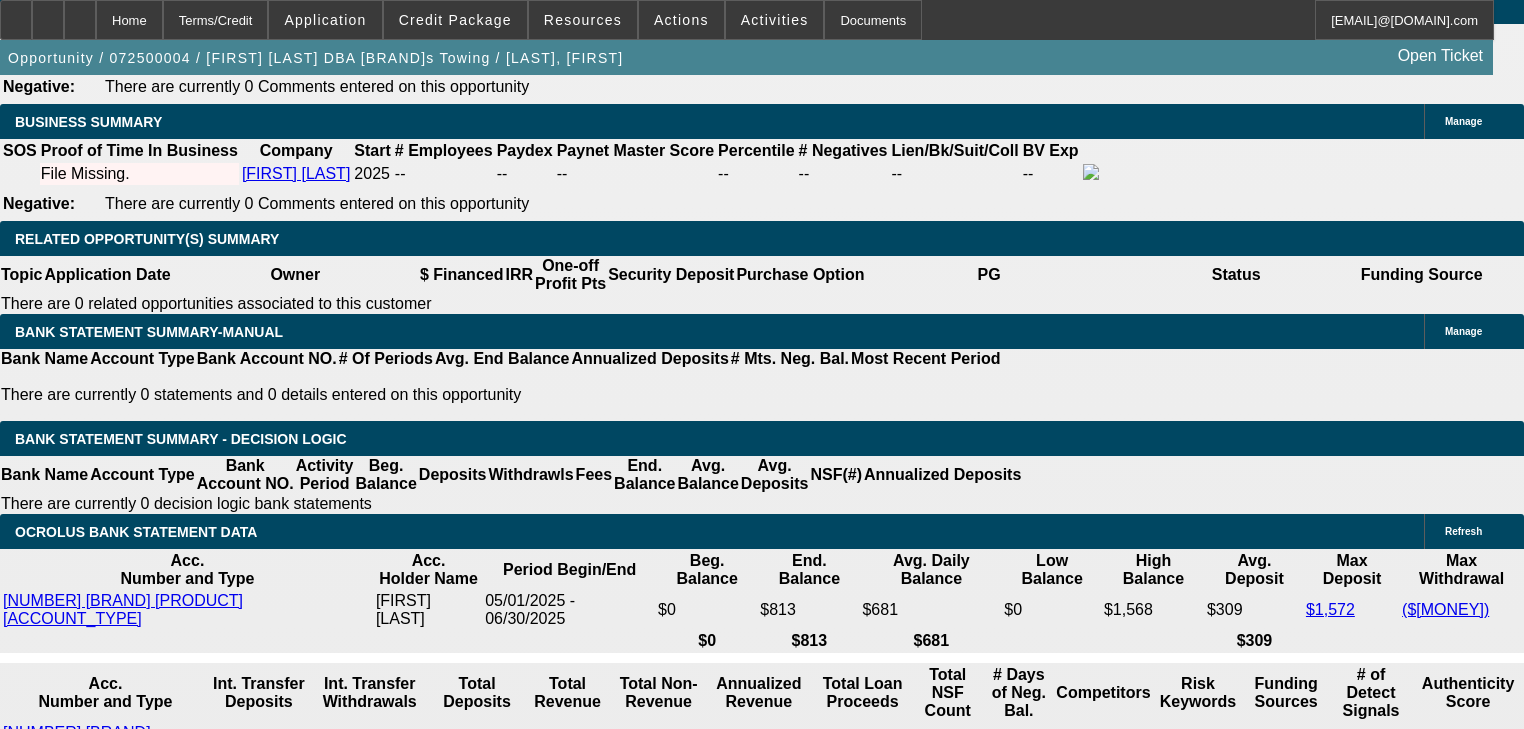 scroll, scrollTop: 3200, scrollLeft: 0, axis: vertical 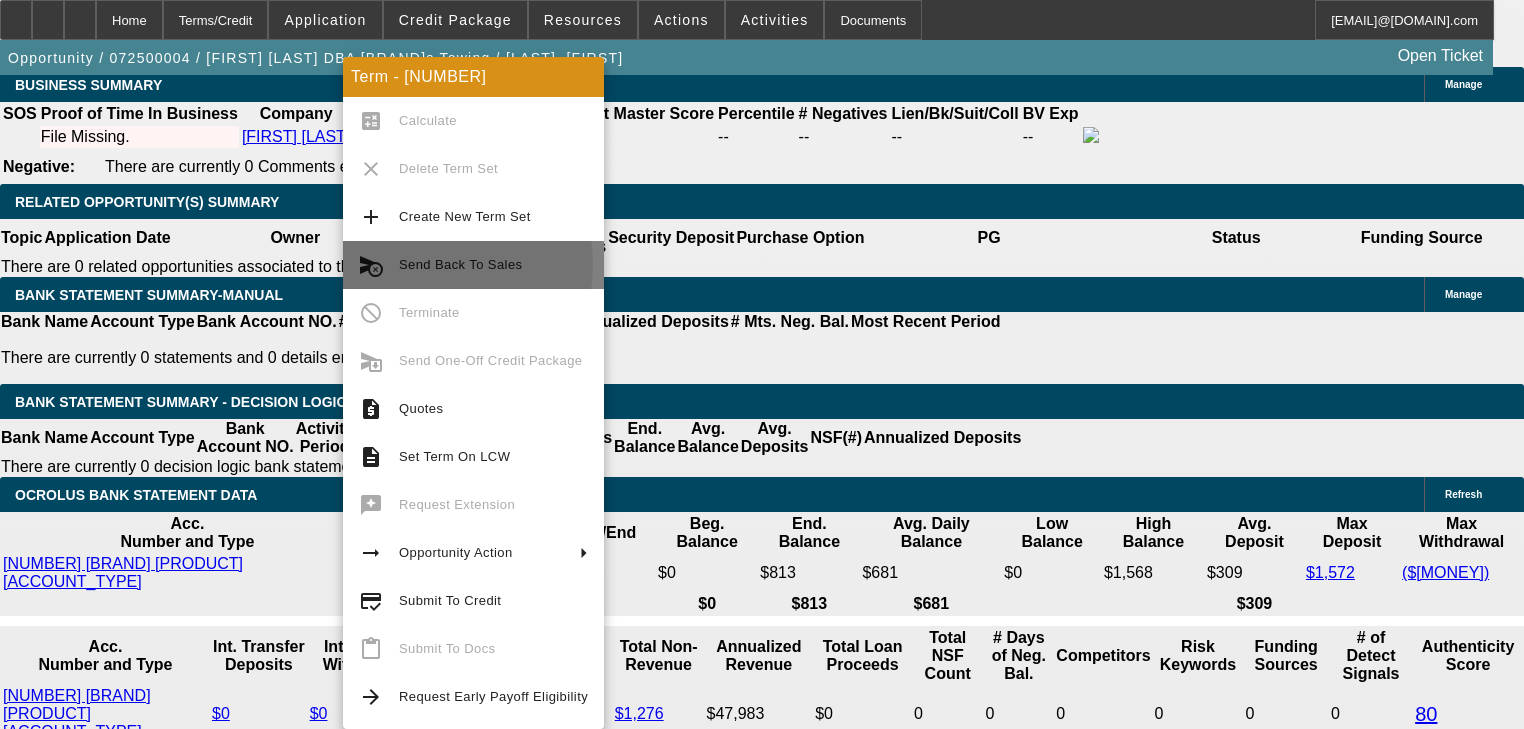 click on "Send Back To Sales" at bounding box center [460, 264] 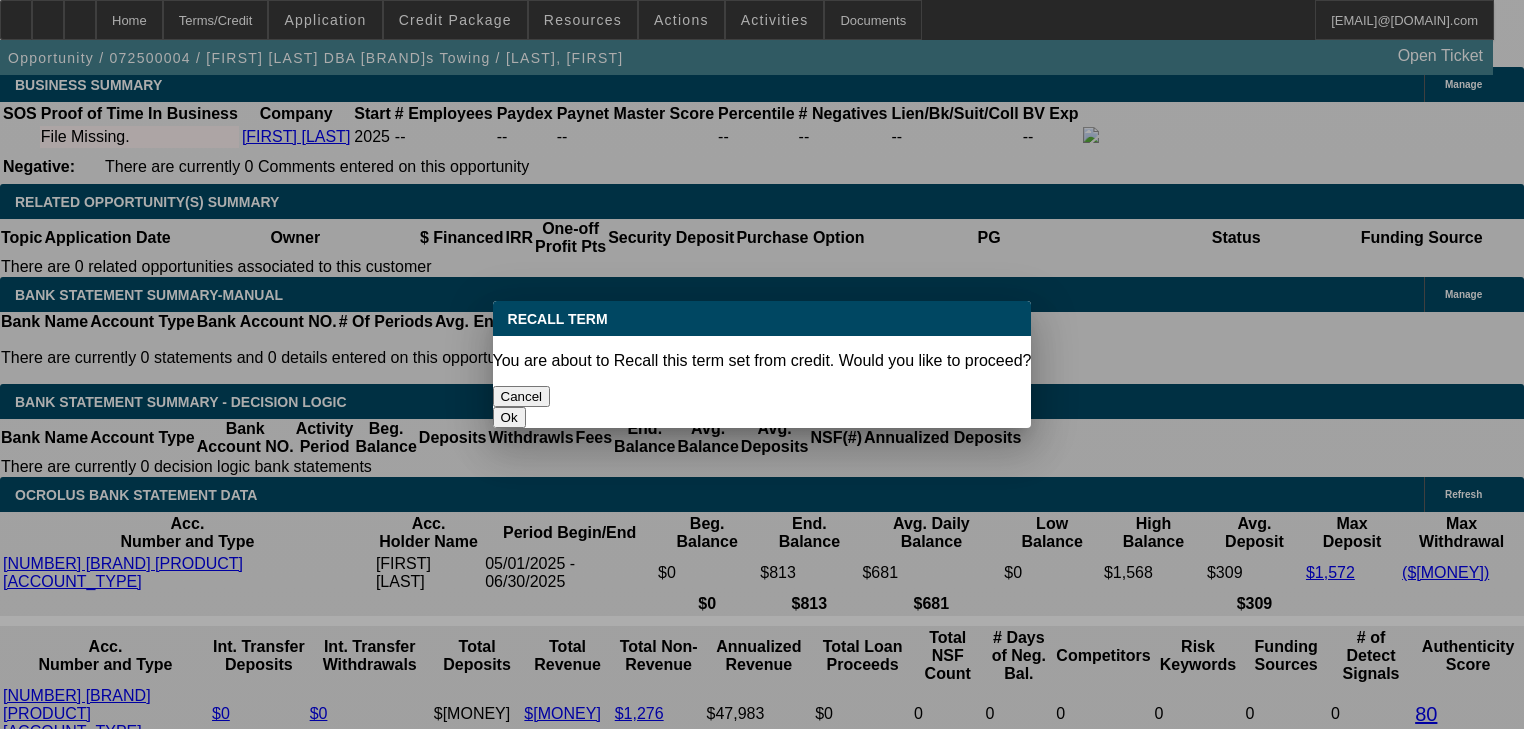 click on "Ok" at bounding box center (509, 417) 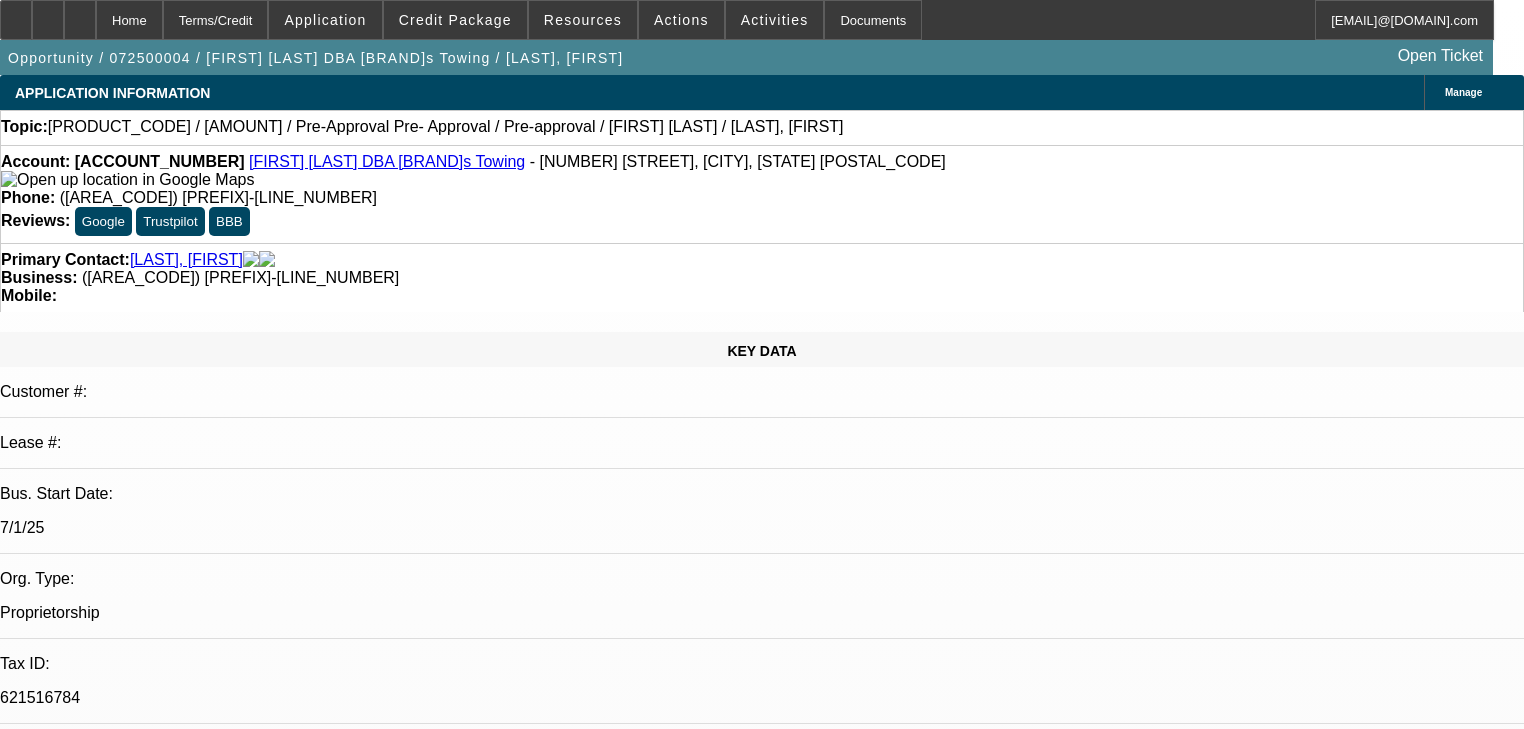 click on "Comments" at bounding box center (106, 6999) 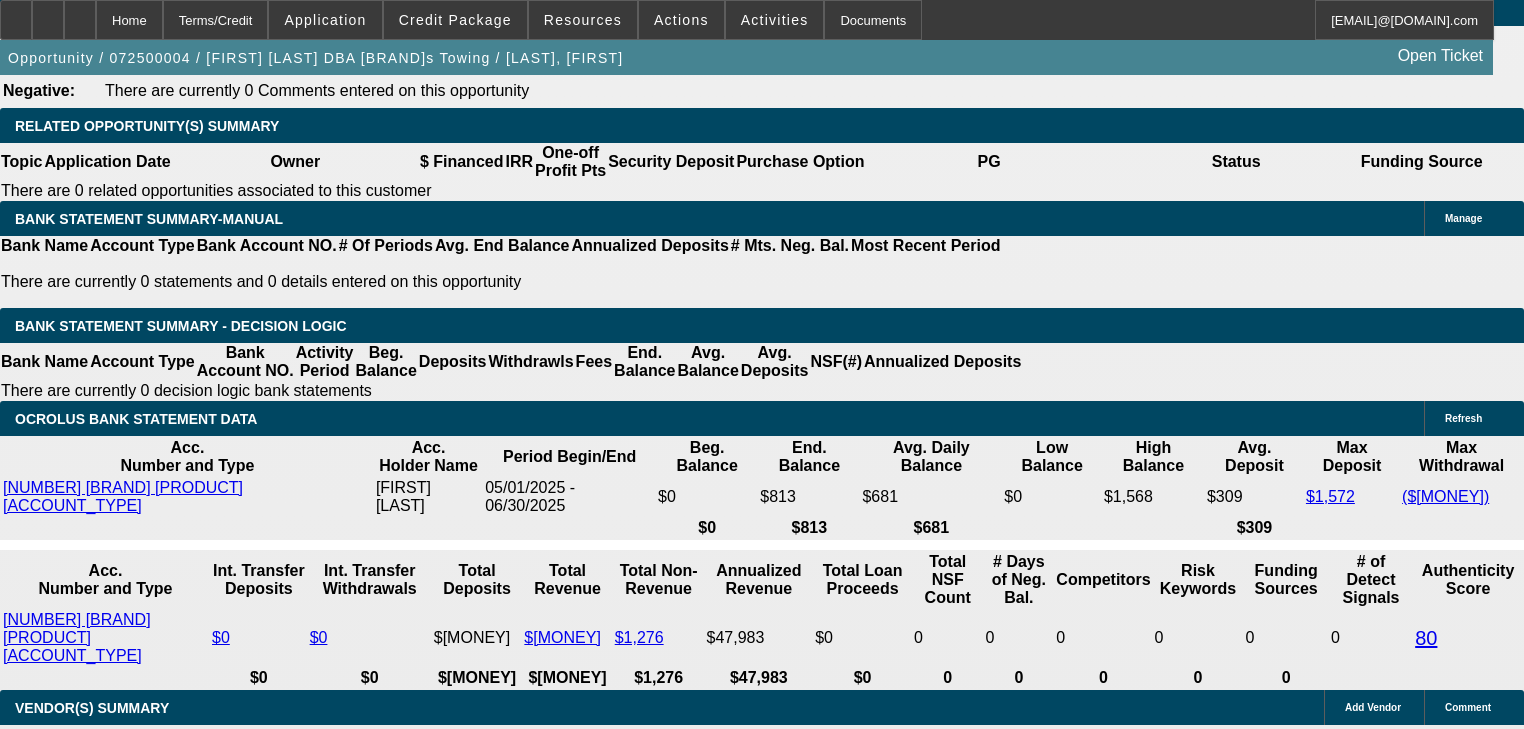 scroll, scrollTop: 3280, scrollLeft: 0, axis: vertical 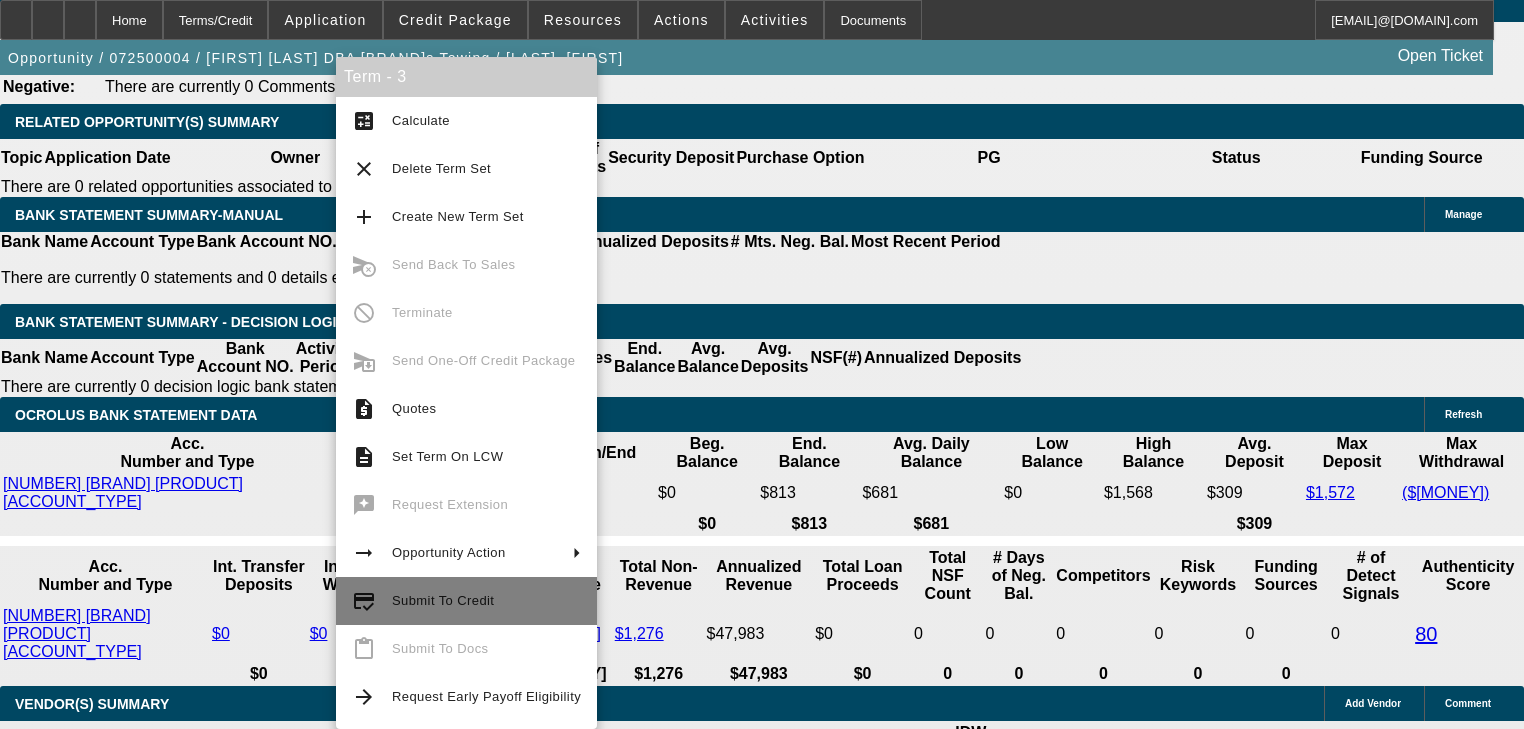 click on "Submit To Credit" at bounding box center (486, 121) 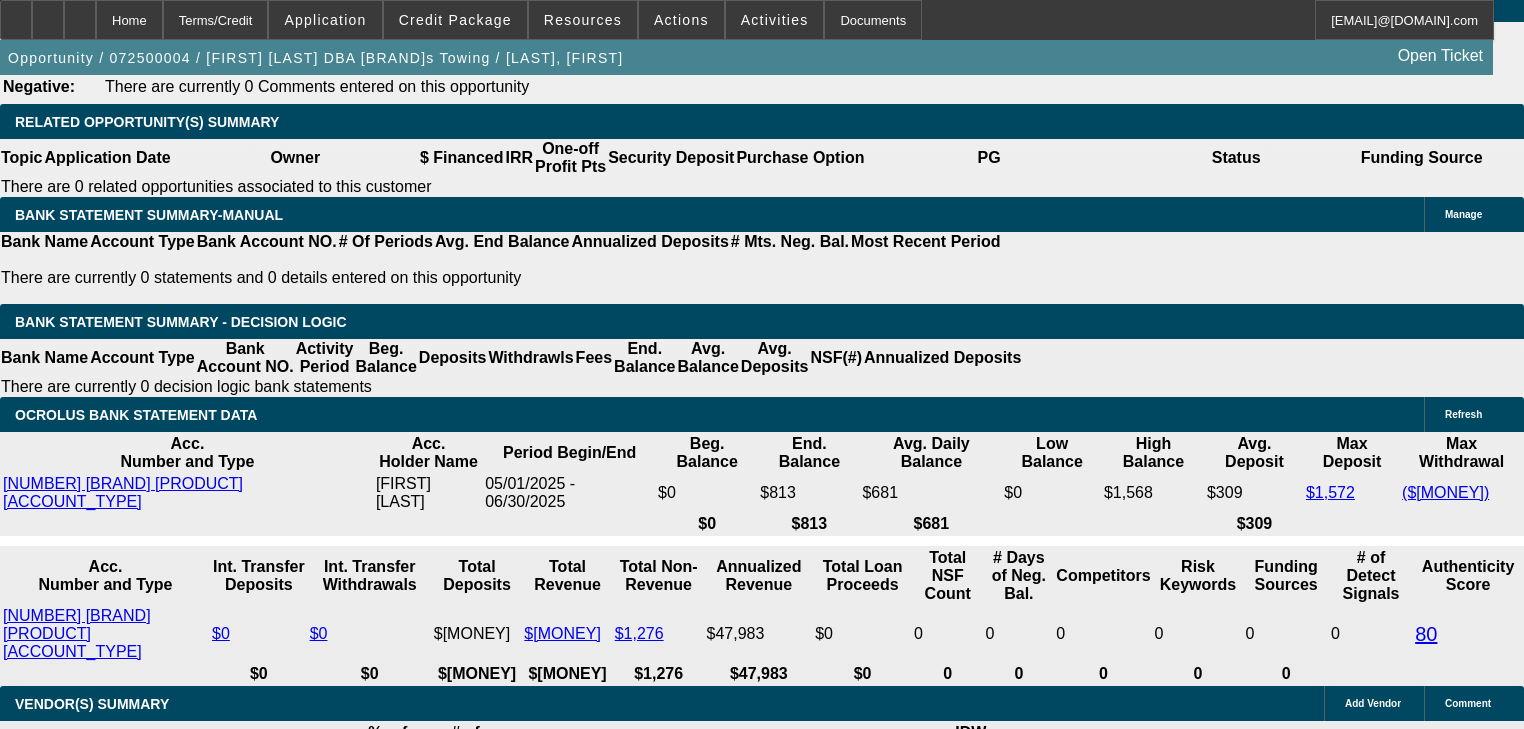 scroll, scrollTop: 0, scrollLeft: 0, axis: both 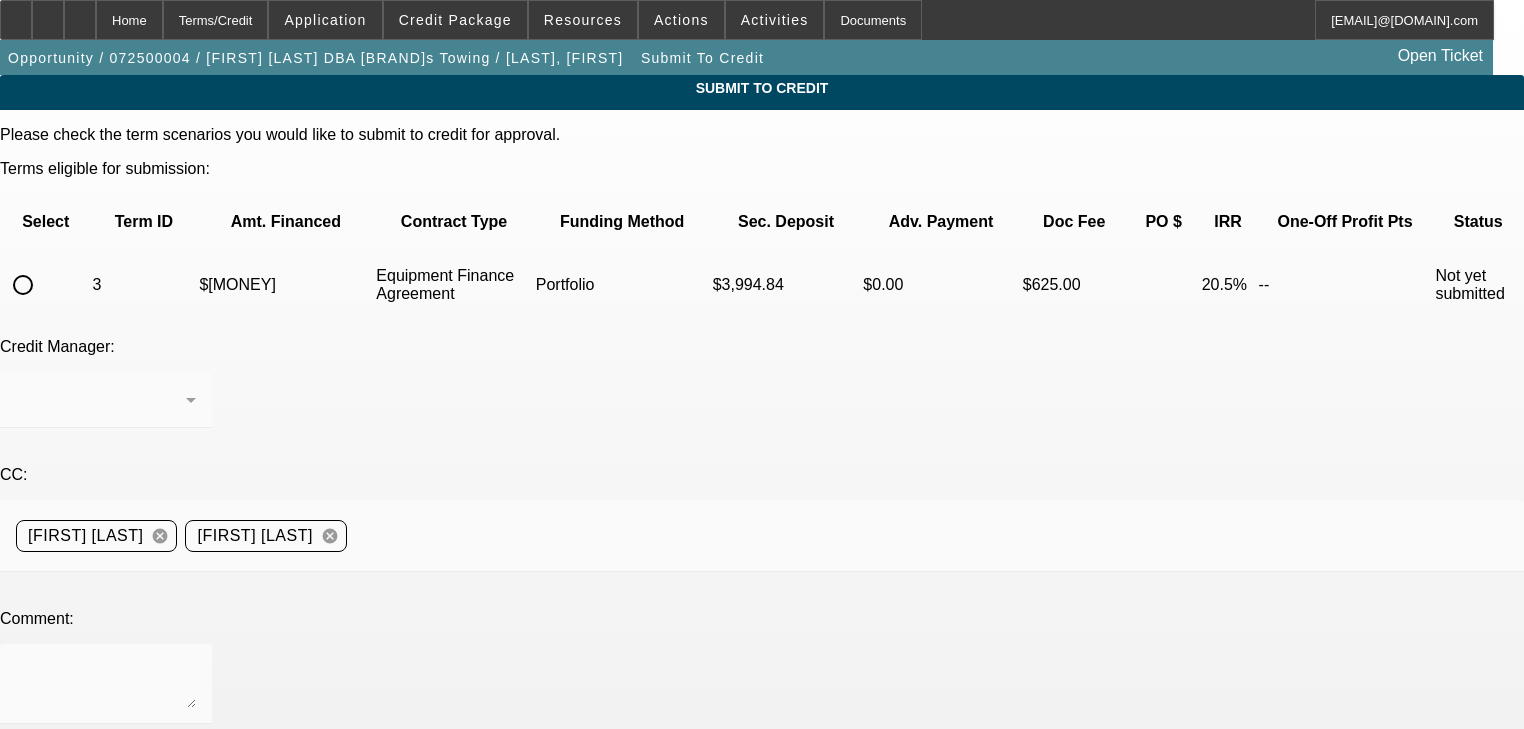 click at bounding box center (23, 285) 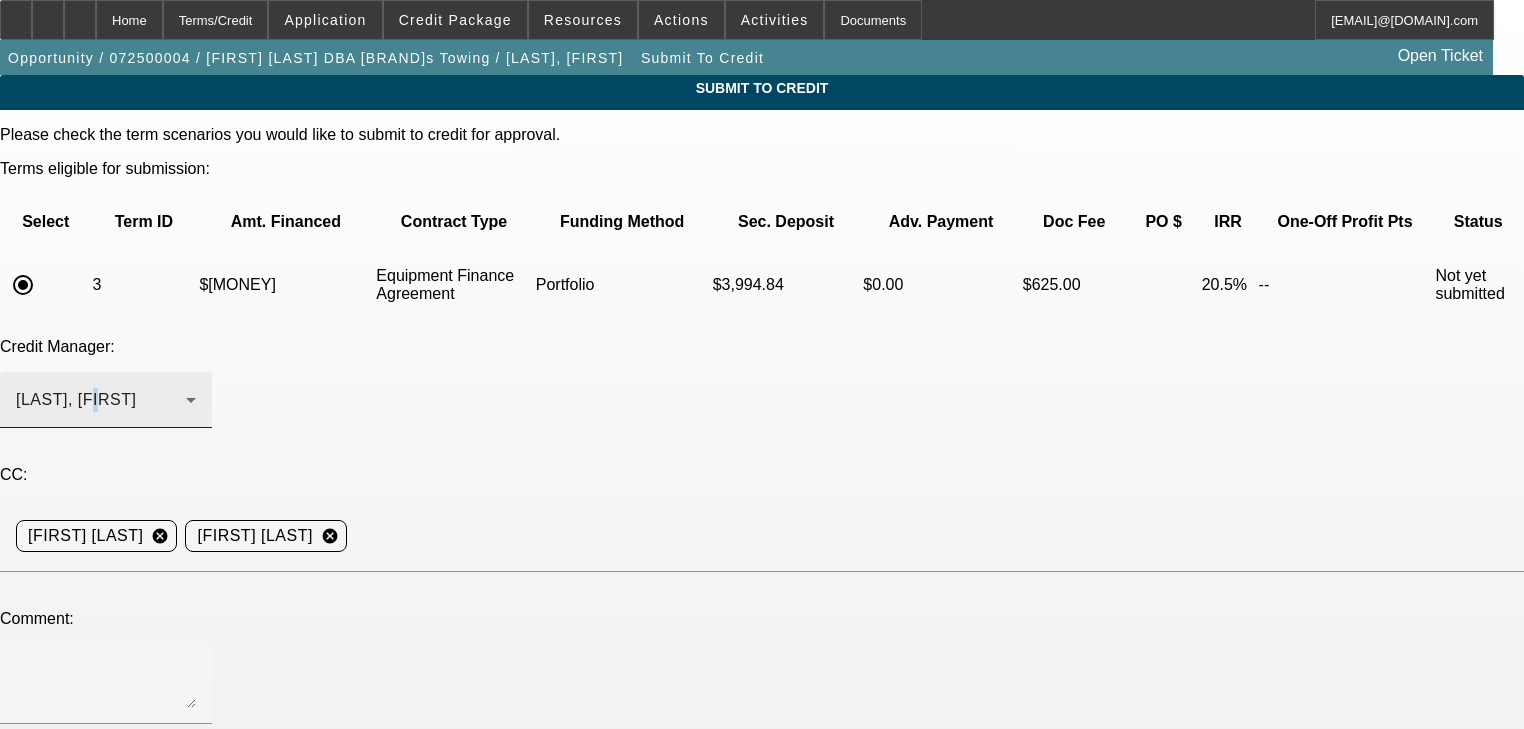 click on "[LAST], [FIRST]" at bounding box center [101, 400] 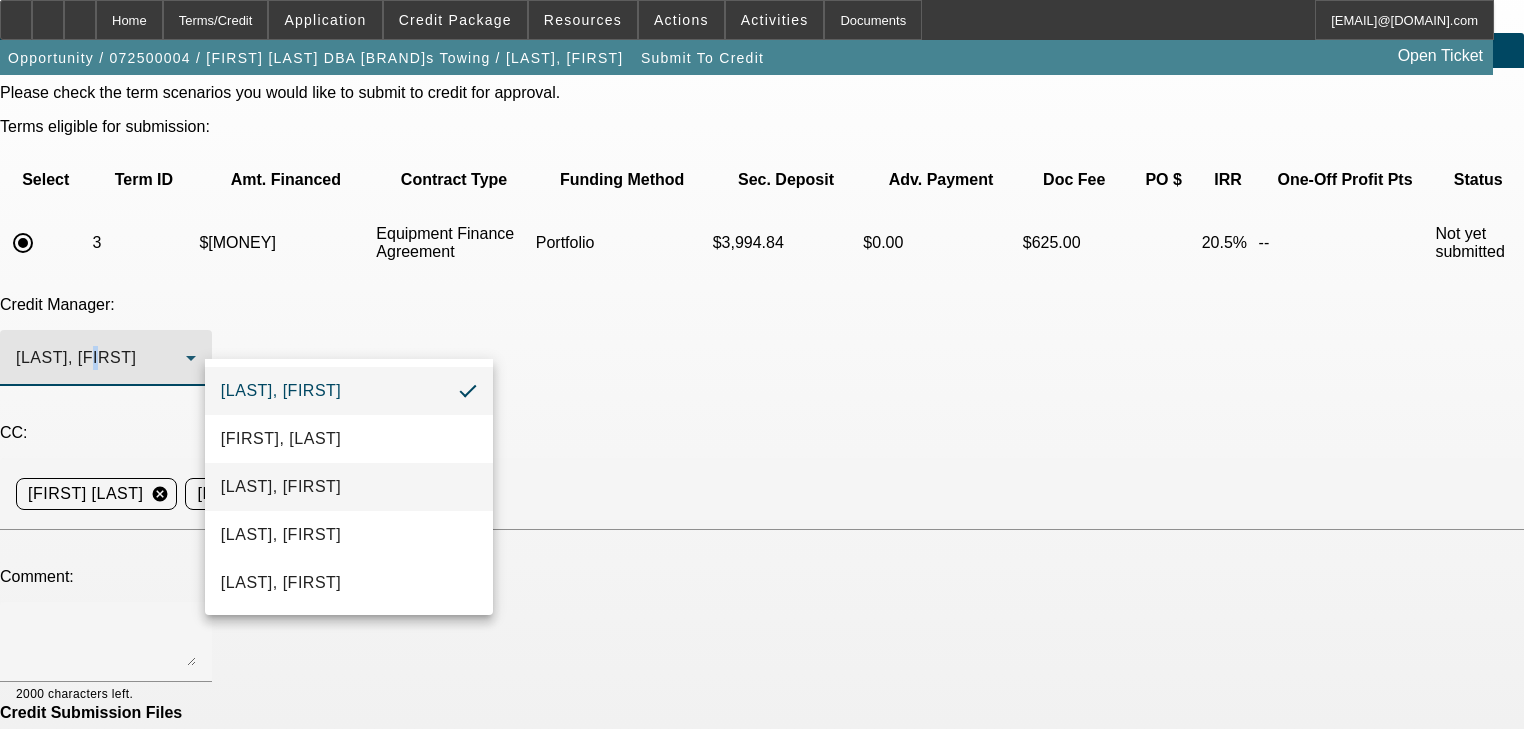 click on "Arida, George
Heyd, Zachary
Arida, Michael
Magner, Bill
Oliva, Samuel" at bounding box center (349, 487) 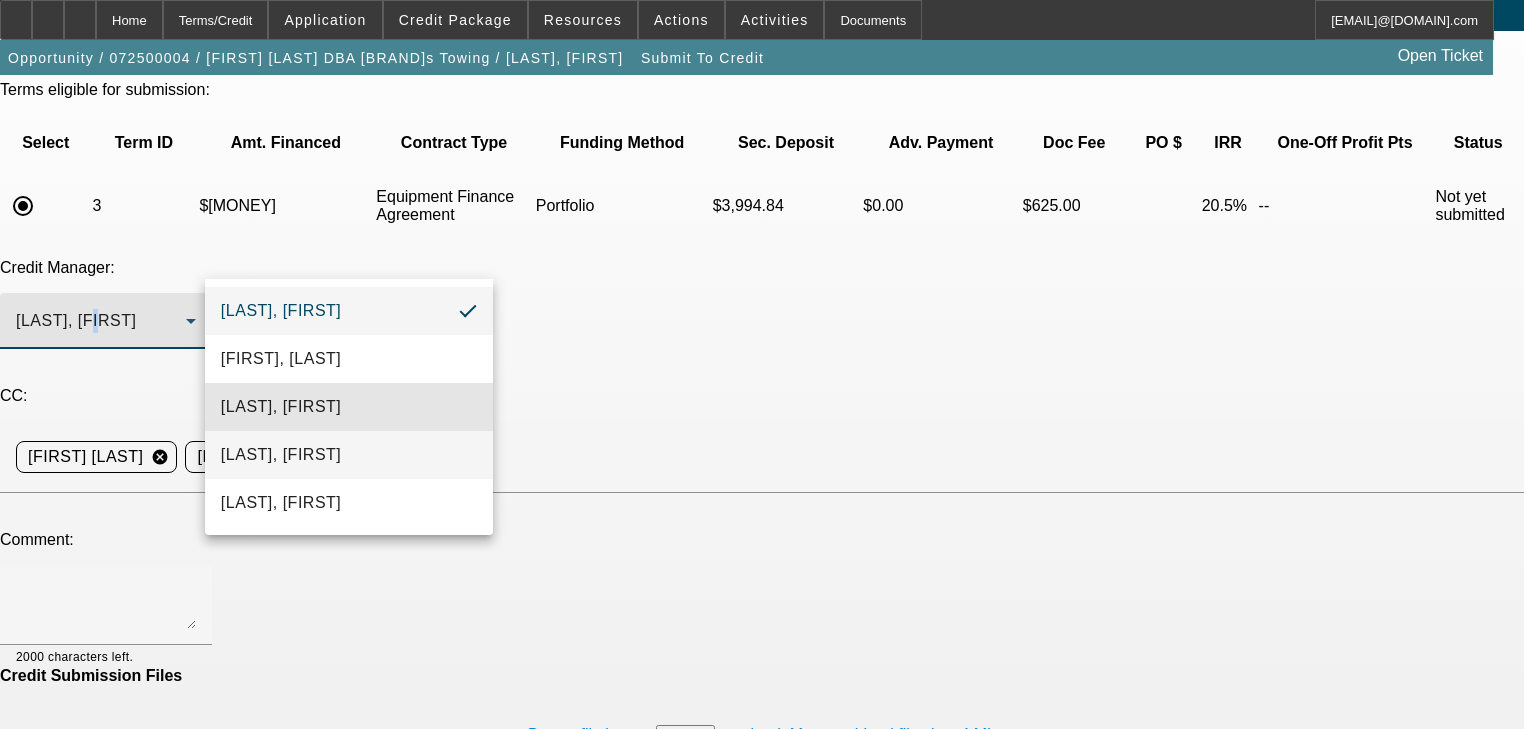 scroll, scrollTop: 80, scrollLeft: 0, axis: vertical 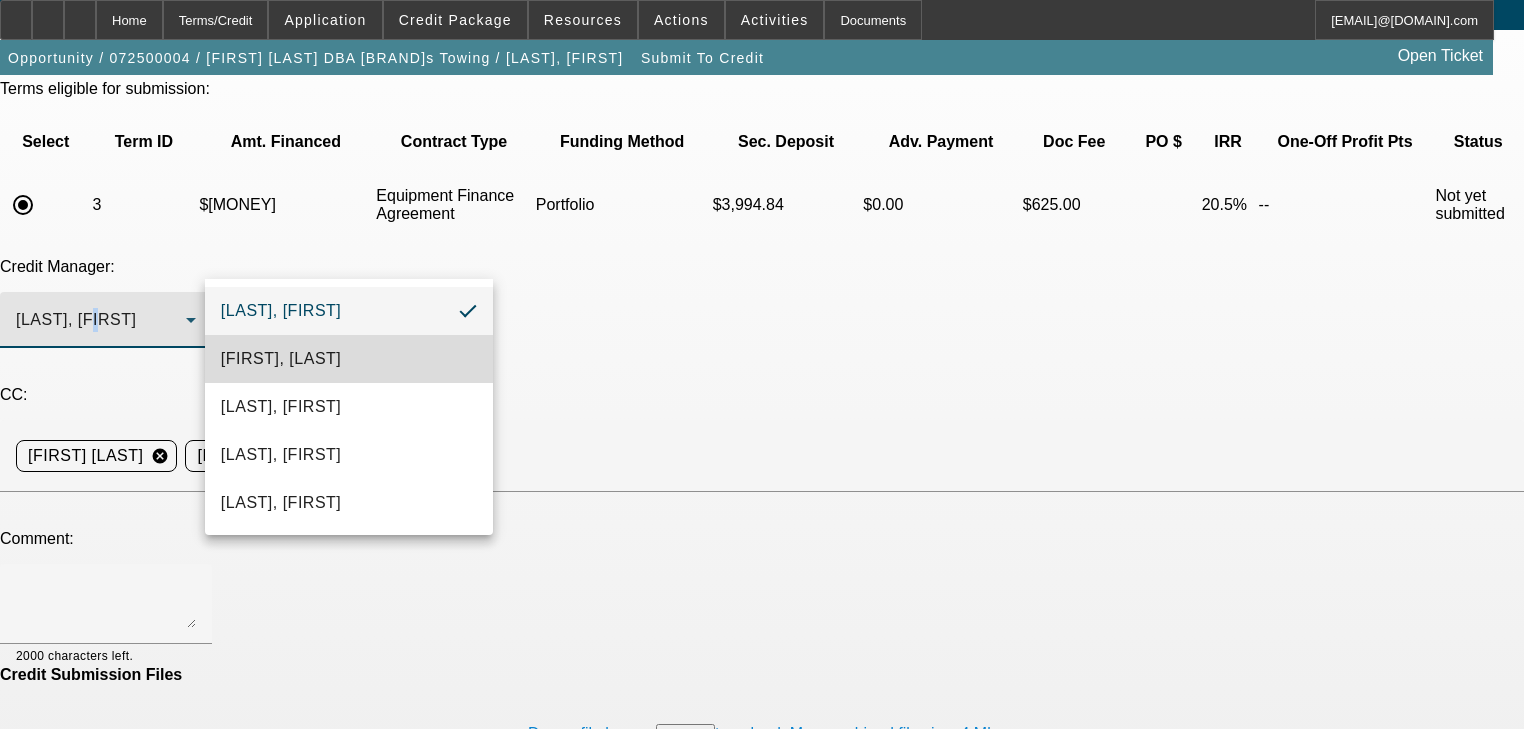click on "Heyd, Zachary" at bounding box center (349, 359) 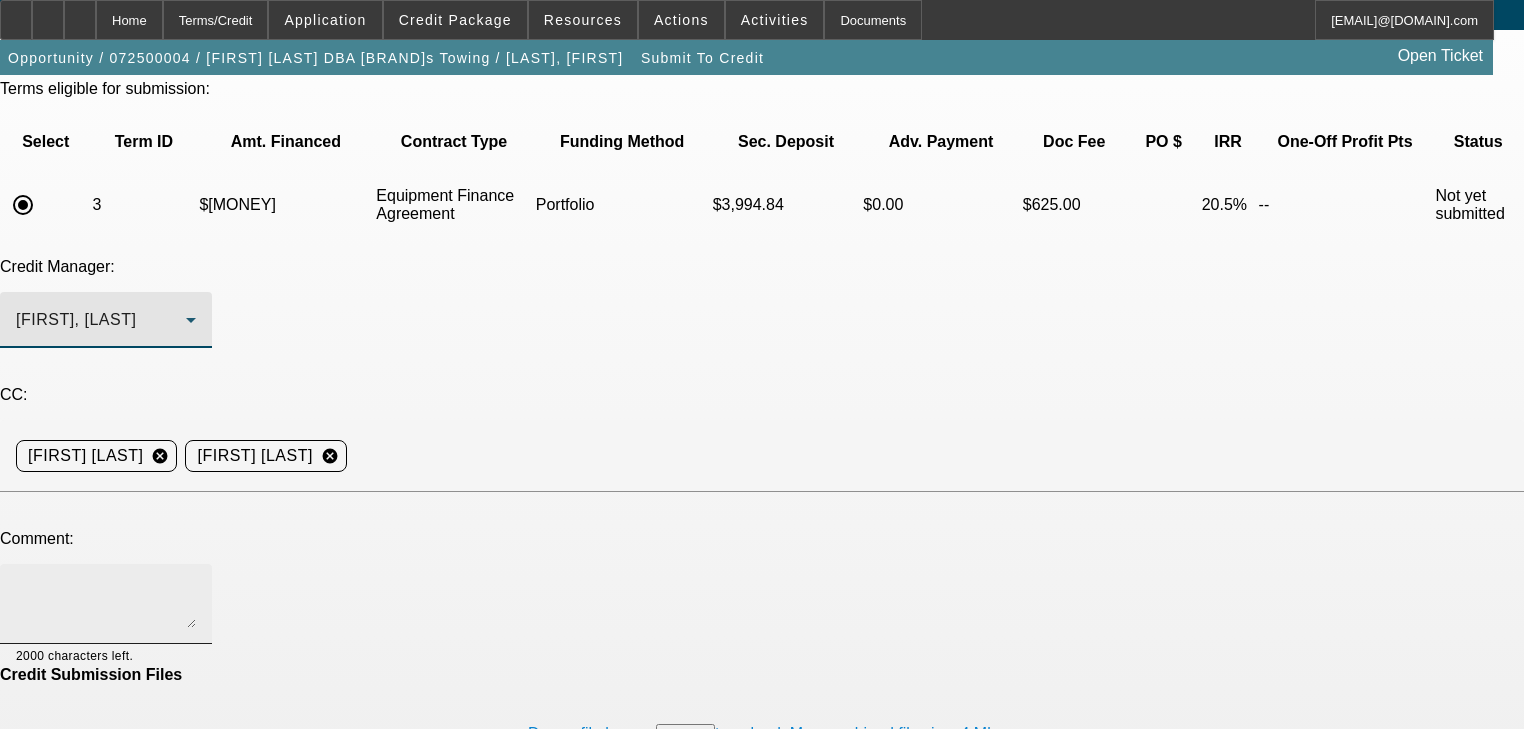 click at bounding box center [106, 604] 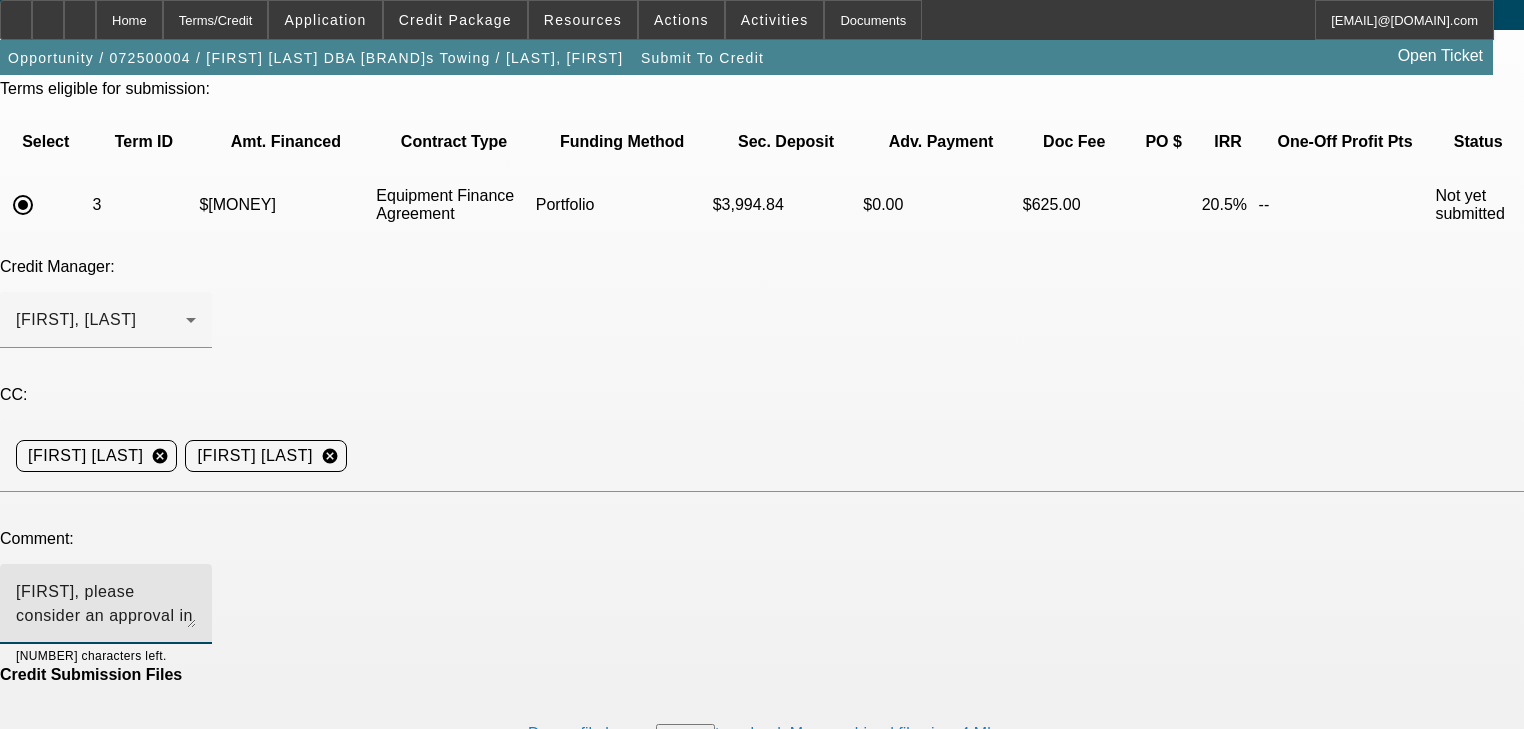 type on "Zach, please consider an approval in the portfolio for this fresh start up. Thank you" 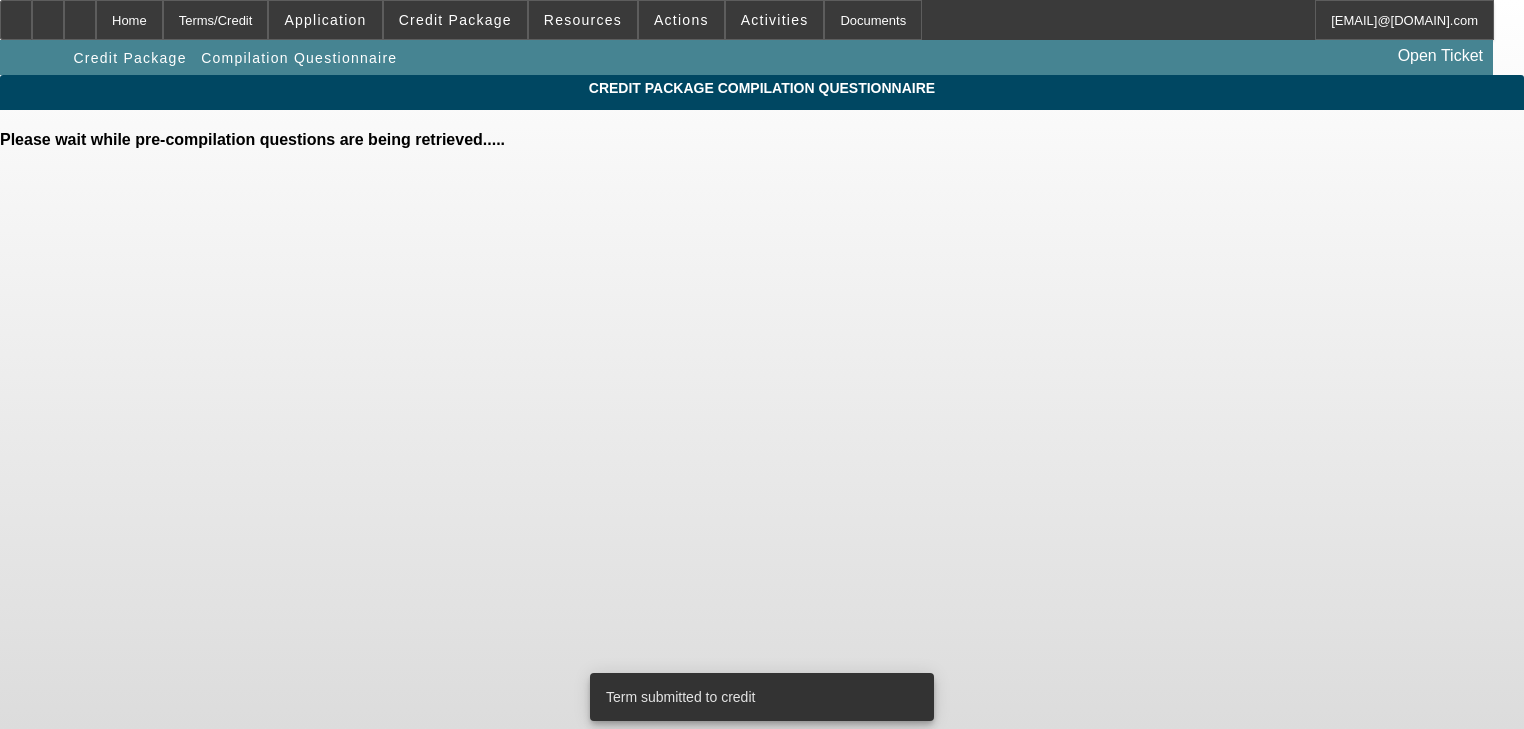 scroll, scrollTop: 0, scrollLeft: 0, axis: both 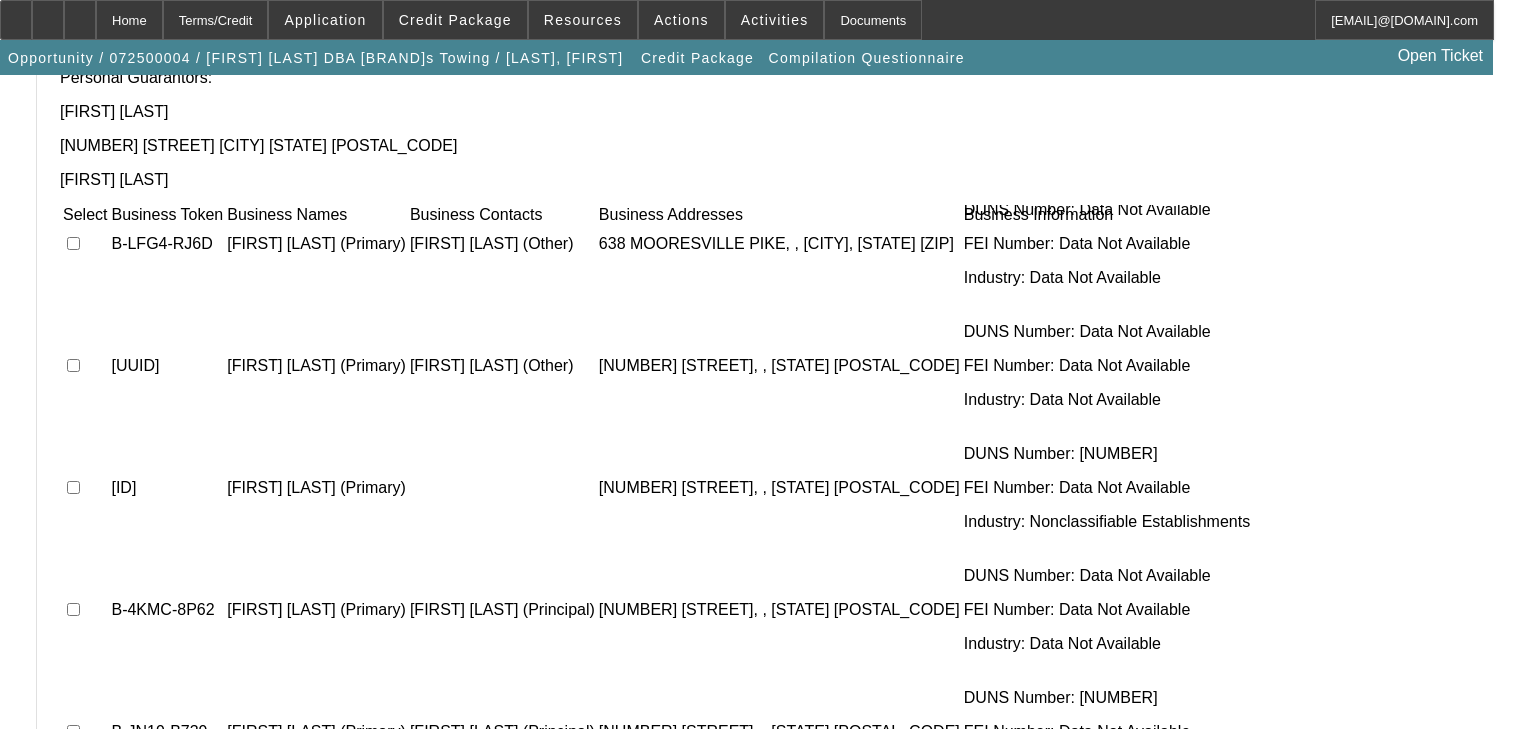 drag, startPoint x: 1294, startPoint y: 631, endPoint x: 1077, endPoint y: 553, distance: 230.59271 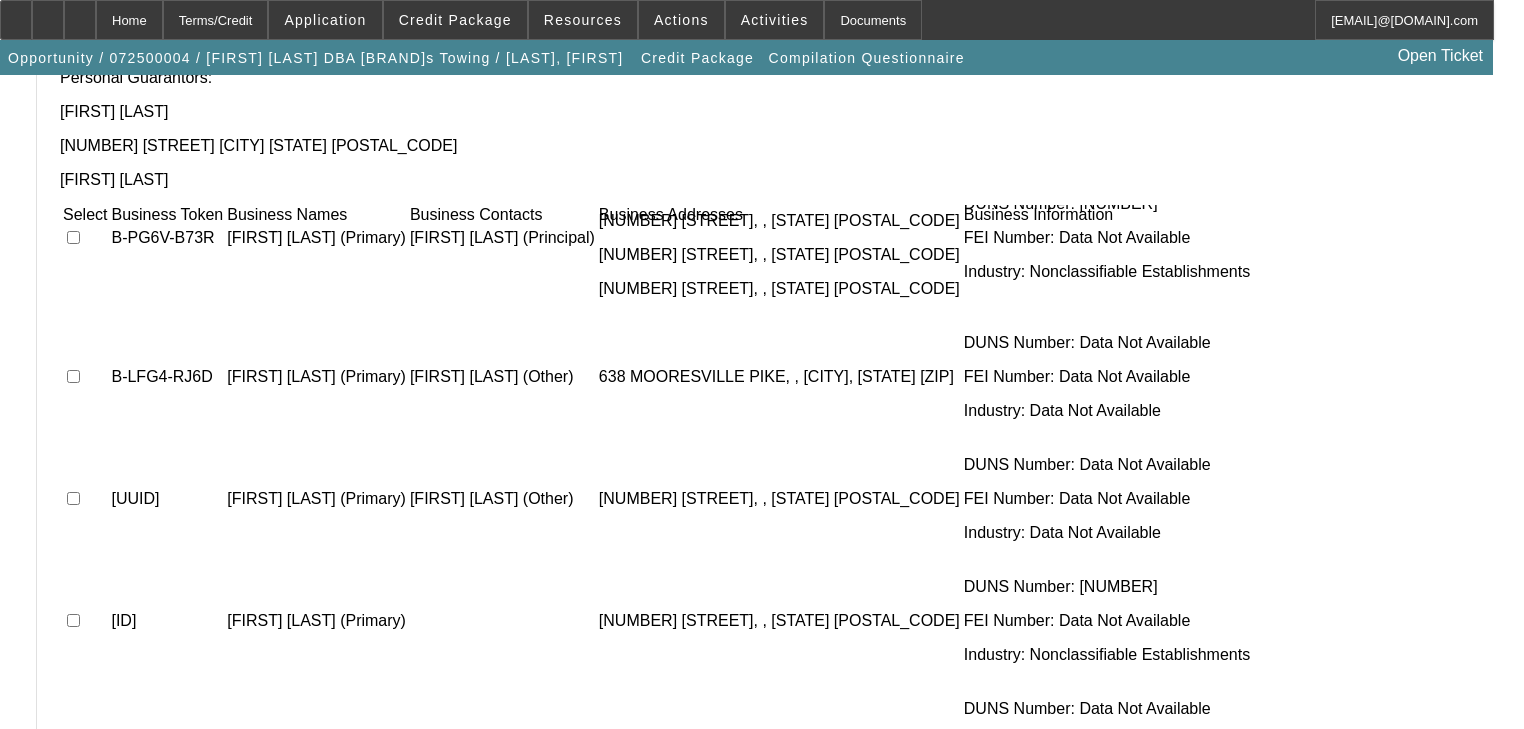 scroll, scrollTop: 0, scrollLeft: 0, axis: both 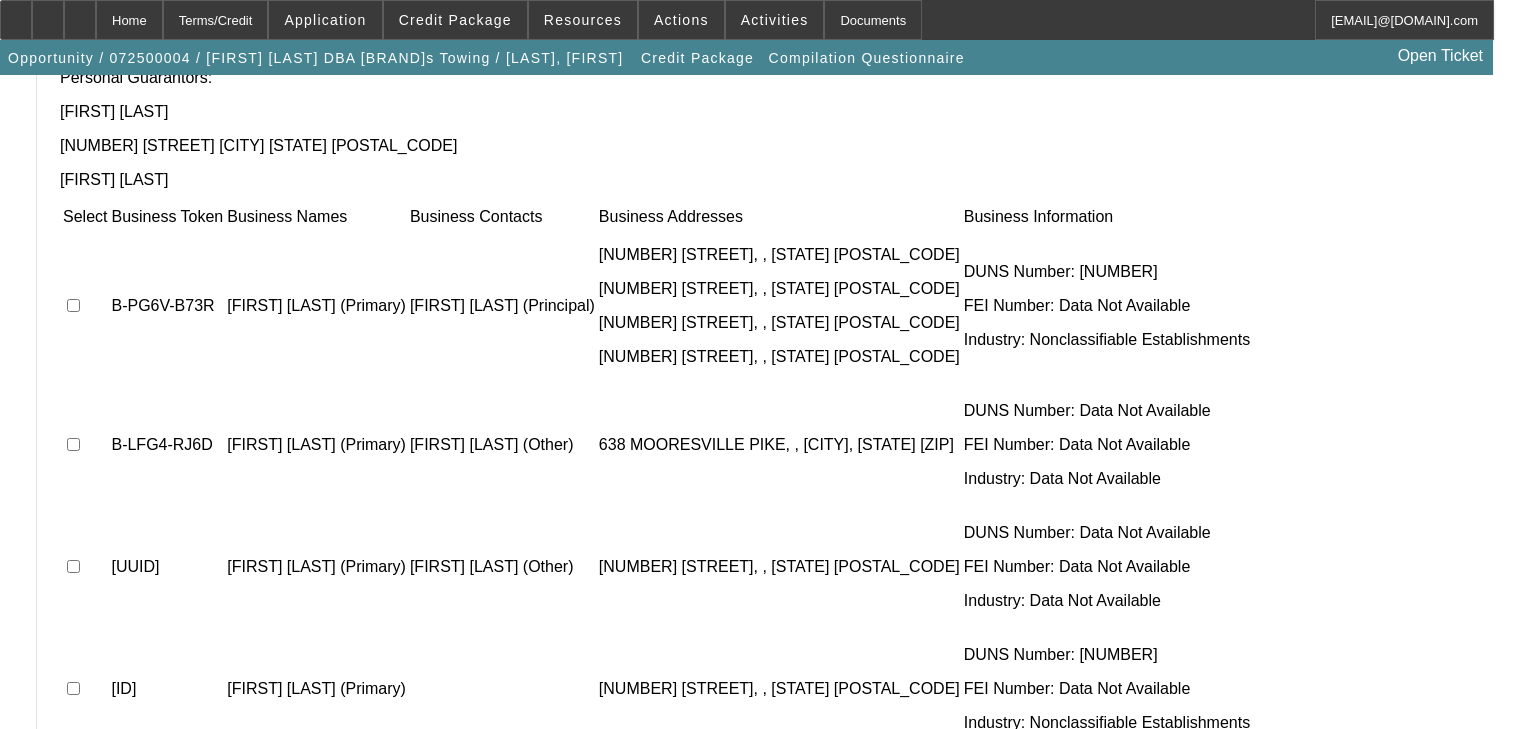 click on "Not Found" at bounding box center [106, 773] 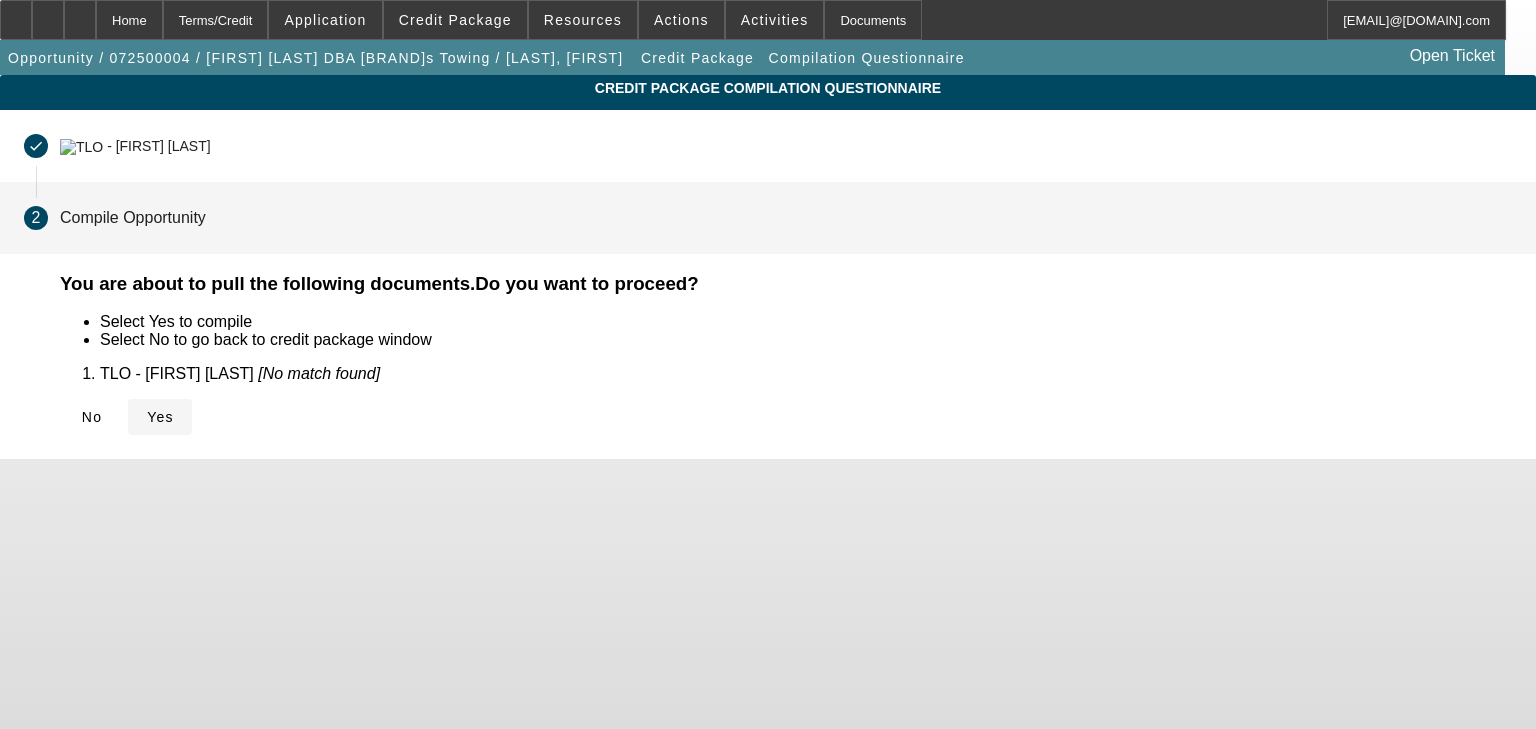 click at bounding box center [160, 417] 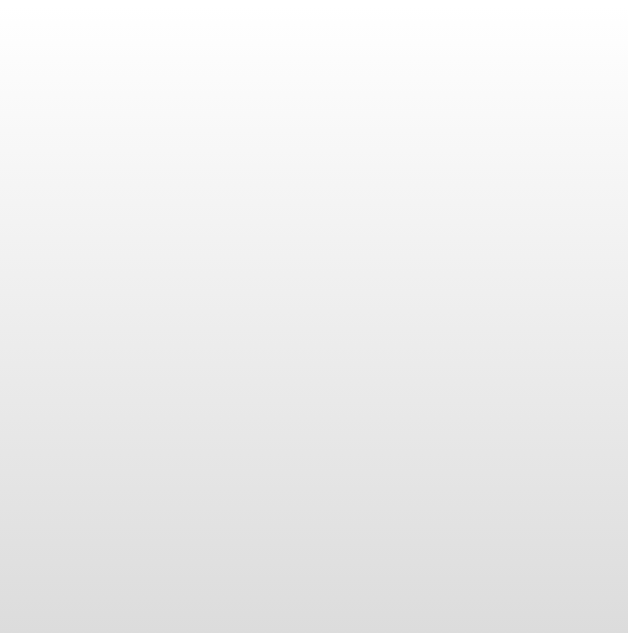 scroll, scrollTop: 0, scrollLeft: 0, axis: both 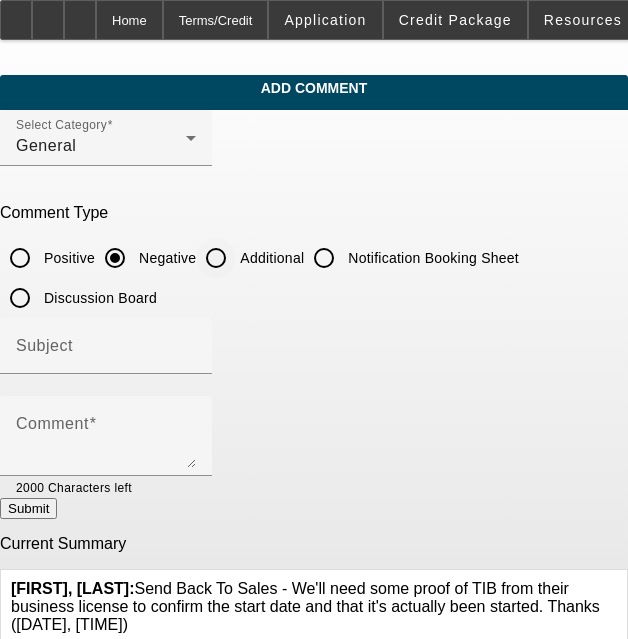 click on "Additional" at bounding box center [20, 378] 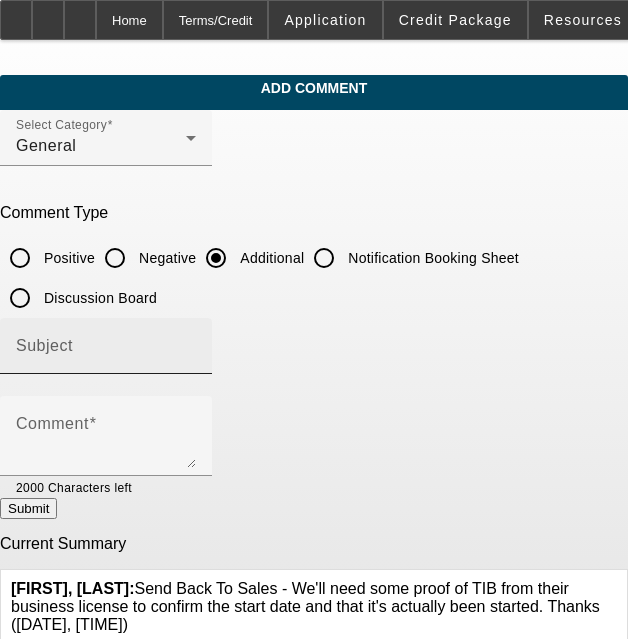 click on "Subject" at bounding box center [106, 514] 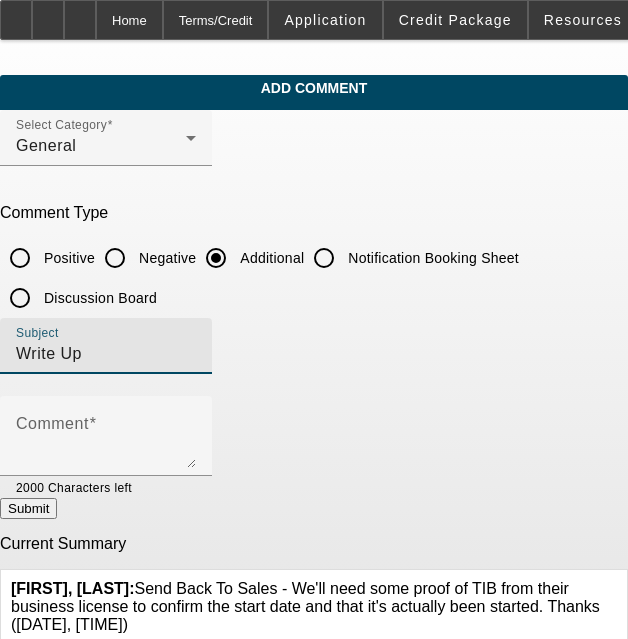 type on "Write Up" 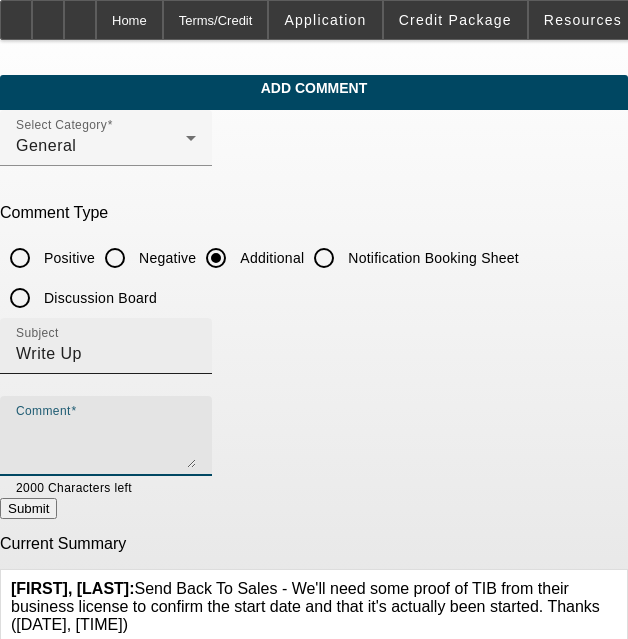 paste on "finpac... JR capital took too long, emailed him saying maybe with 25% down... asked for banks.. not currently operating.. past employment towing exp was cash.. signed letter... max of 80k has 25k to play- port- finpac- northmil. Number saved requested personal banks... lucas took an inbound call, got app" 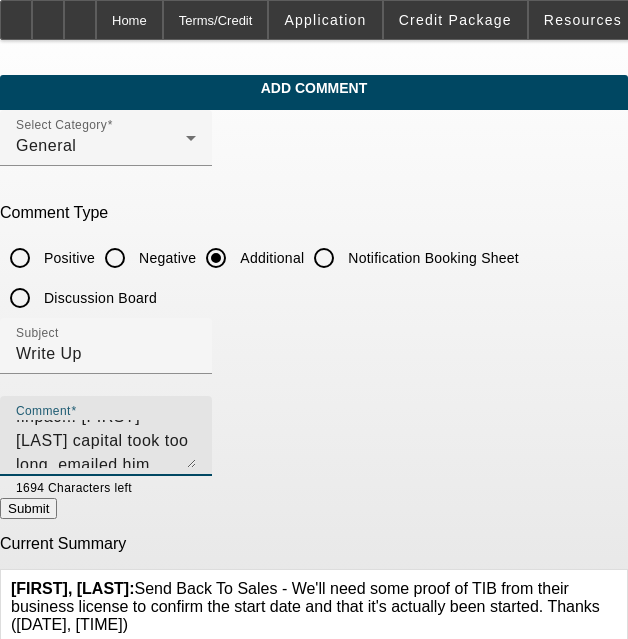 scroll, scrollTop: 0, scrollLeft: 0, axis: both 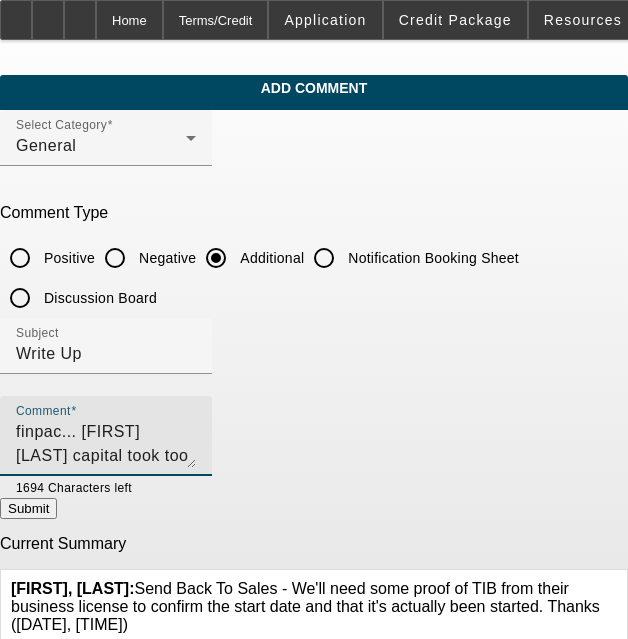 click on "finpac... JR capital took too long, emailed him saying maybe with 25% down... asked for banks.. not currently operating.. past employment towing exp was cash.. signed letter... max of 80k has 25k to play- port- finpac- northmil. Number saved requested personal banks... lucas took an inbound call, got app" at bounding box center (106, 604) 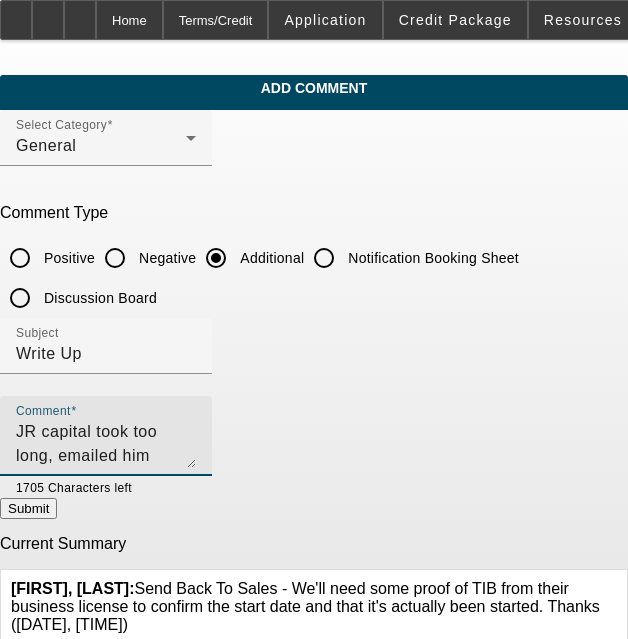 click on "JR capital took too long, emailed him saying maybe with 25% down... asked for banks.. not currently operating.. past employment towing exp was cash.. signed letter... max of 80k has 25k to play- port- finpac- northmil. Number saved requested personal banks... lucas took an inbound call, got app" at bounding box center (106, 604) 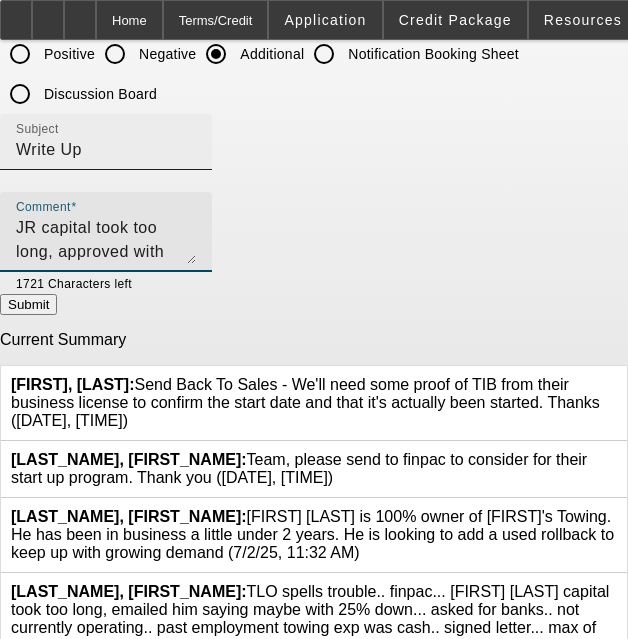 scroll, scrollTop: 100, scrollLeft: 0, axis: vertical 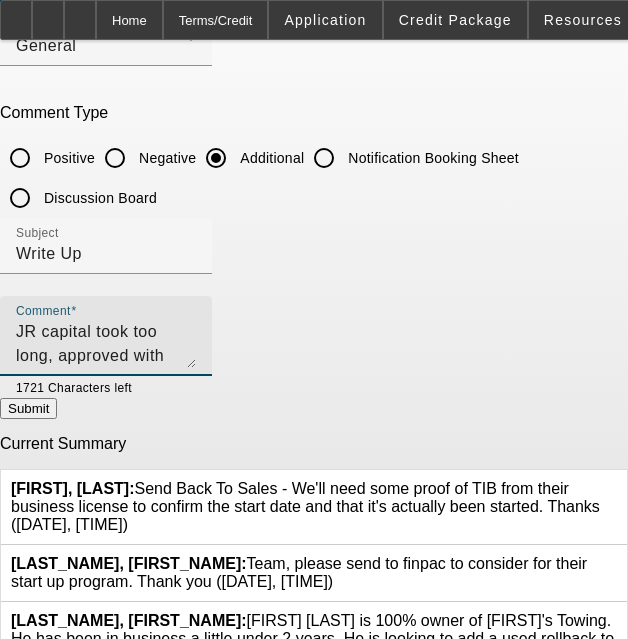 type on "JR capital took too long, approved with 25% down... asked for banks.. not currently operating.. past employment towing exp was cash.. signed letter... max of 80k has 25k to play- port- finpac- northmil. Number saved requested personal banks... lucas took an inbound call, got app" 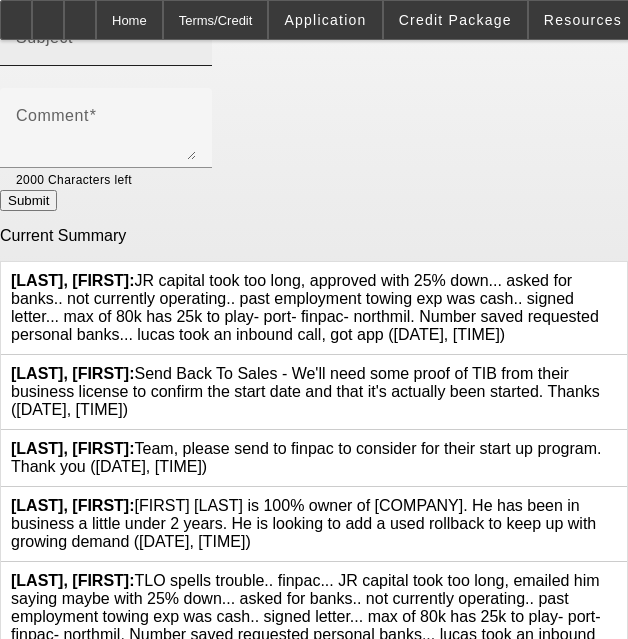 scroll, scrollTop: 354, scrollLeft: 0, axis: vertical 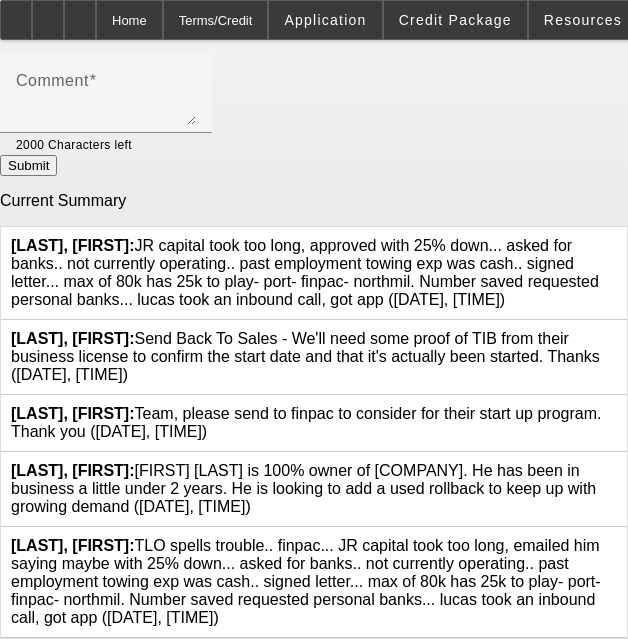 drag, startPoint x: 156, startPoint y: 216, endPoint x: 316, endPoint y: 256, distance: 164.92422 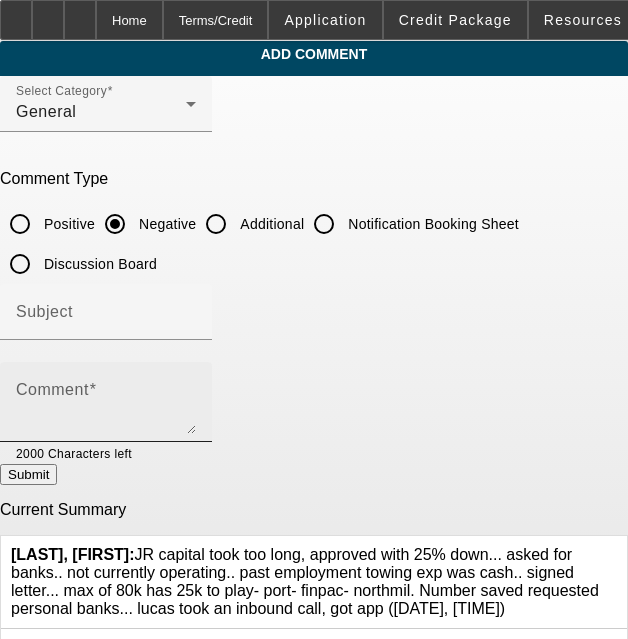 click on "Comment" at bounding box center (106, 410) 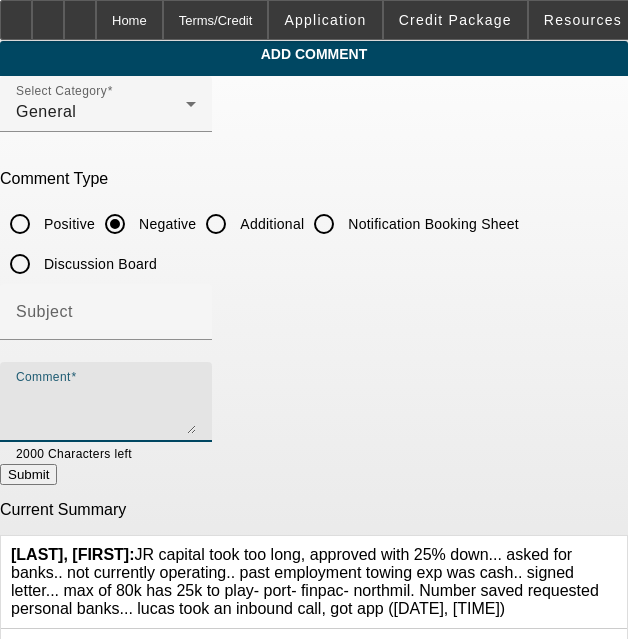 paste on "JR capital took too long, approved with 25% down... asked for banks.. not currently operating.. past employment towing exp was cash.. signed letter... max of 80k has 25k to play- port- finpac- northmil. Number saved requested personal banks... lucas took an inbound call, got app" 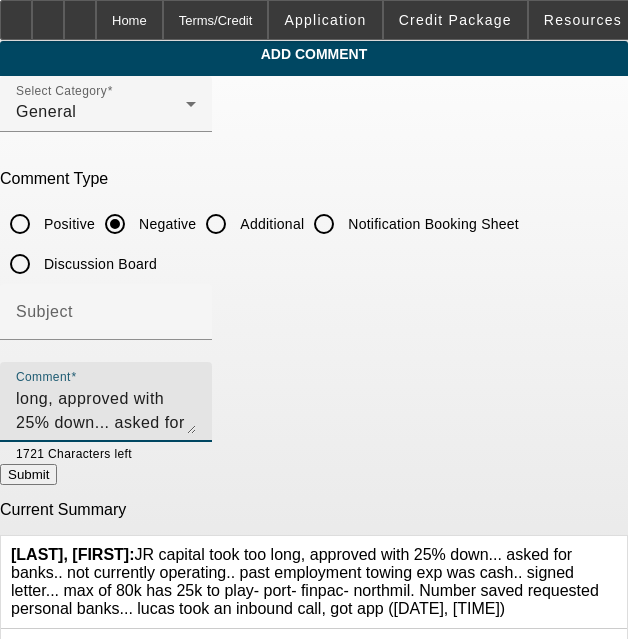 scroll, scrollTop: 24, scrollLeft: 0, axis: vertical 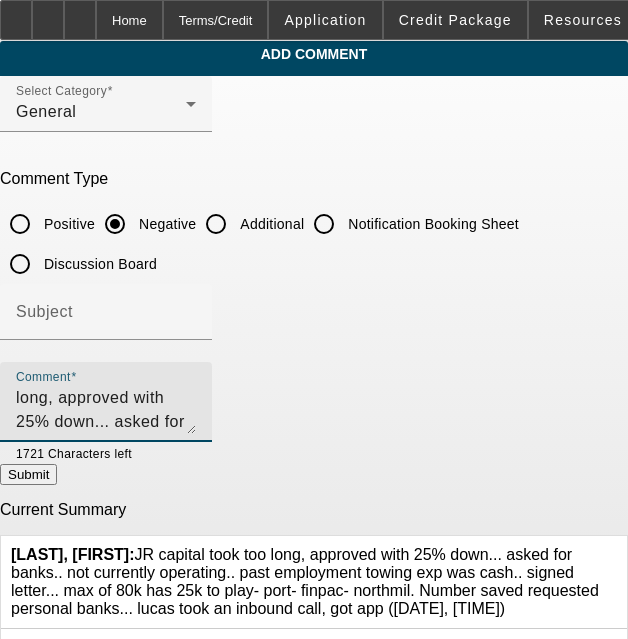 type on "JR capital took too long, approved with 25% down... asked for banks.. not currently operating.. past employment towing exp was cash.. signed letter... max of 80k has 25k to play- port- finpac- northmil. Number saved requested personal banks... lucas took an inbound call, got app" 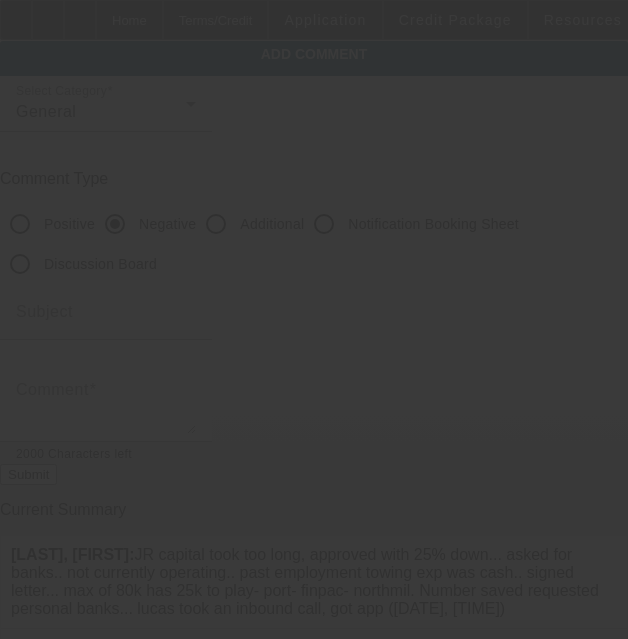 scroll, scrollTop: 0, scrollLeft: 0, axis: both 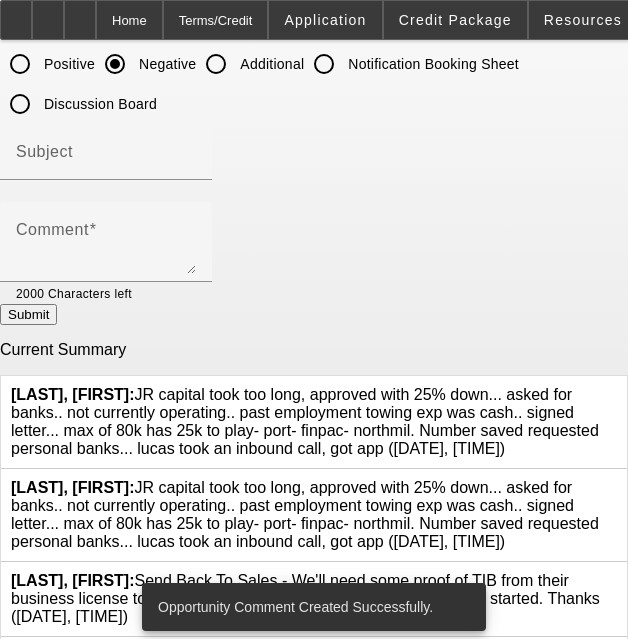 click at bounding box center [617, 386] 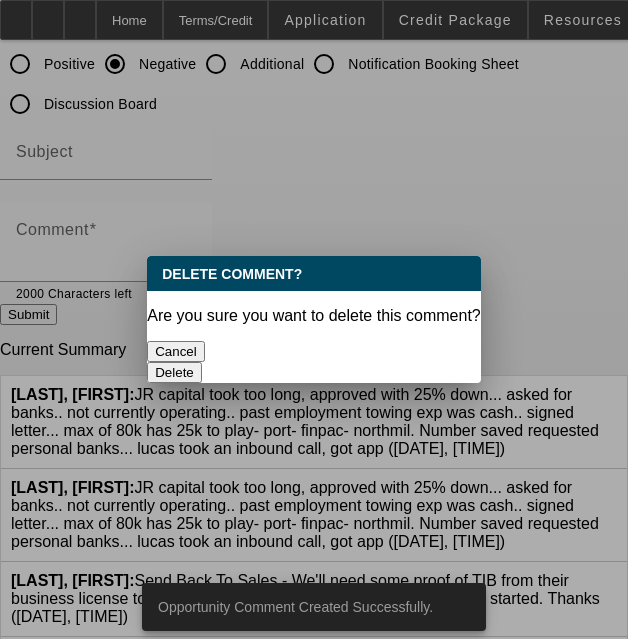 click on "Delete" at bounding box center (174, 372) 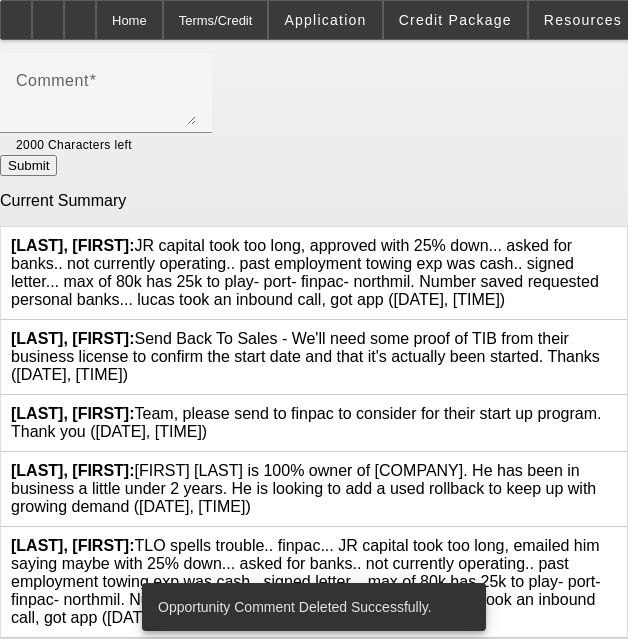 scroll, scrollTop: 354, scrollLeft: 0, axis: vertical 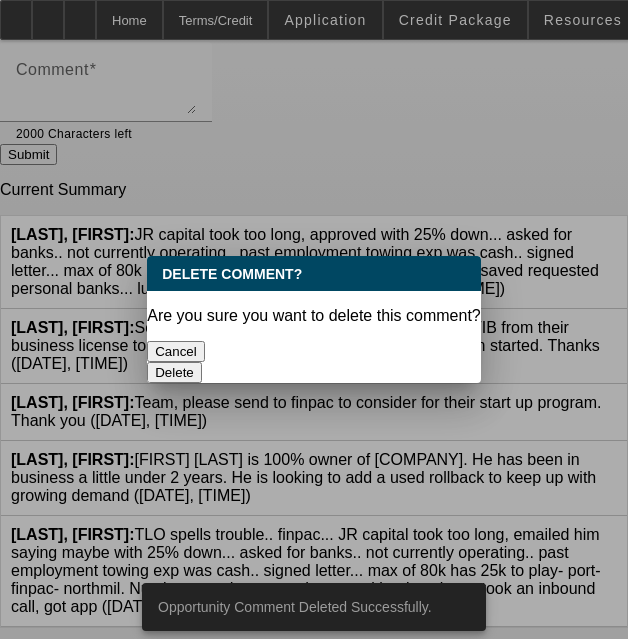 click on "Delete" at bounding box center (174, 372) 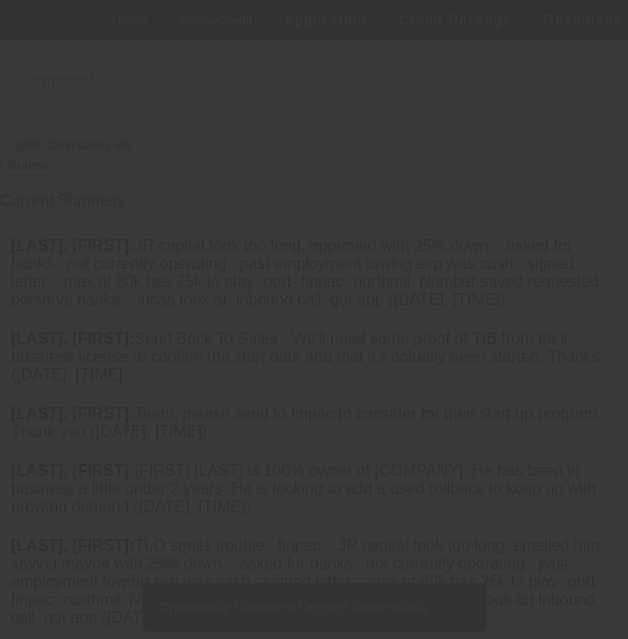 scroll, scrollTop: 241, scrollLeft: 0, axis: vertical 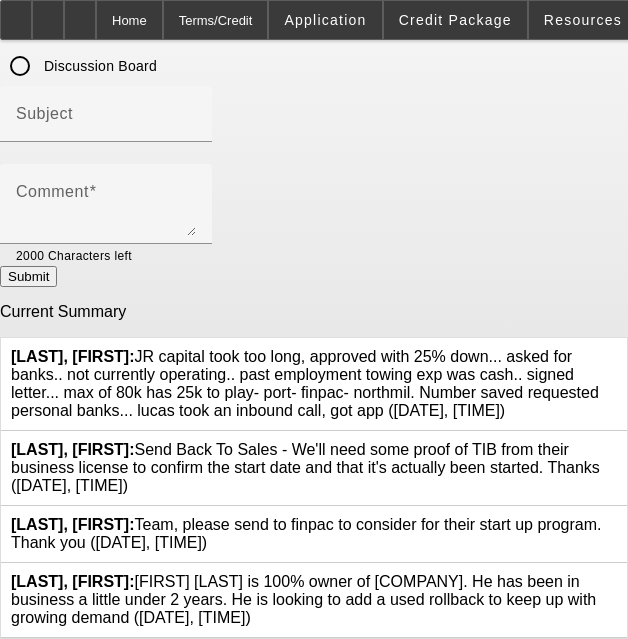 click at bounding box center (617, 348) 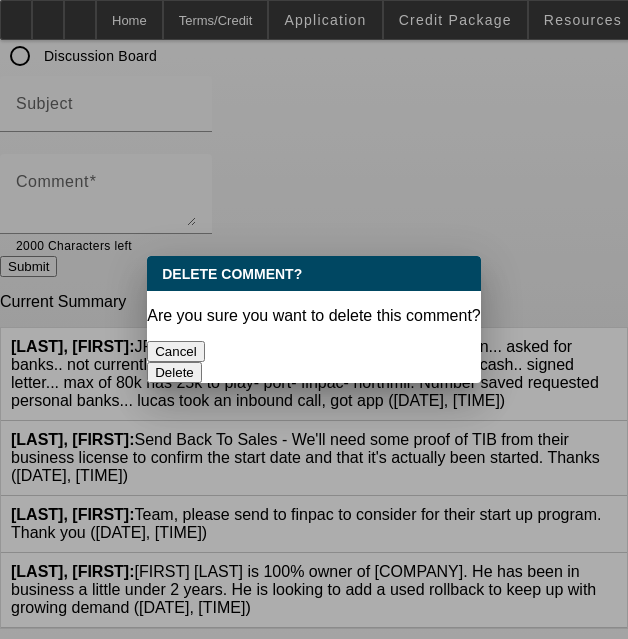 scroll, scrollTop: 0, scrollLeft: 0, axis: both 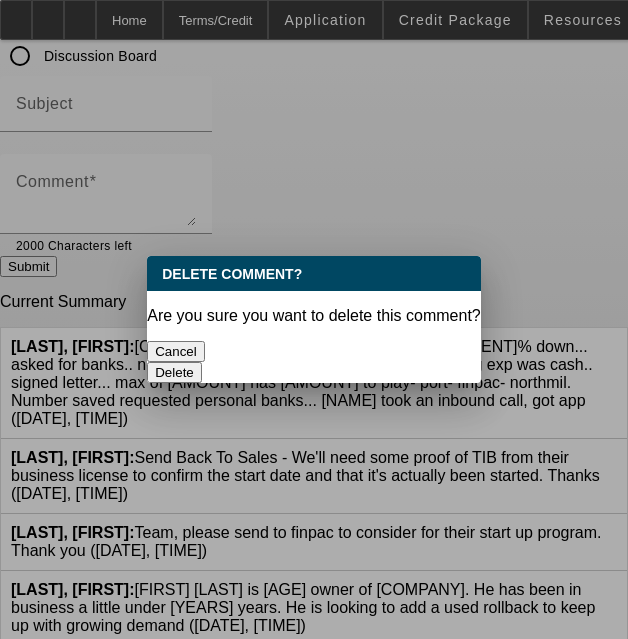 click on "Delete" at bounding box center (174, 372) 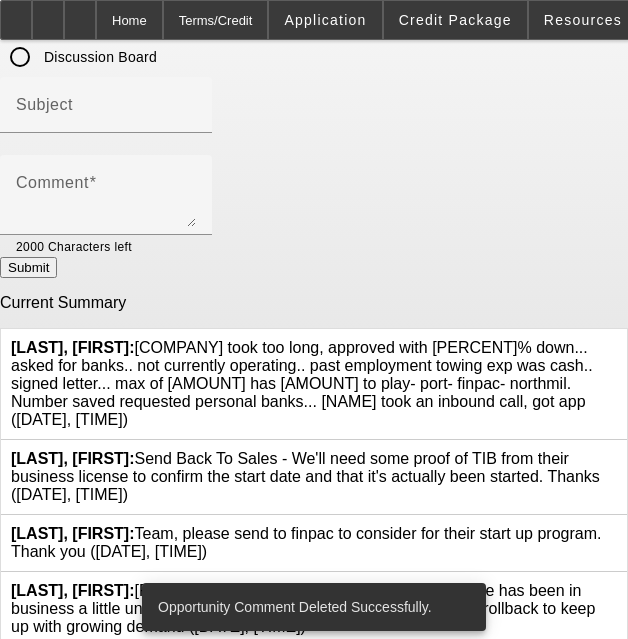 scroll, scrollTop: 165, scrollLeft: 0, axis: vertical 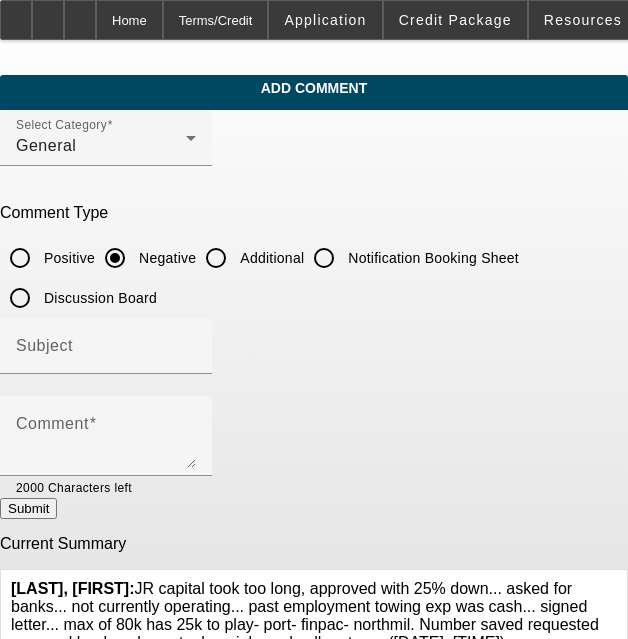 click on "Additional" at bounding box center (216, 258) 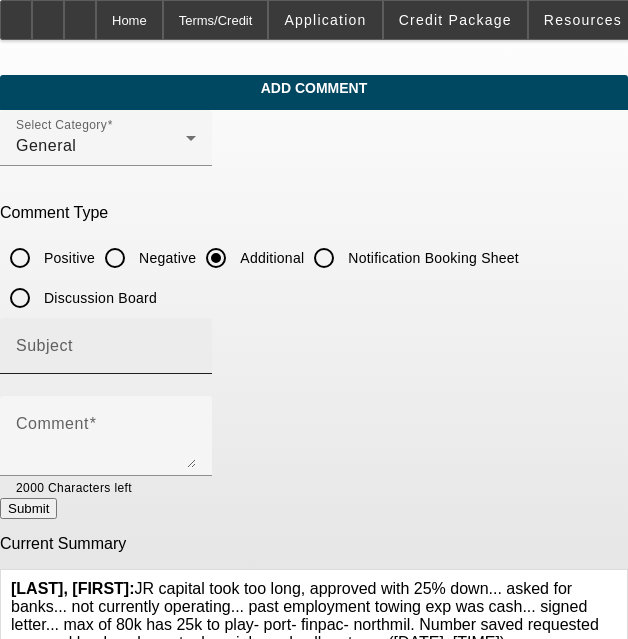 click on "Subject" at bounding box center [106, 346] 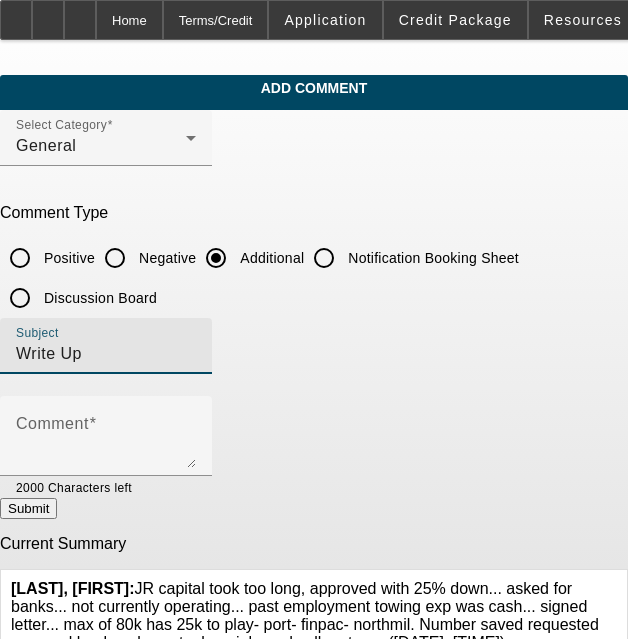 type on "Write Up" 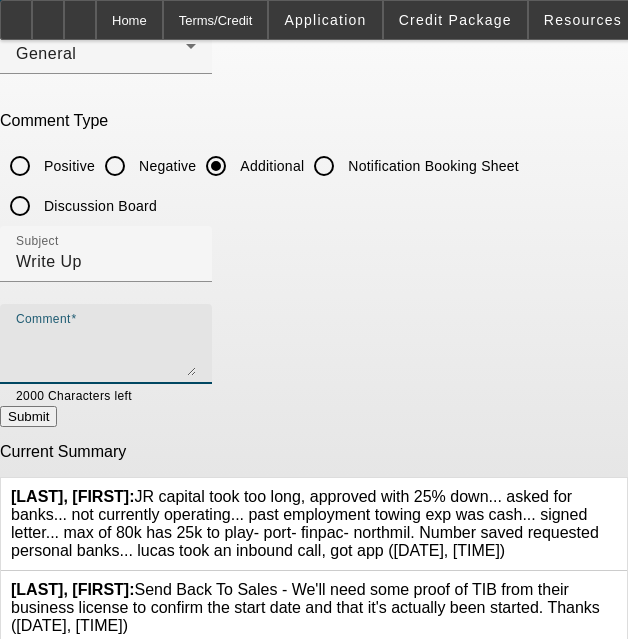 scroll, scrollTop: 165, scrollLeft: 0, axis: vertical 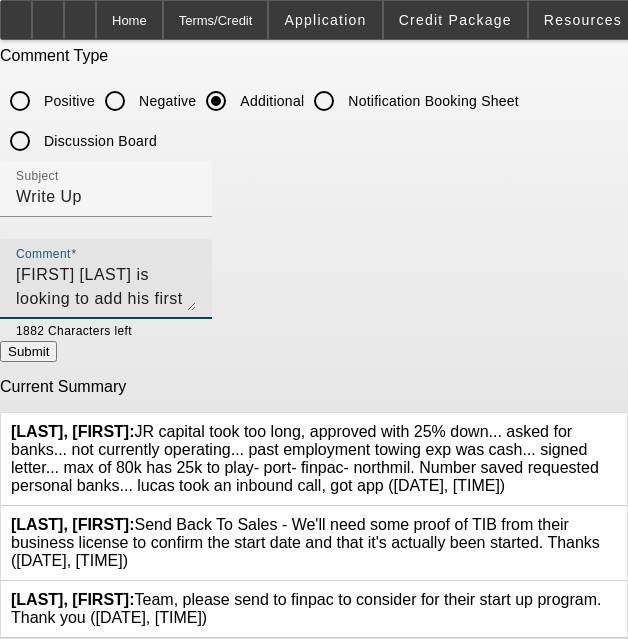 type on "[FIRST] [LAST] is looking to add his first rollback to enter into the towing space. See detailed start up business plan." 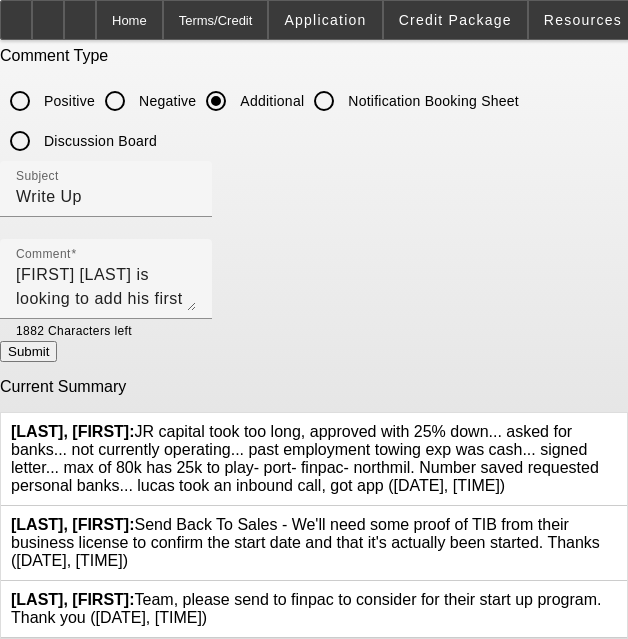 click on "Submit" at bounding box center [28, 351] 